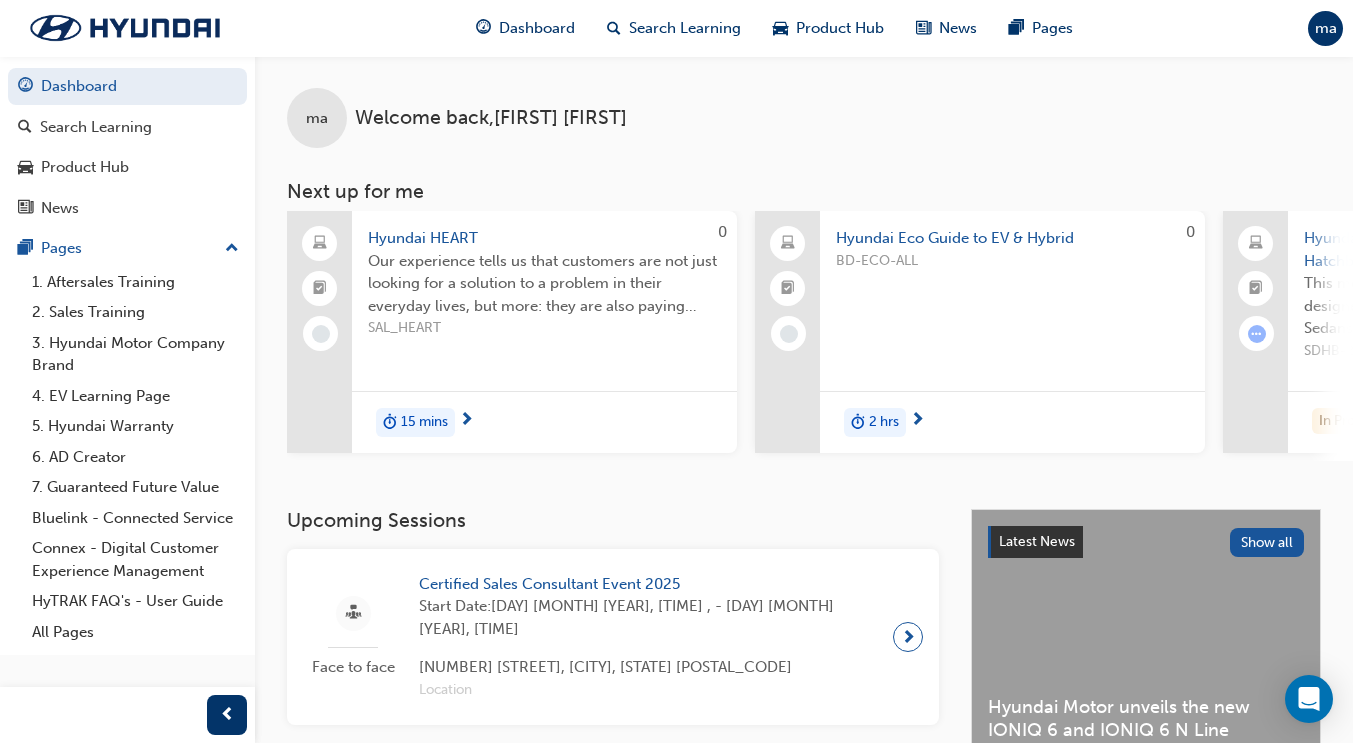 scroll, scrollTop: 0, scrollLeft: 0, axis: both 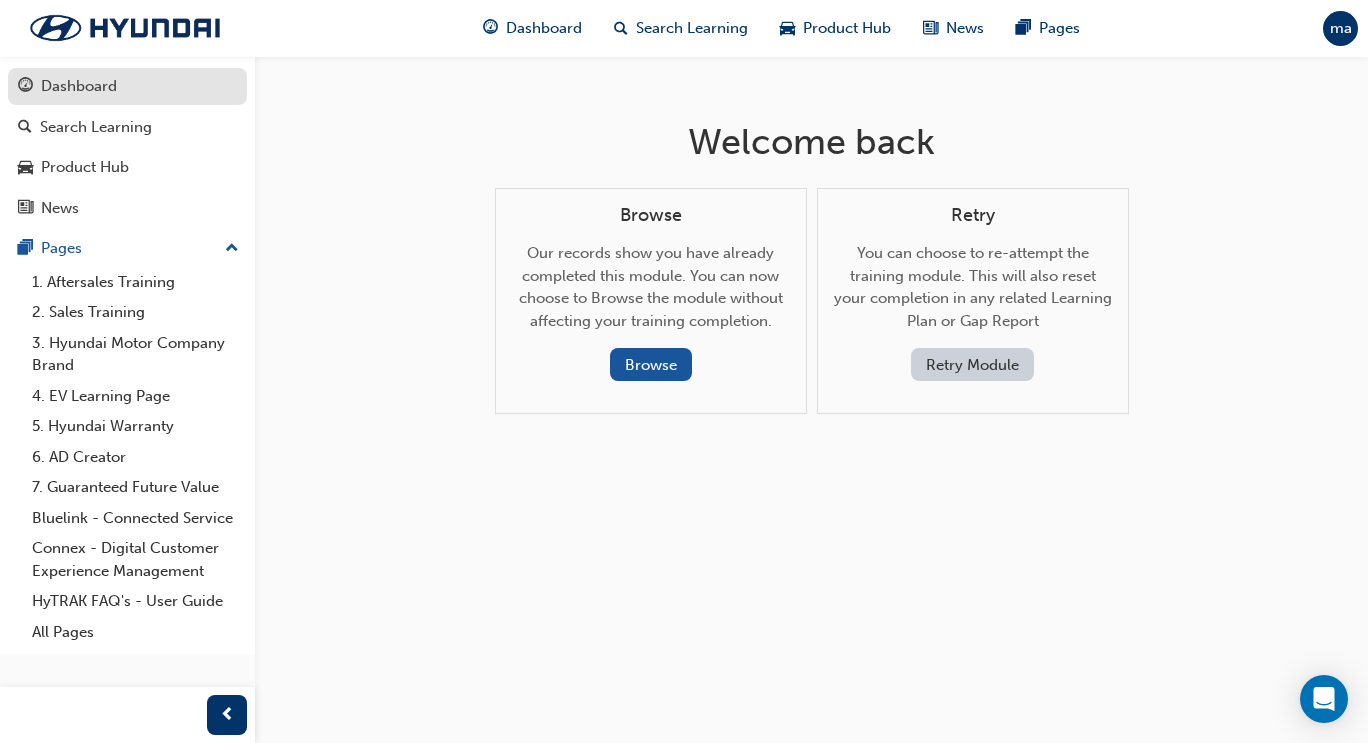 click on "Dashboard" at bounding box center (127, 86) 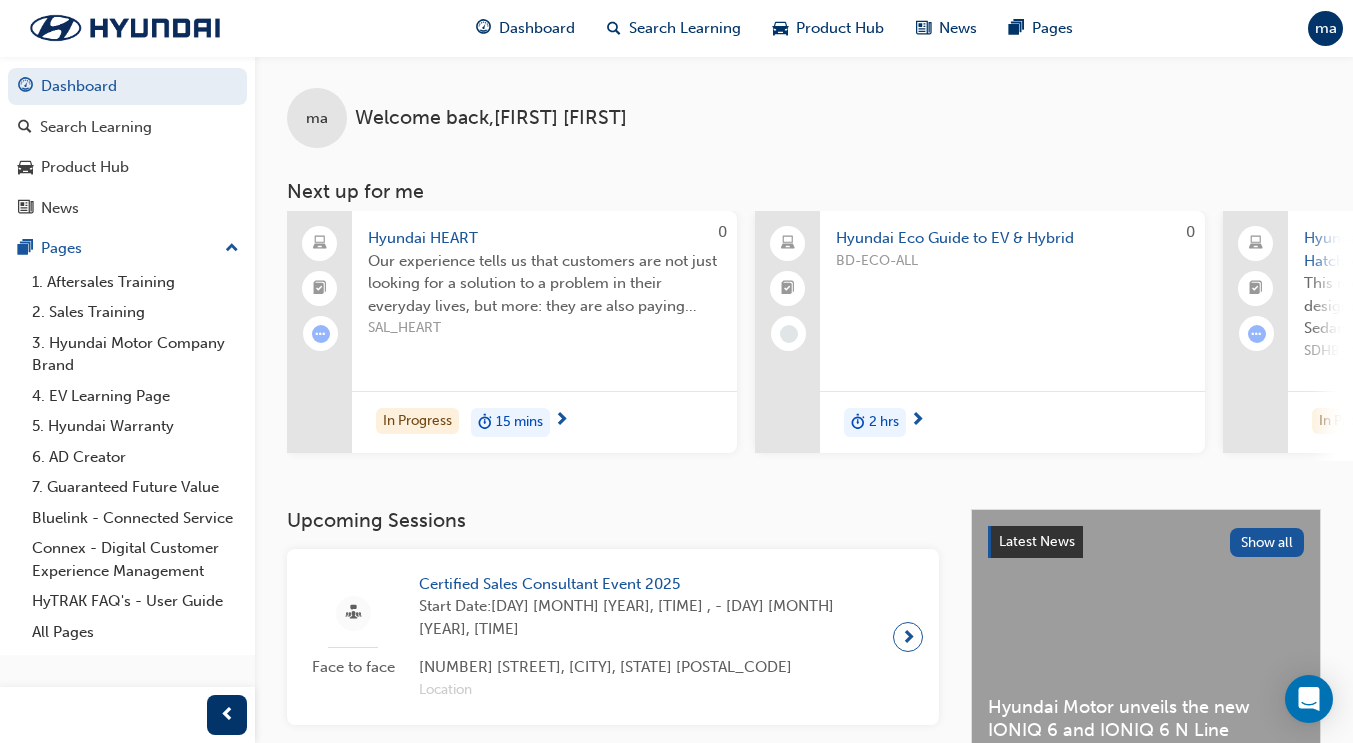 click on "Our experience tells us that customers are not just looking for a solution to a problem in their everyday lives, but more: they are also paying attention to how they feel about that problem, that solution and the process of solving it" at bounding box center (544, 284) 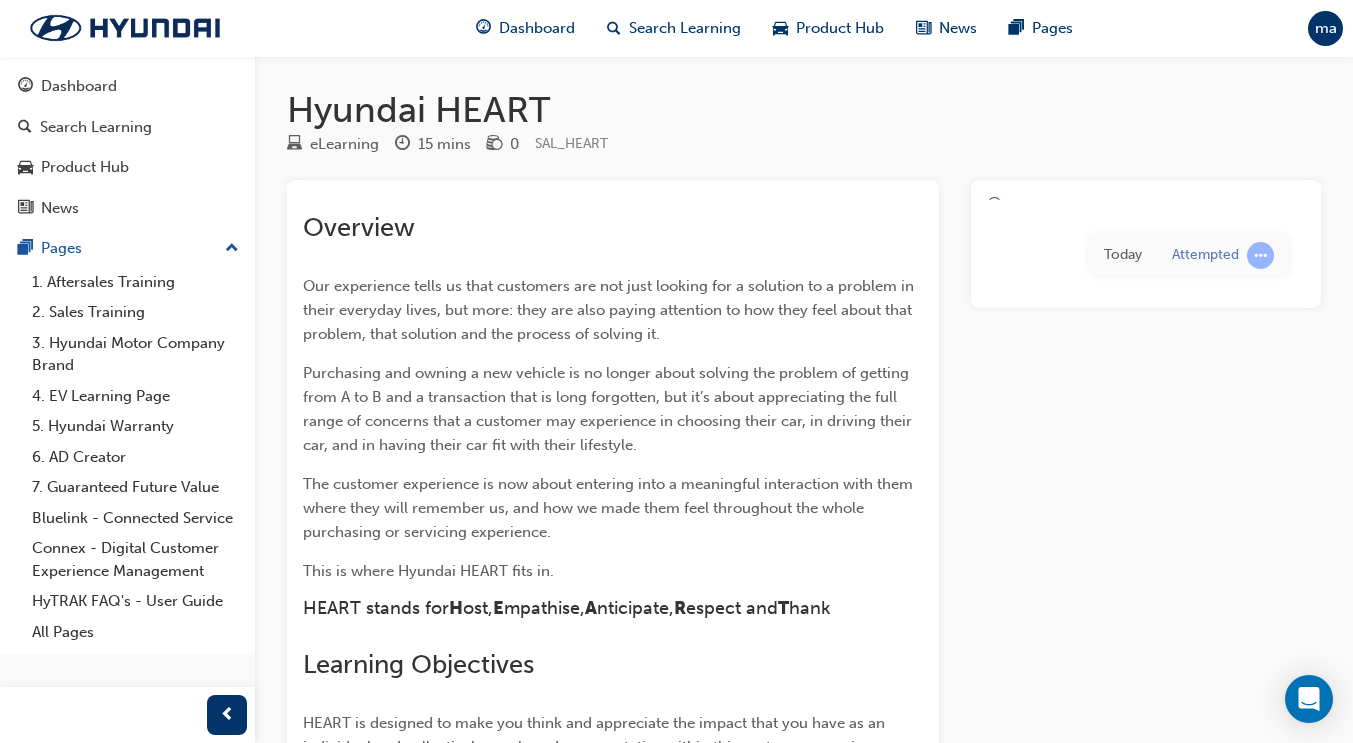 scroll, scrollTop: 397, scrollLeft: 0, axis: vertical 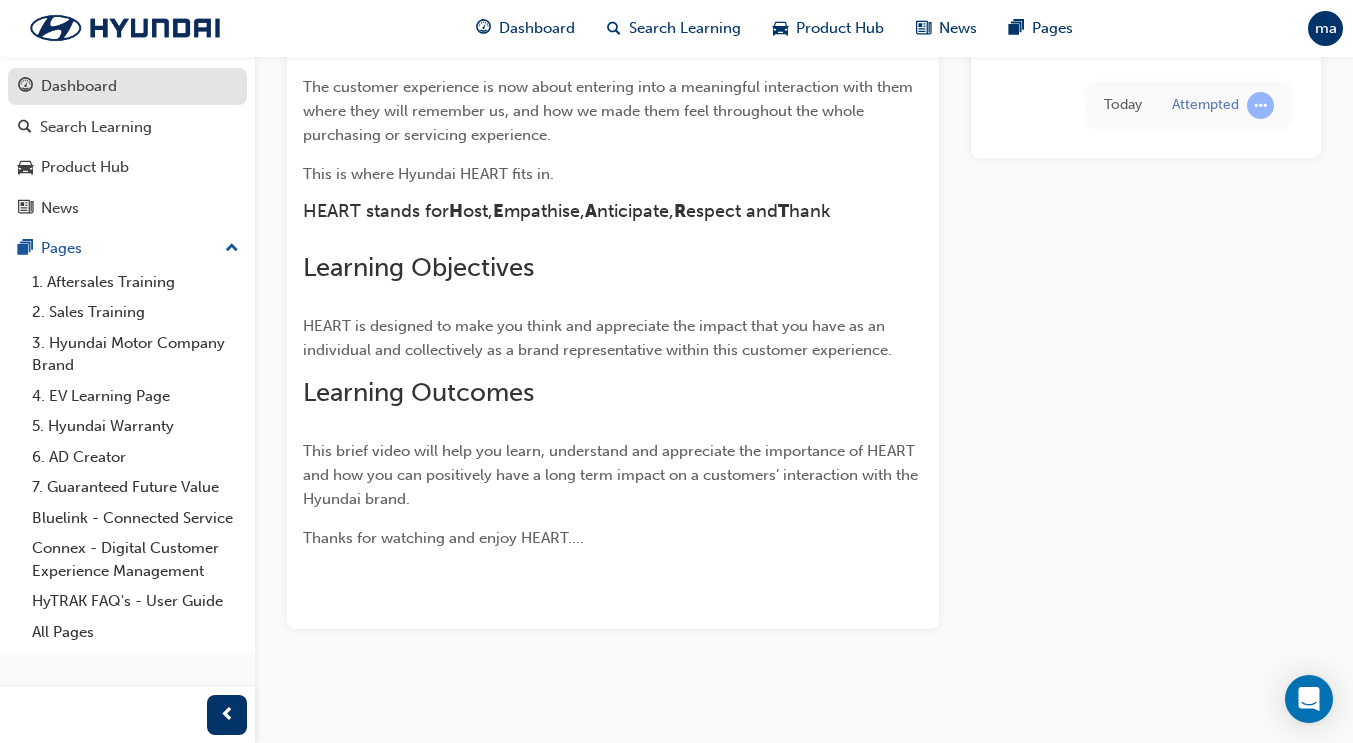click on "Dashboard" at bounding box center (79, 86) 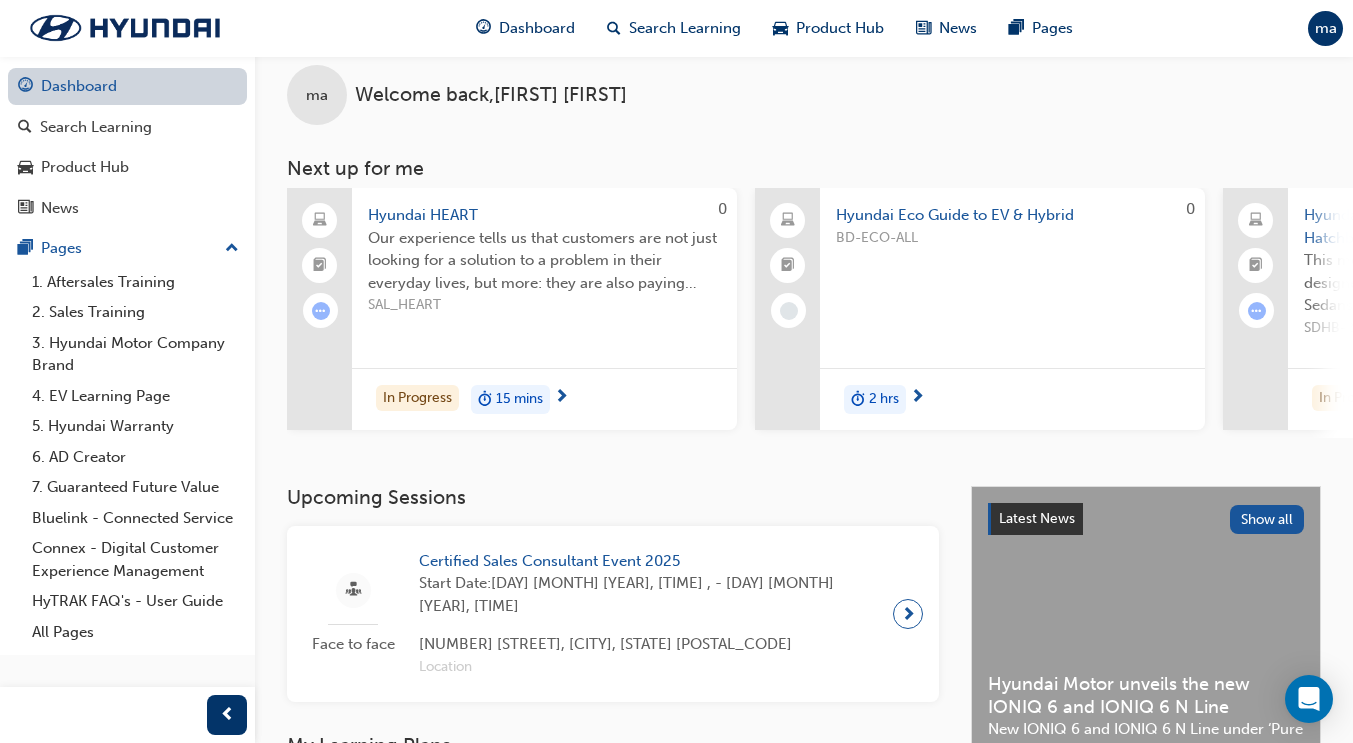 scroll, scrollTop: 397, scrollLeft: 0, axis: vertical 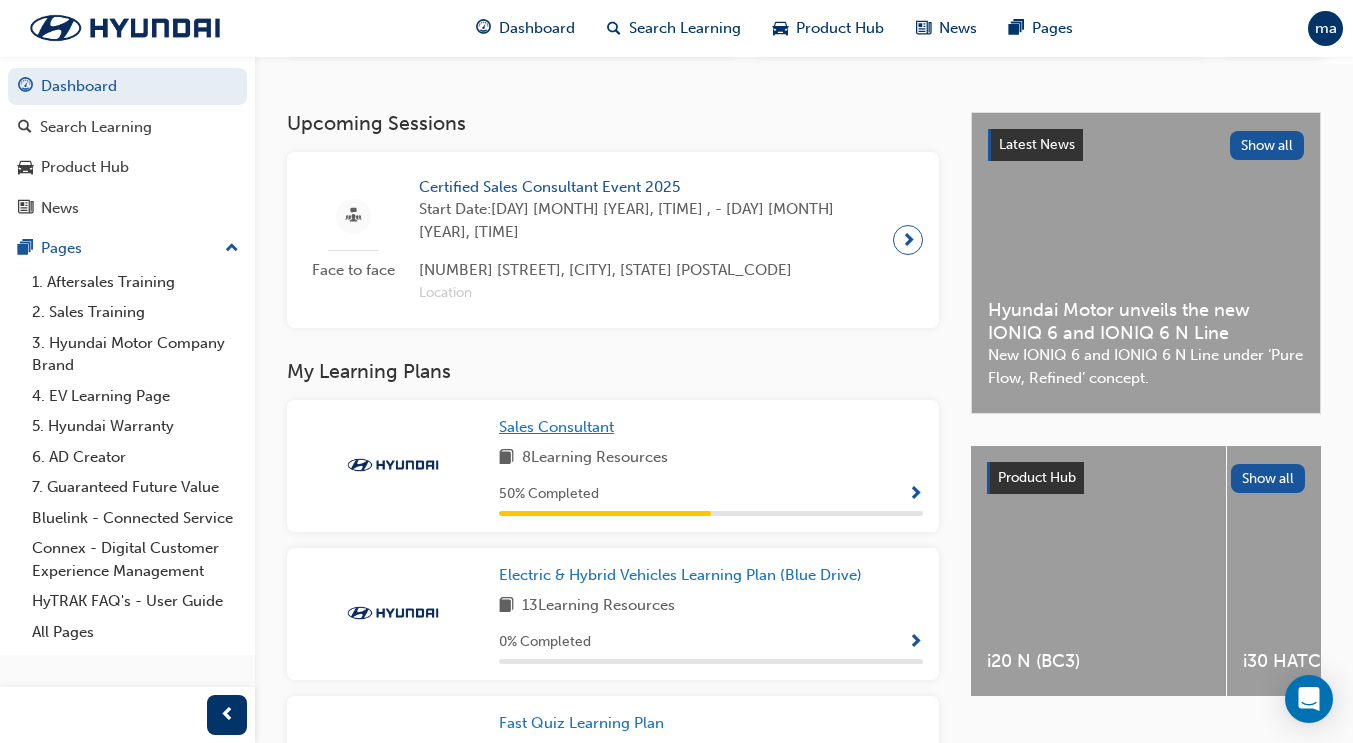 click on "Sales Consultant" at bounding box center [556, 427] 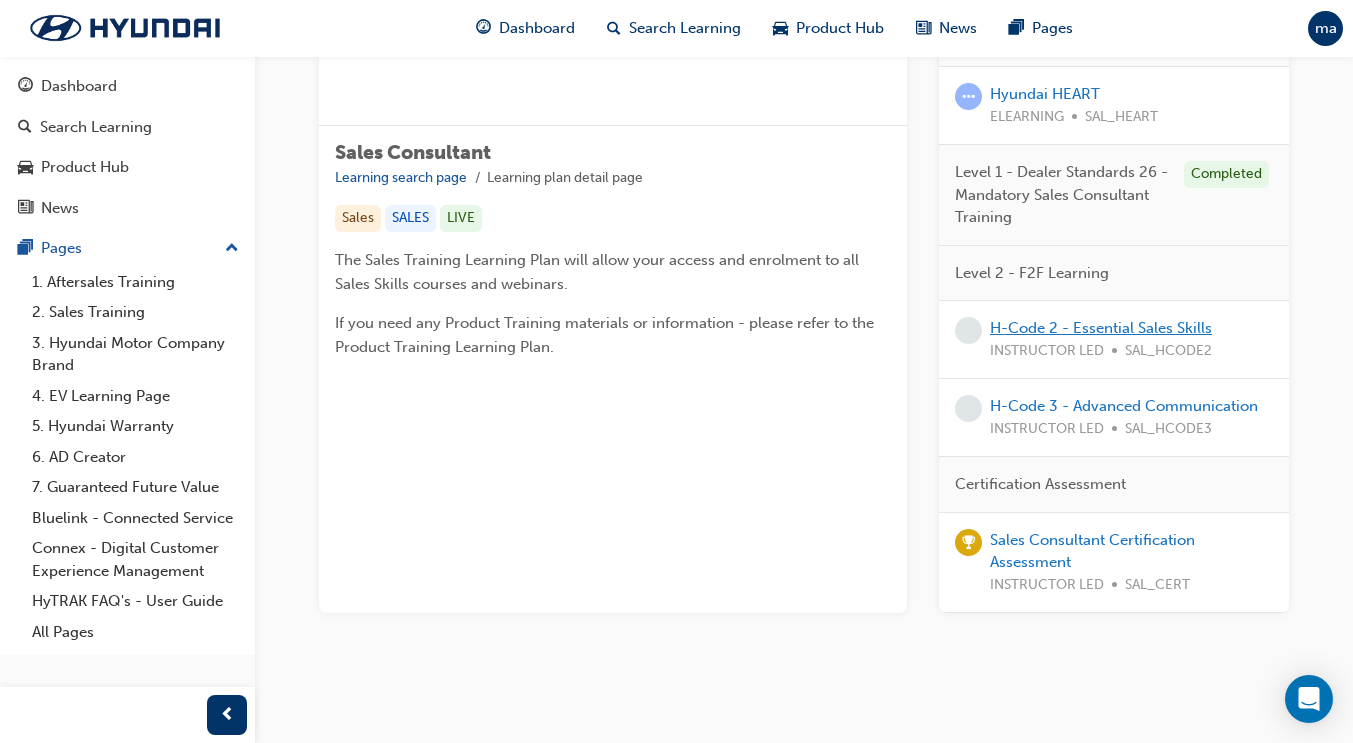 scroll, scrollTop: 240, scrollLeft: 0, axis: vertical 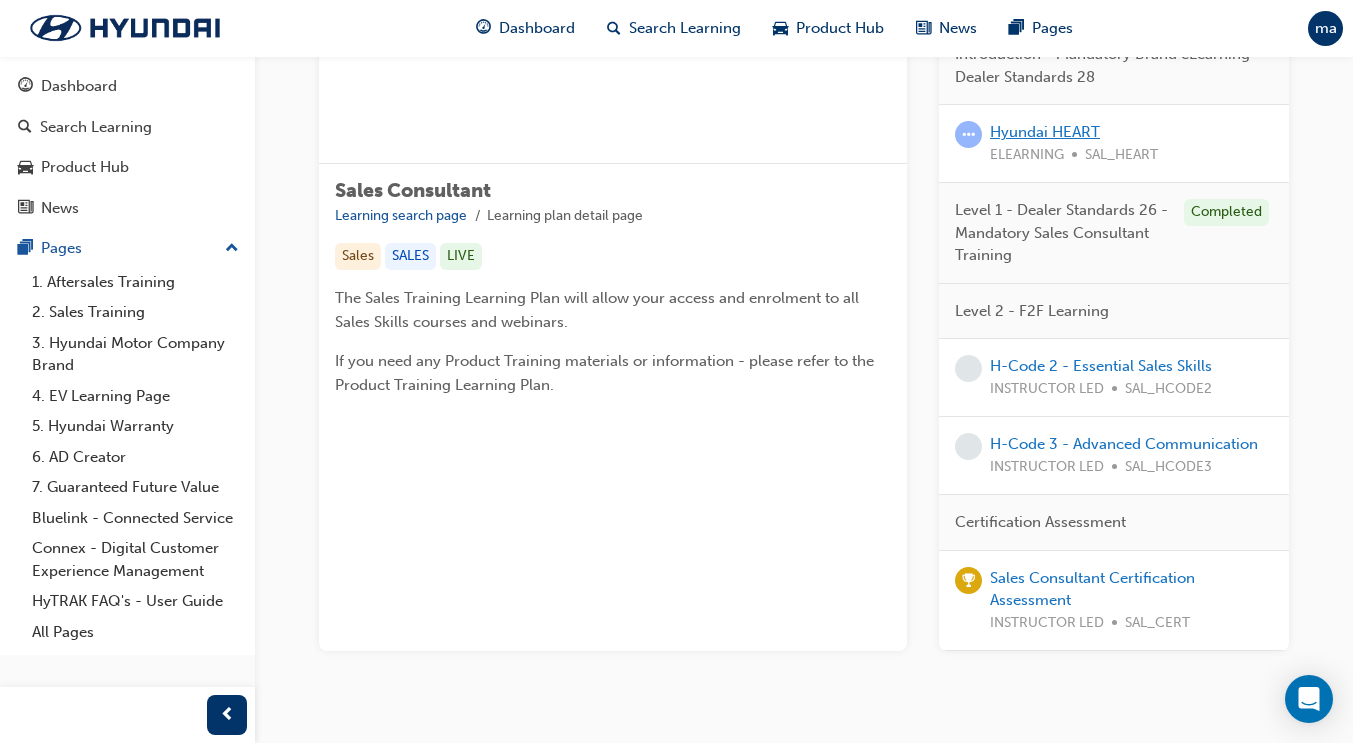 click on "Hyundai HEART" at bounding box center [1045, 132] 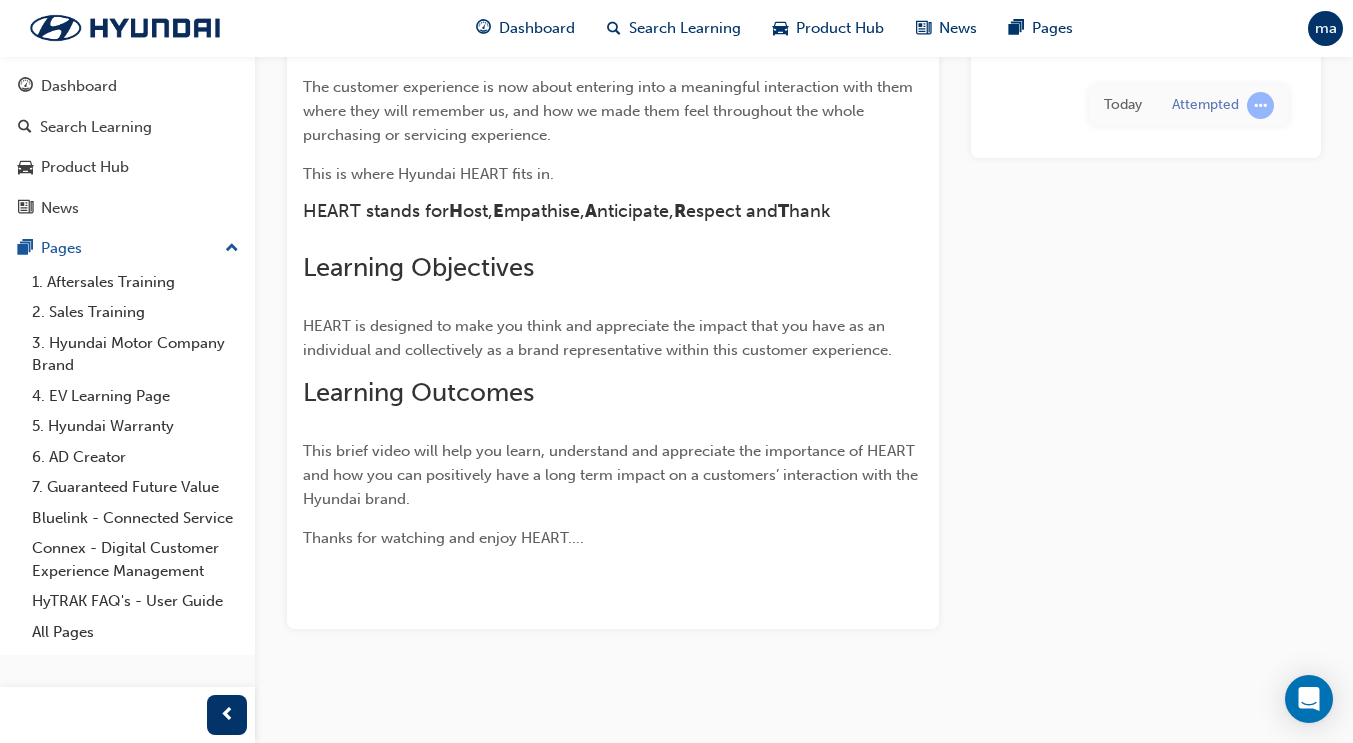 scroll, scrollTop: 0, scrollLeft: 0, axis: both 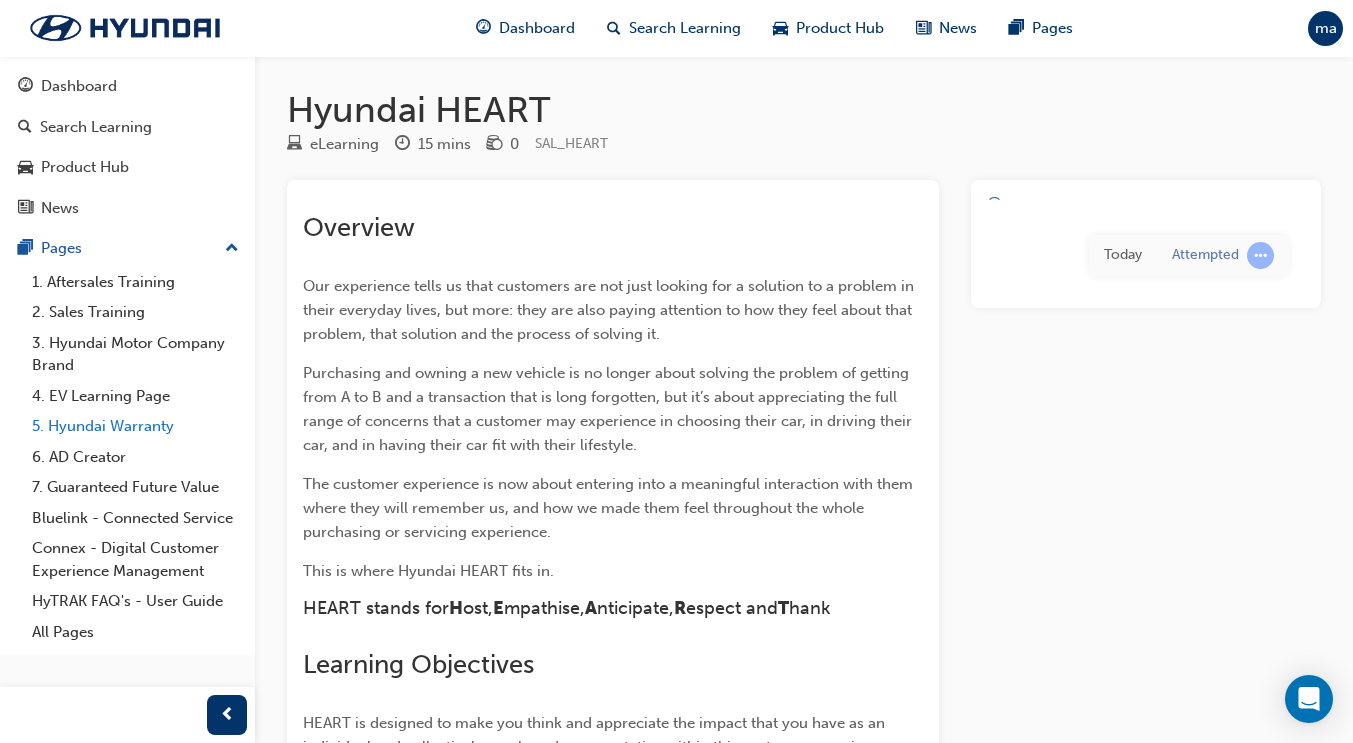 click on "5. Hyundai Warranty" at bounding box center [135, 426] 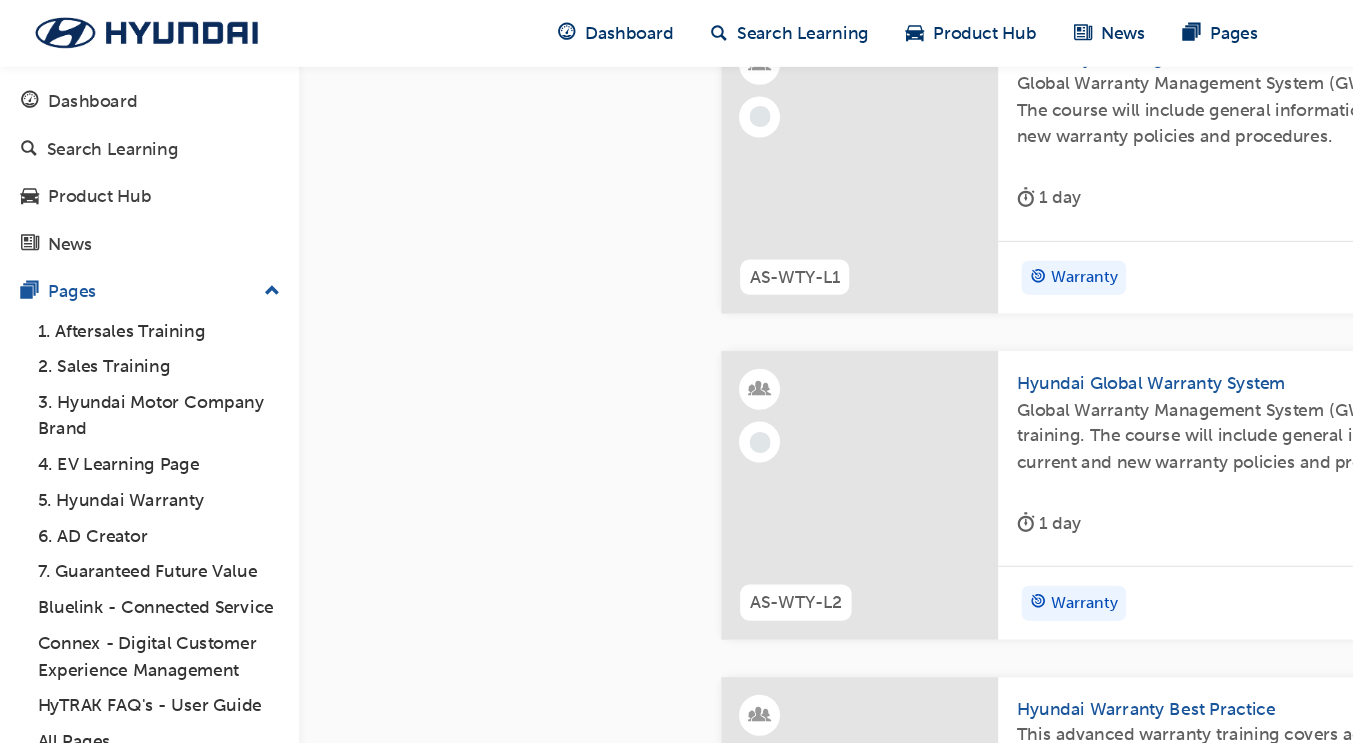 scroll, scrollTop: 1387, scrollLeft: 0, axis: vertical 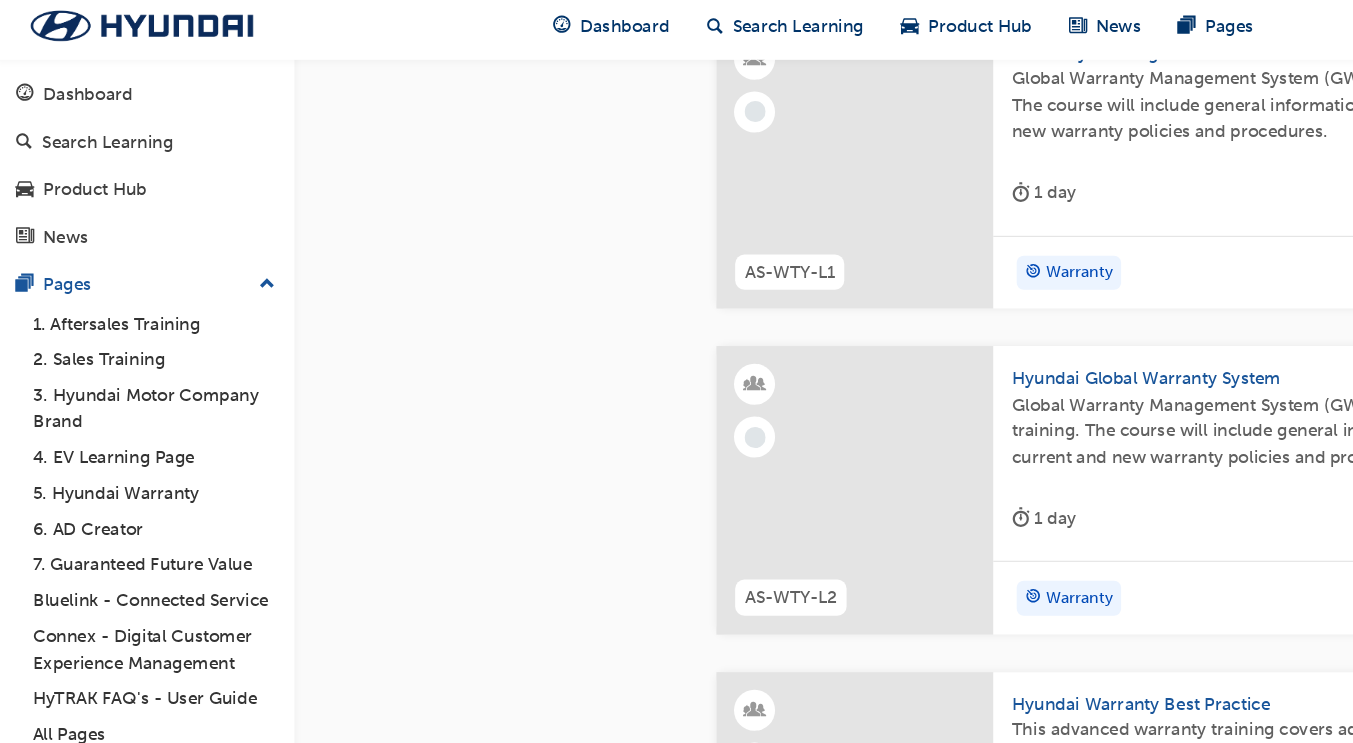 click on "5. Hyundai Warranty" at bounding box center (135, 426) 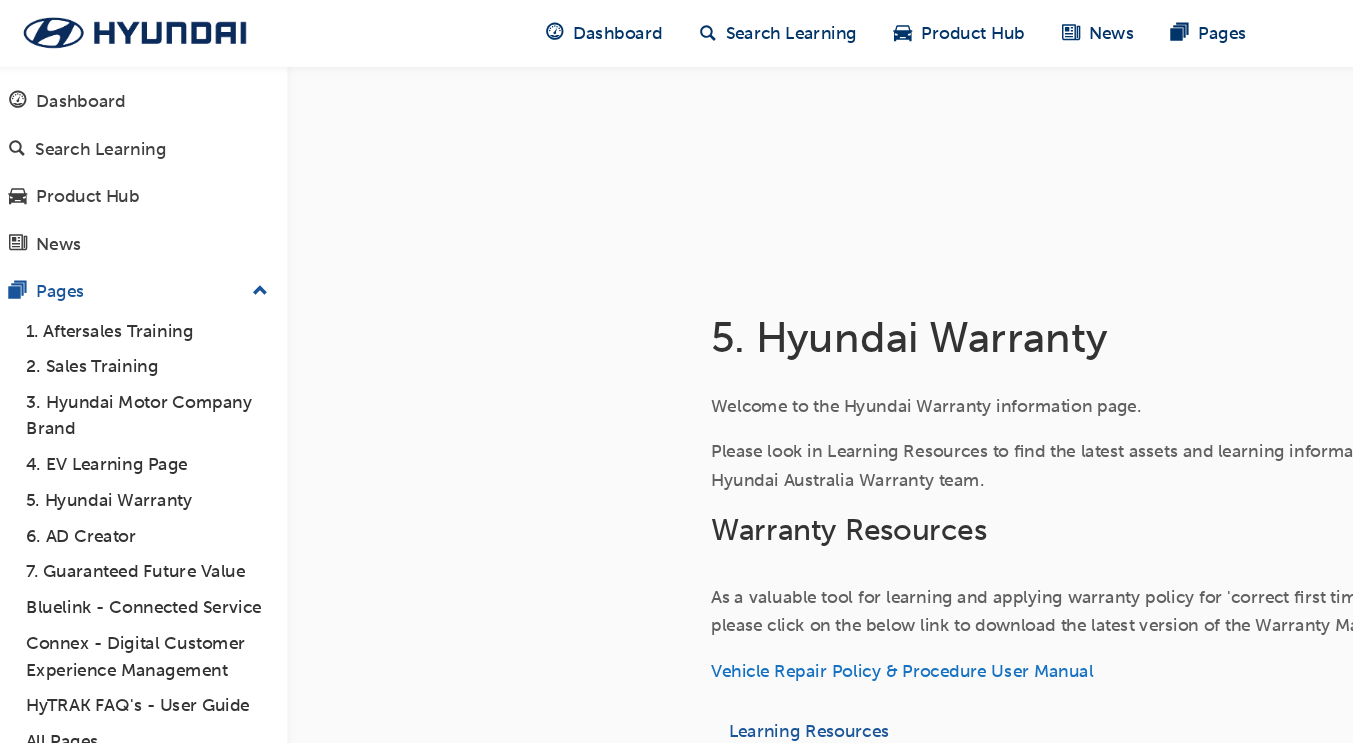 scroll, scrollTop: 0, scrollLeft: 0, axis: both 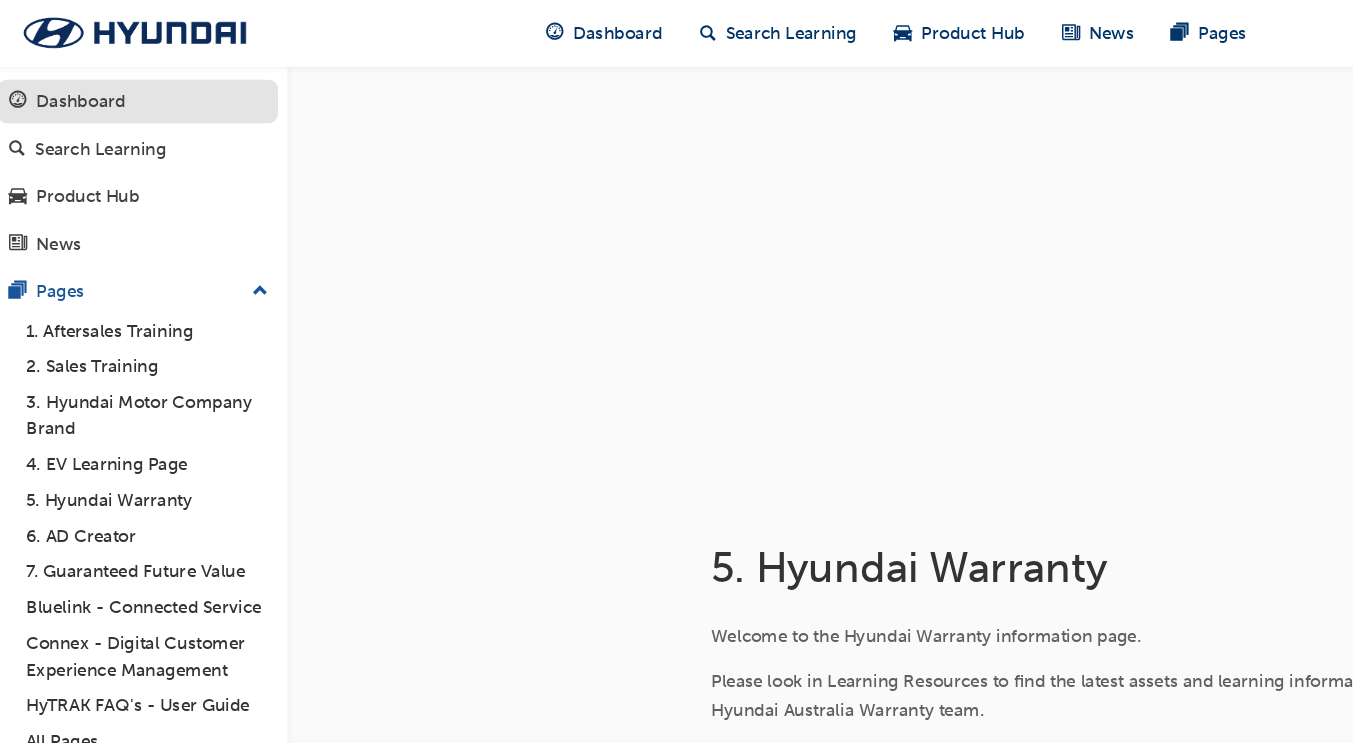 click on "Dashboard" at bounding box center (127, 86) 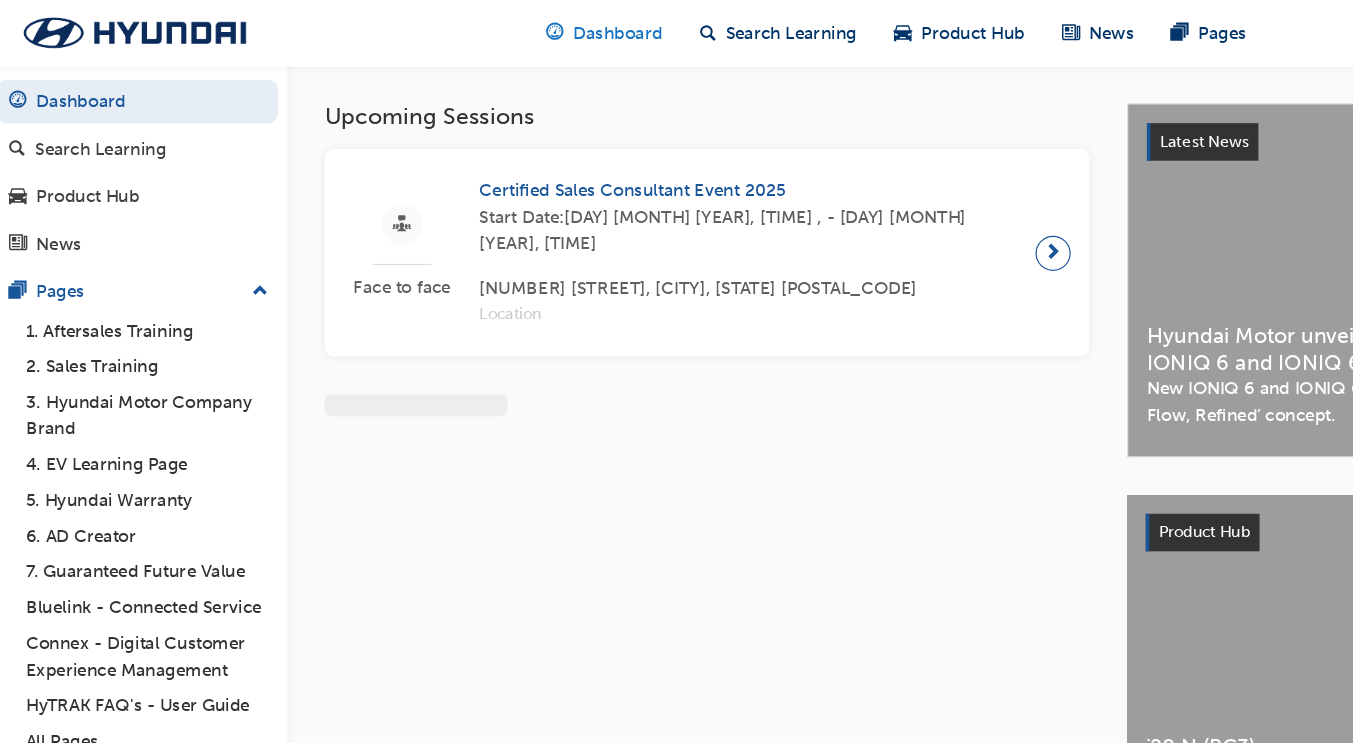 click on "Dashboard" at bounding box center (537, 28) 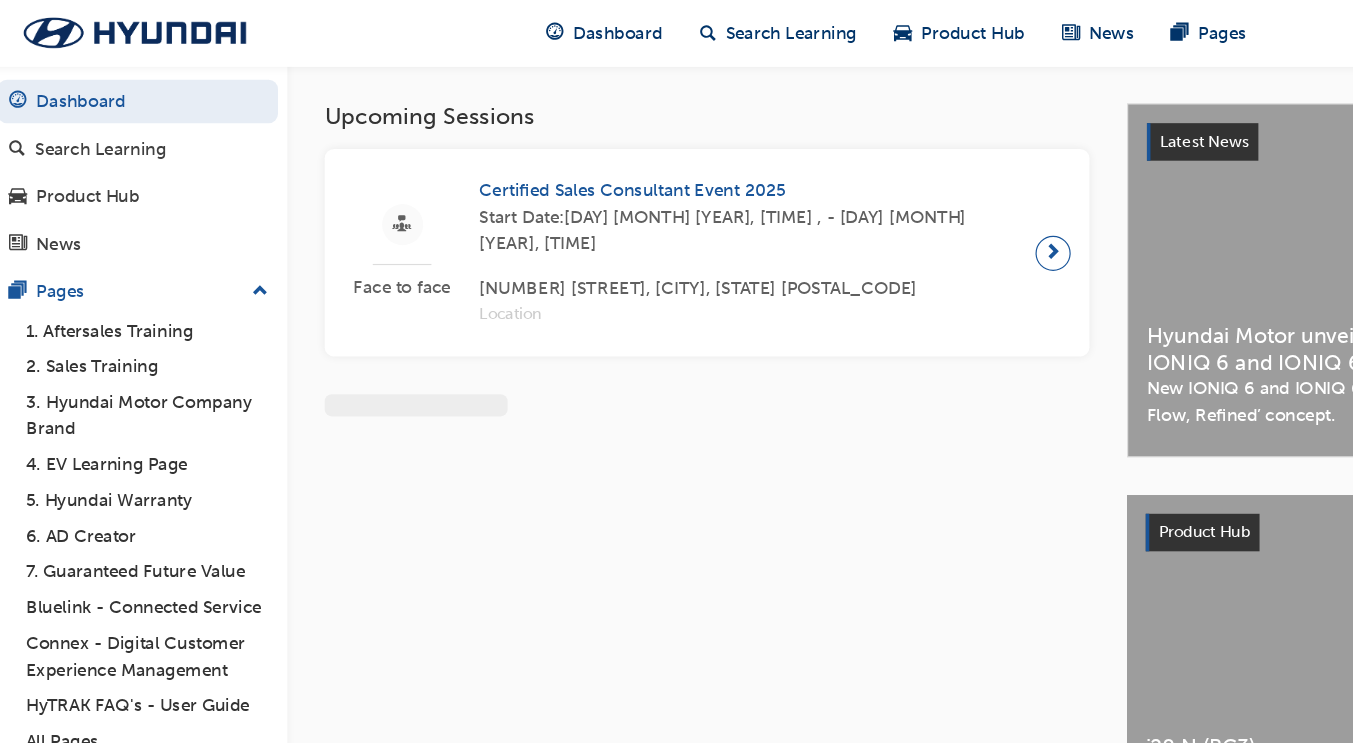 scroll, scrollTop: 23, scrollLeft: 0, axis: vertical 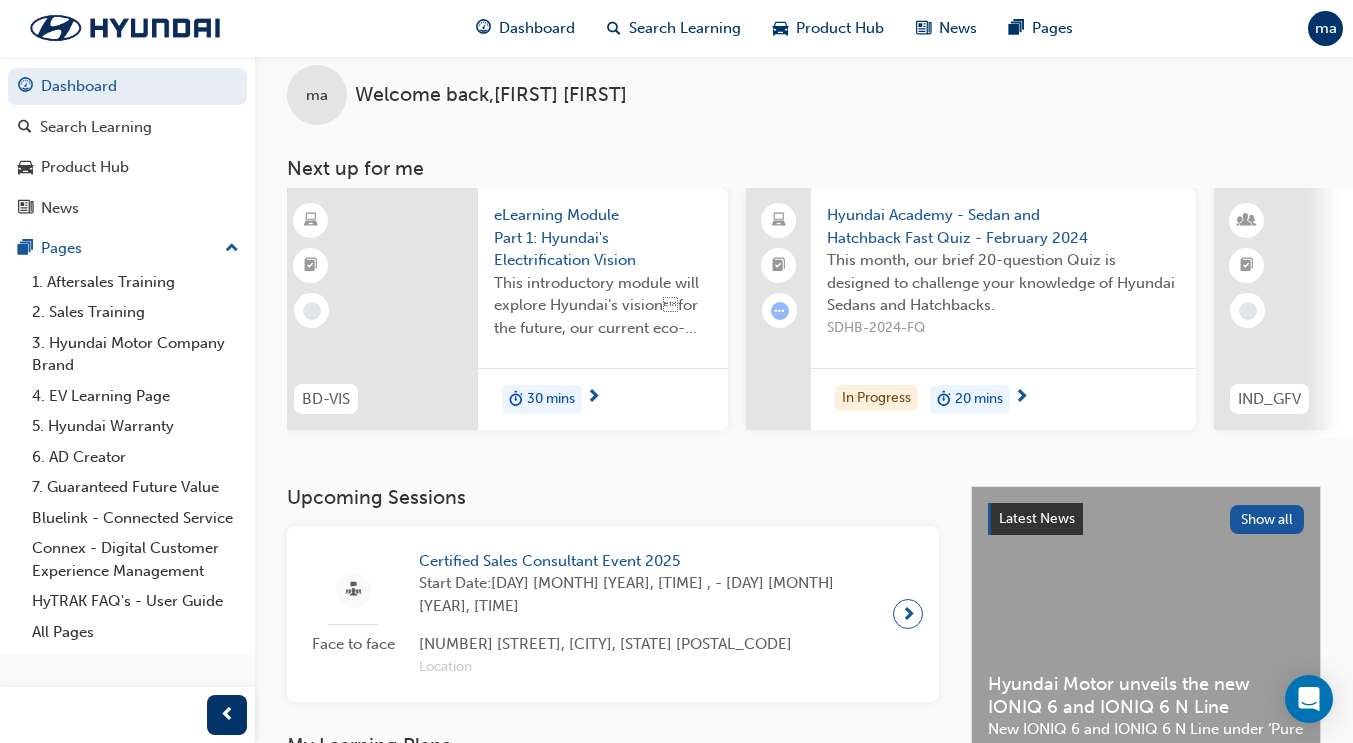 click on "Hyundai Academy - Sedan and Hatchback Fast Quiz - February 2024" at bounding box center (1003, 226) 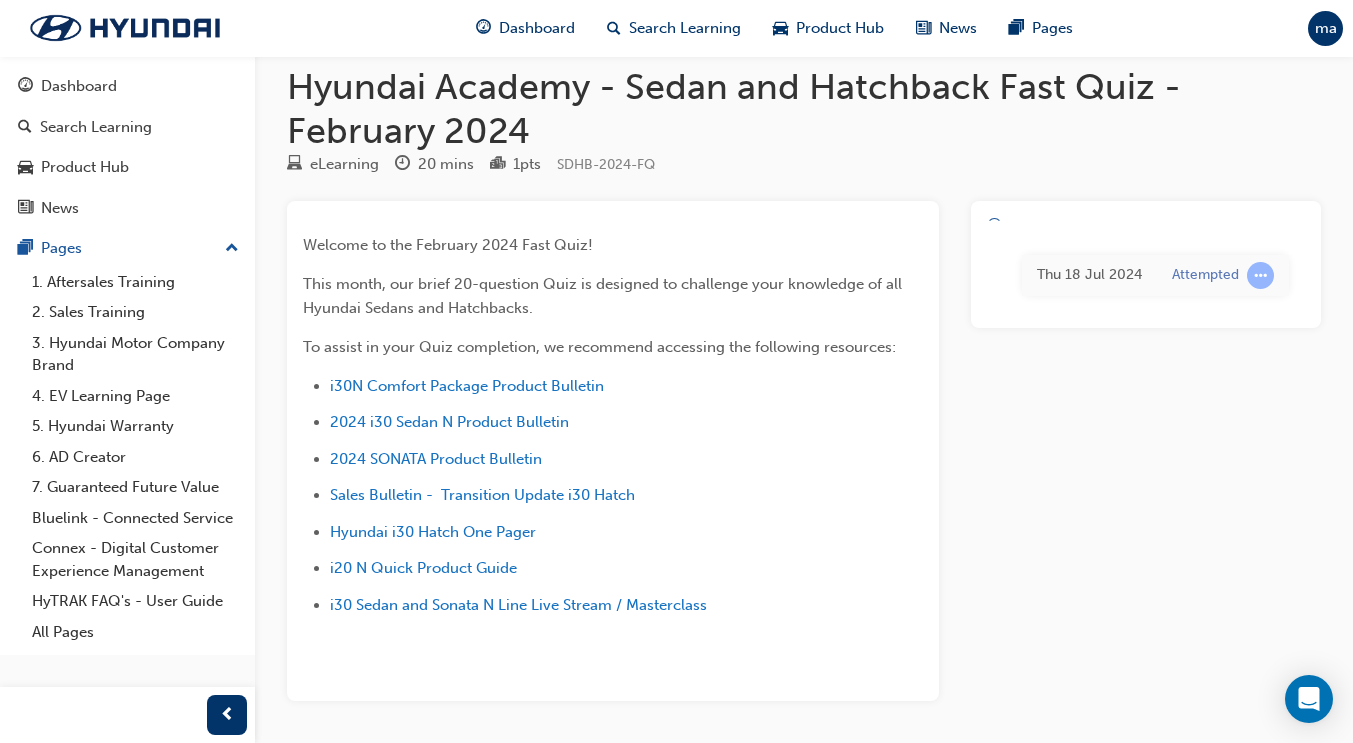 click on "Thu 18 Jul 2024 Attempted" at bounding box center [1146, 265] 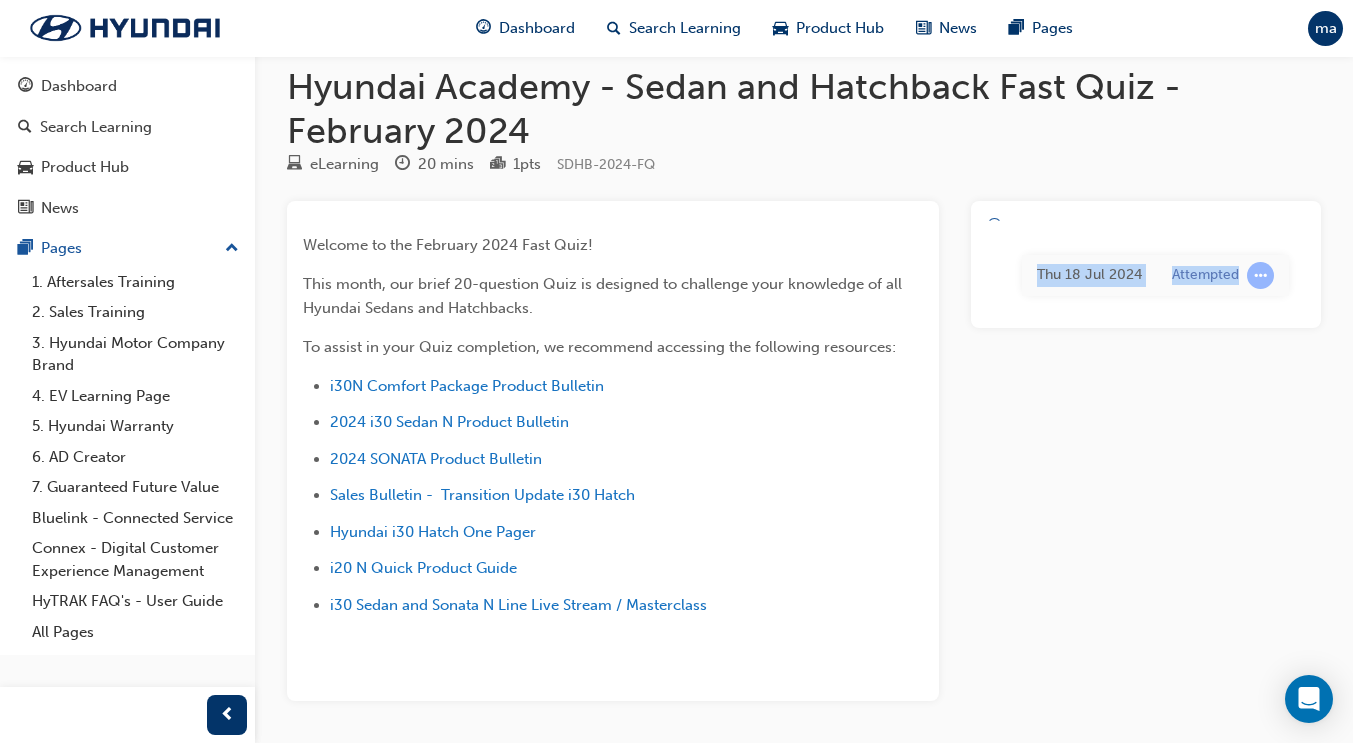 drag, startPoint x: 1027, startPoint y: 226, endPoint x: 1251, endPoint y: 265, distance: 227.36974 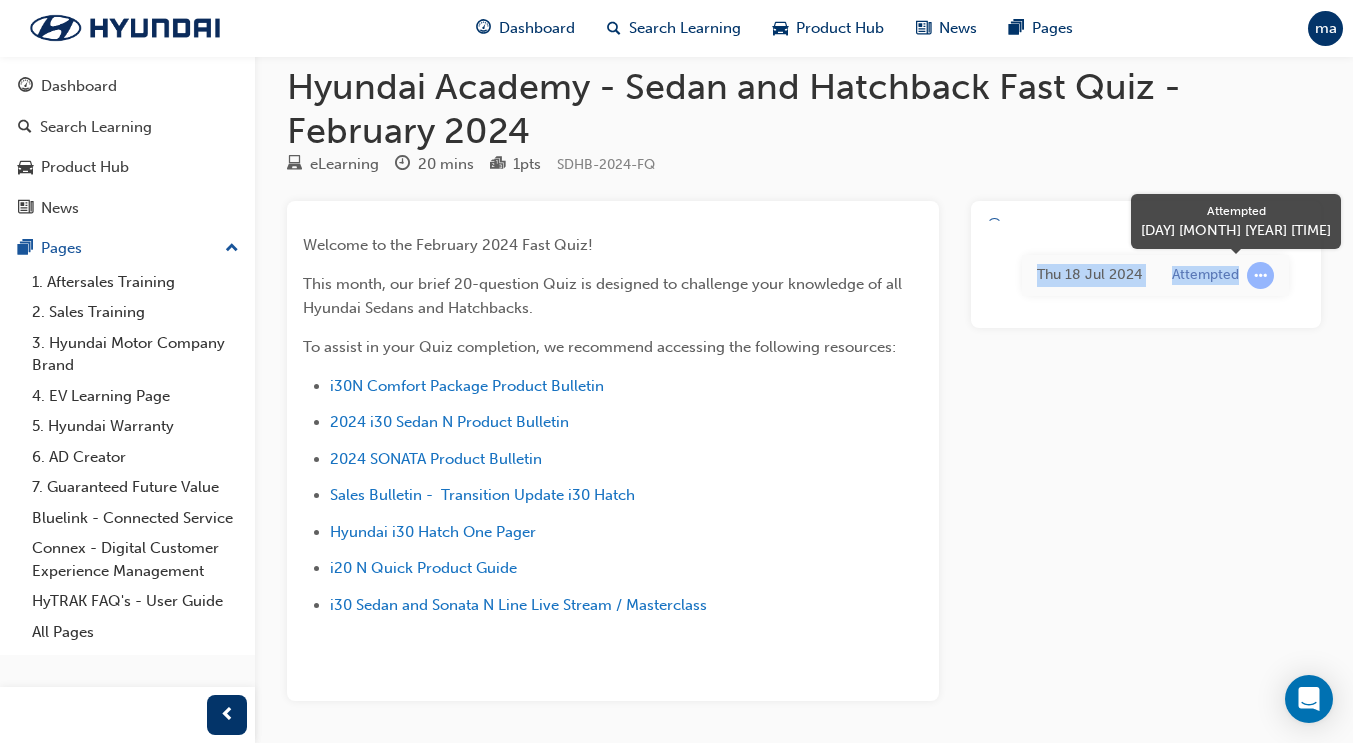 click at bounding box center [1260, 275] 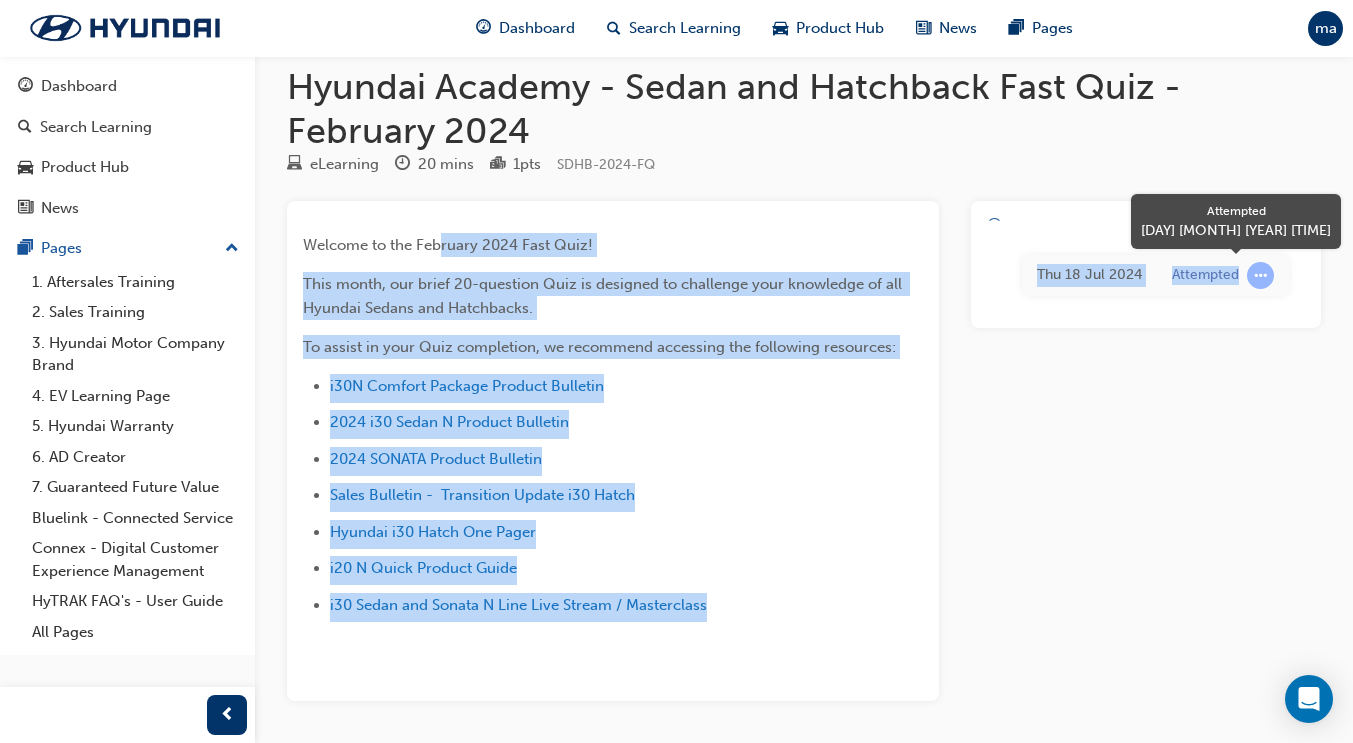 drag, startPoint x: 1265, startPoint y: 278, endPoint x: 443, endPoint y: 245, distance: 822.6622 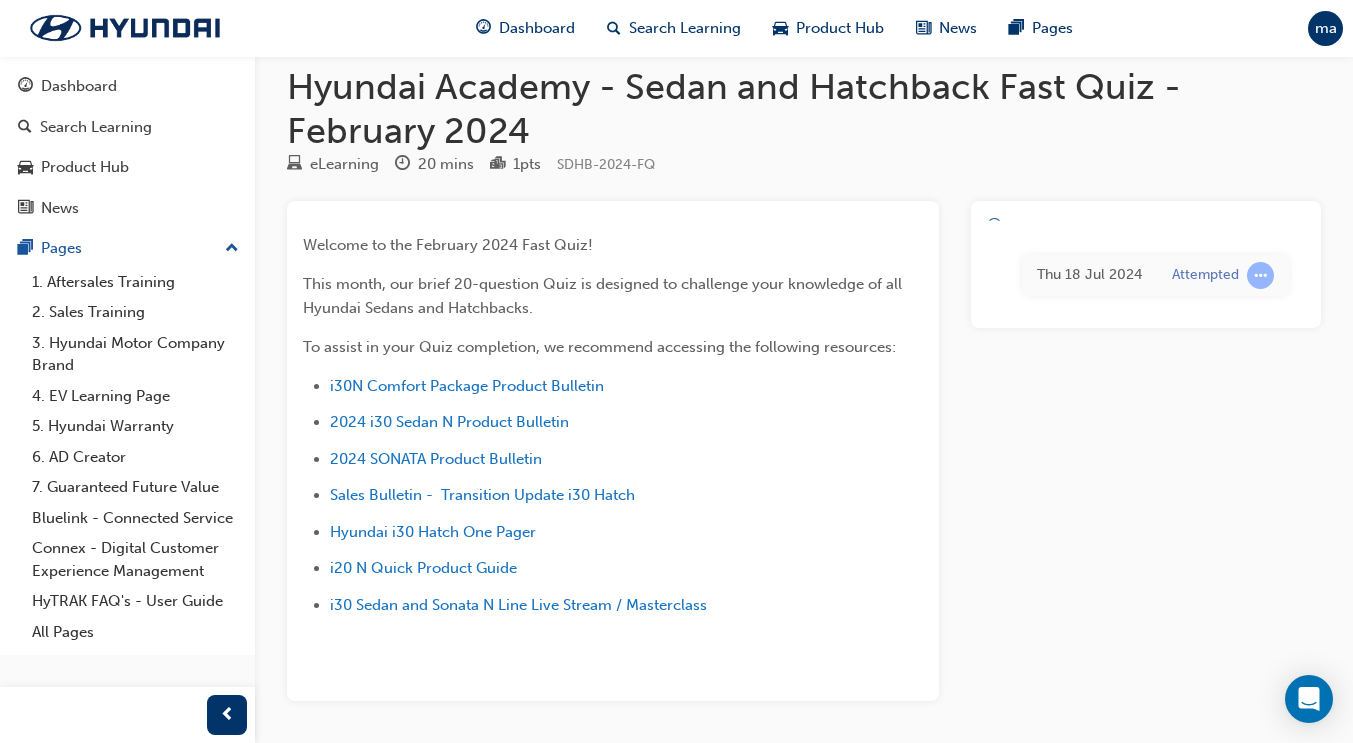 click on "Welcome to the February 2024 Fast Quiz! This month, our brief 20-question Quiz is designed to challenge your knowledge of all Hyundai Sedans and Hatchbacks. To assist in your Quiz completion, we recommend accessing the following resources:   i30N Comfort Package Product Bulletin     2024 i30 Sedan N Product Bulletin     2024 SONATA Product Bulletin     Sales Bulletin -  Transition Update i30 Hatch     Hyundai i30 Hatch One Pager     i20 N Quick Product Guide     i30 Sedan and Sonata N Line Live Stream / Masterclass" at bounding box center [613, 419] 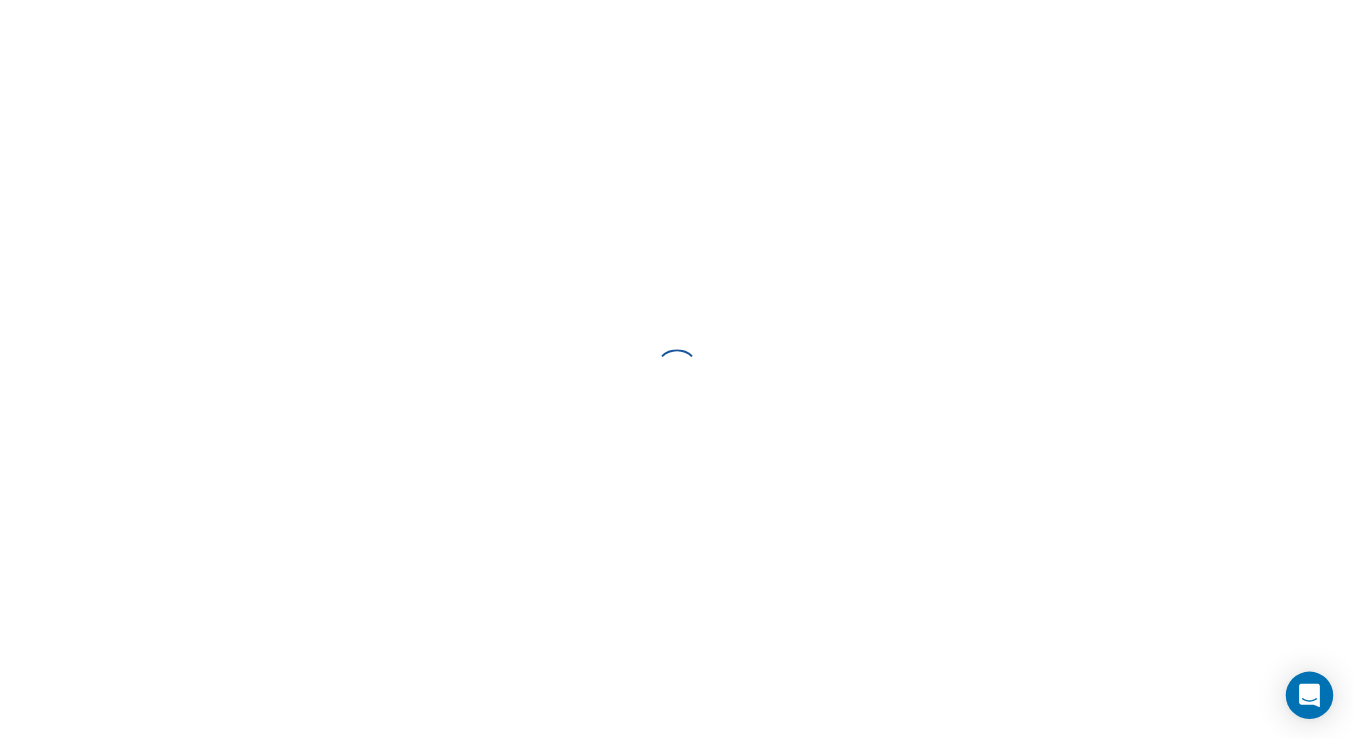 scroll, scrollTop: 0, scrollLeft: 0, axis: both 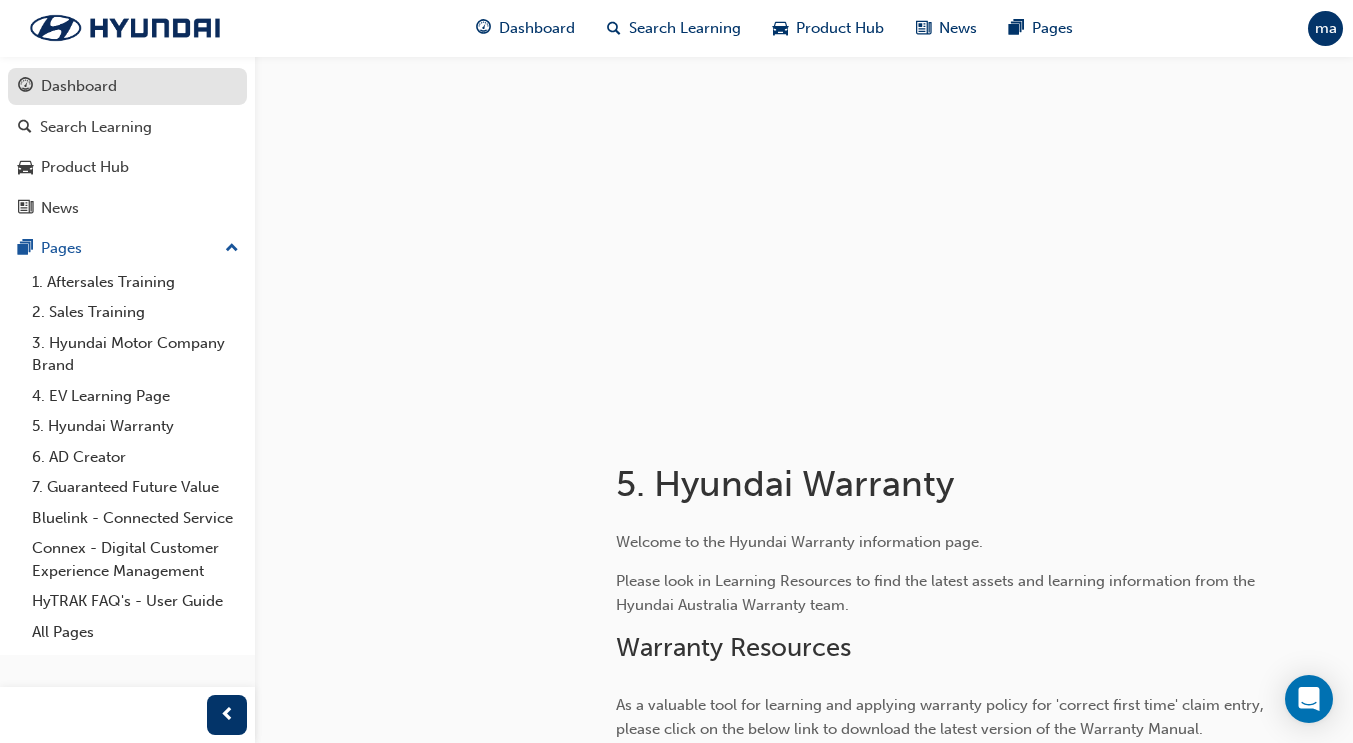 click on "Dashboard" at bounding box center (127, 86) 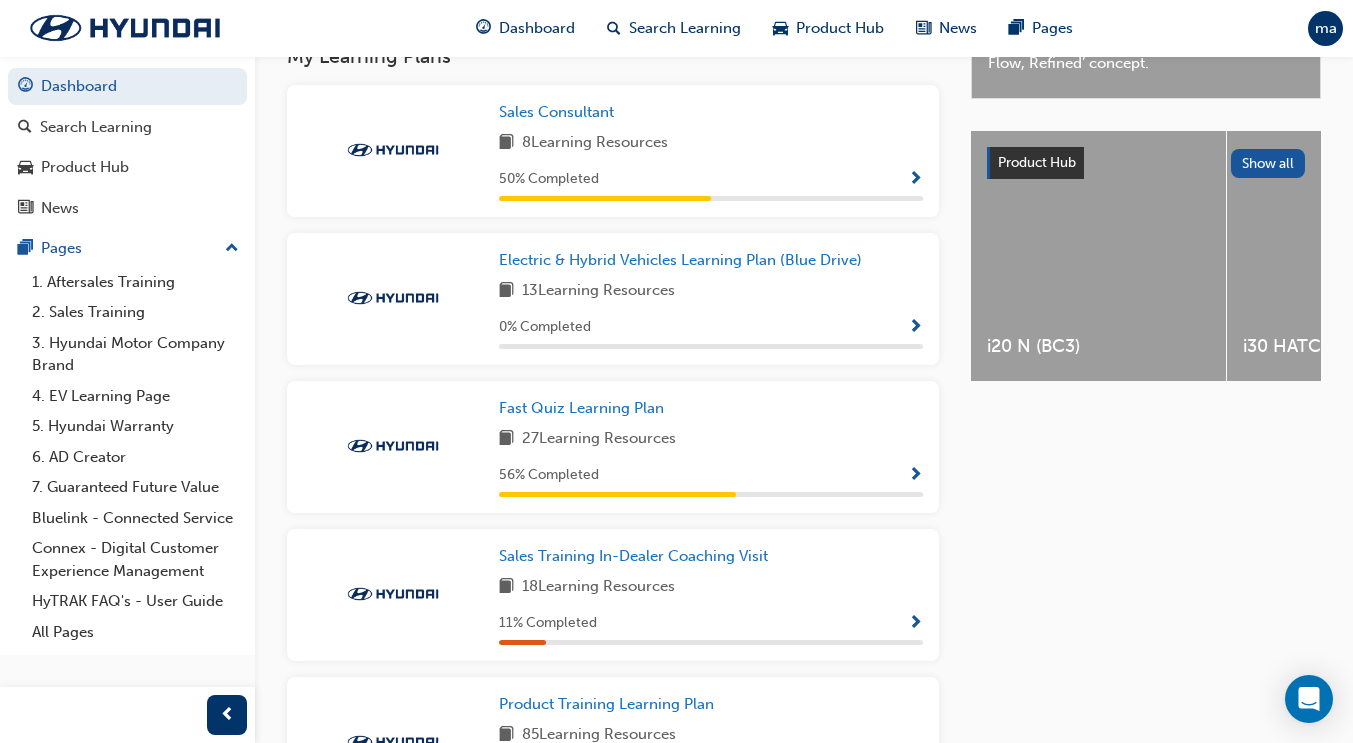 scroll, scrollTop: 713, scrollLeft: 0, axis: vertical 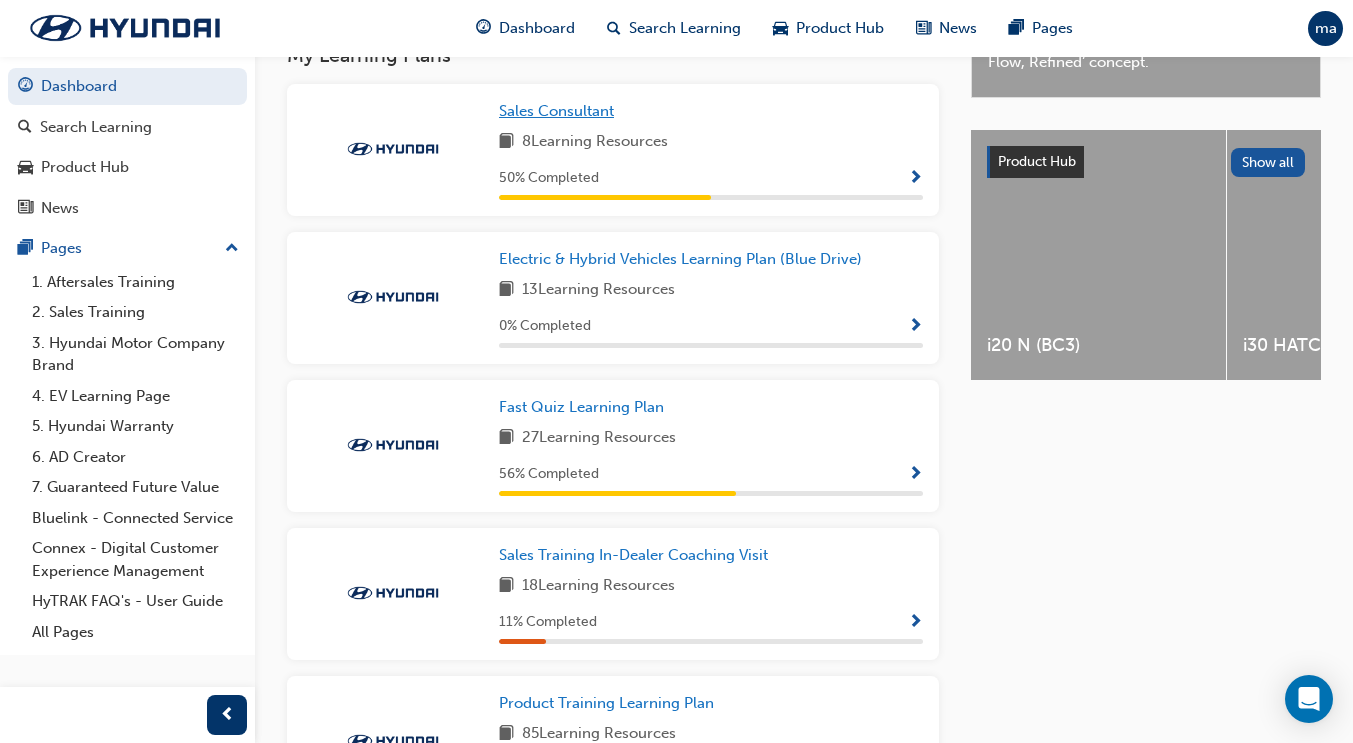 click on "Sales Consultant" at bounding box center (560, 111) 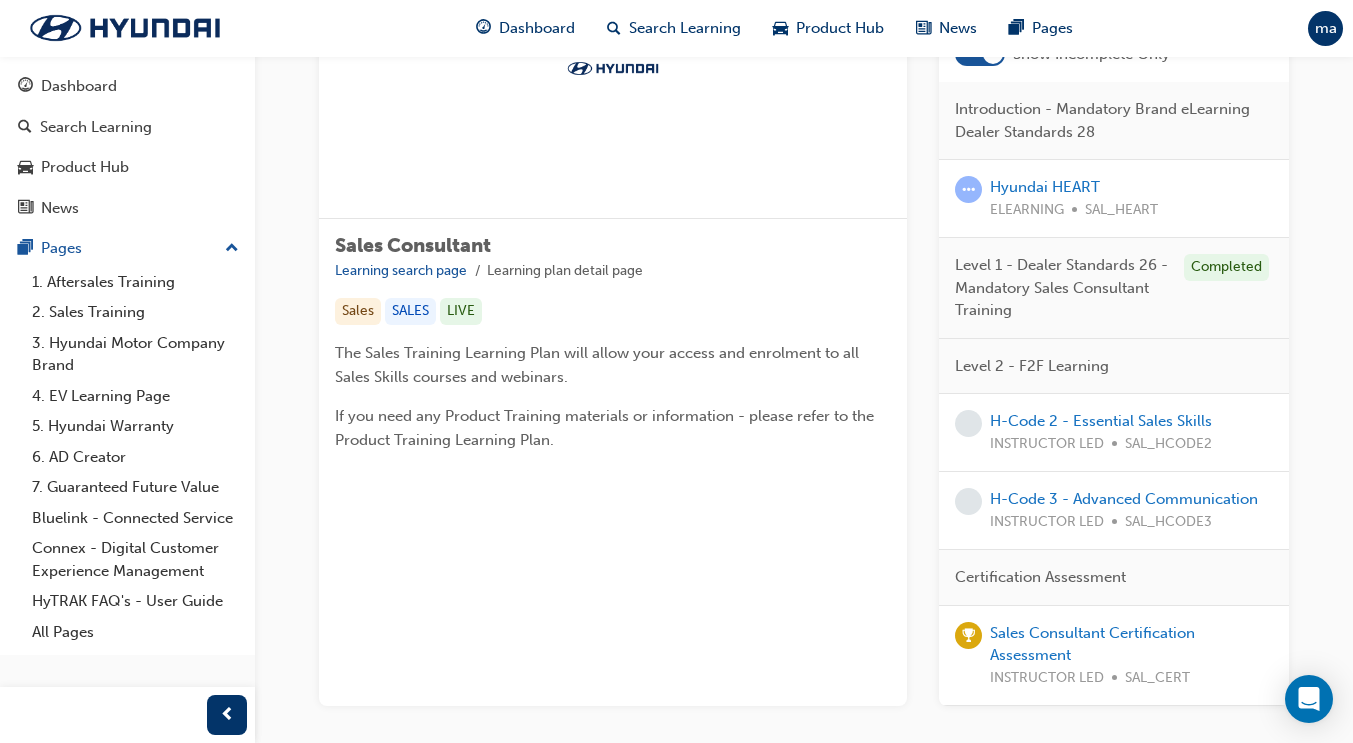 scroll, scrollTop: 429, scrollLeft: 0, axis: vertical 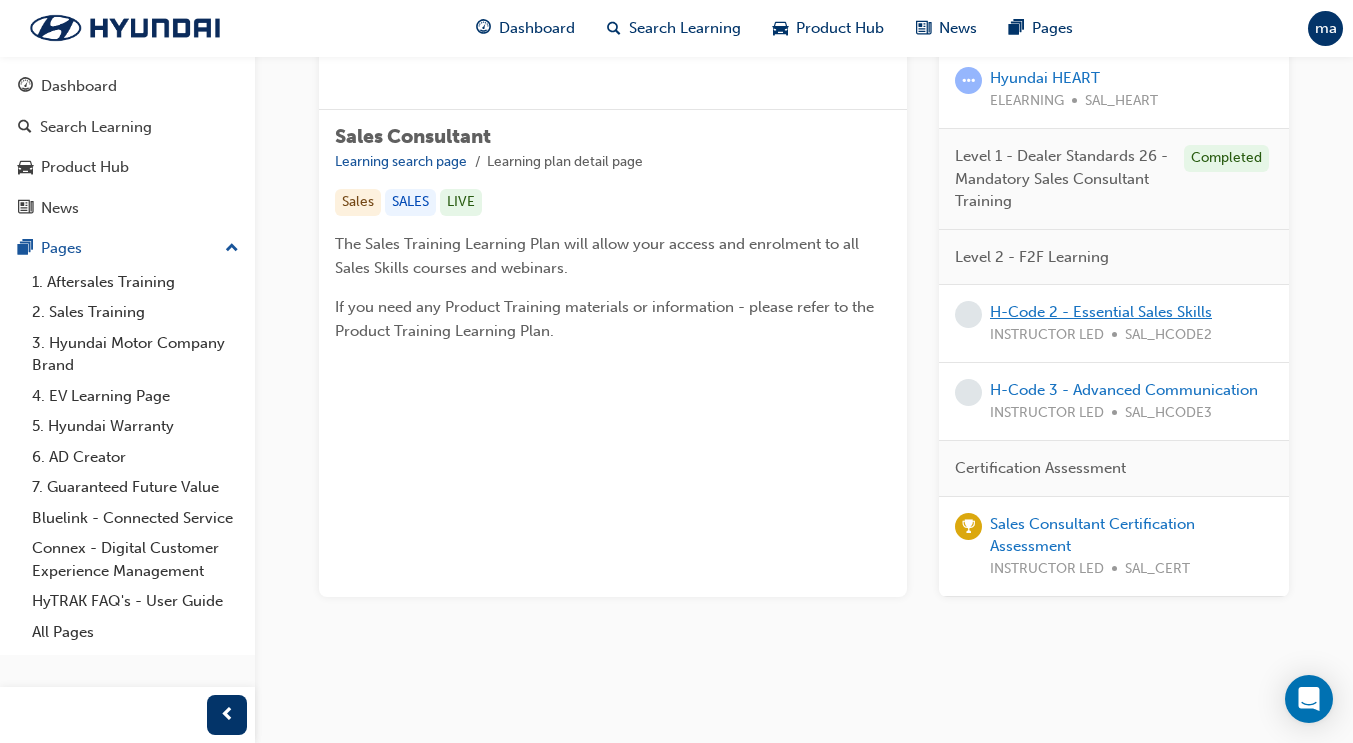 click on "H-Code 2 - Essential Sales Skills" at bounding box center (1101, 312) 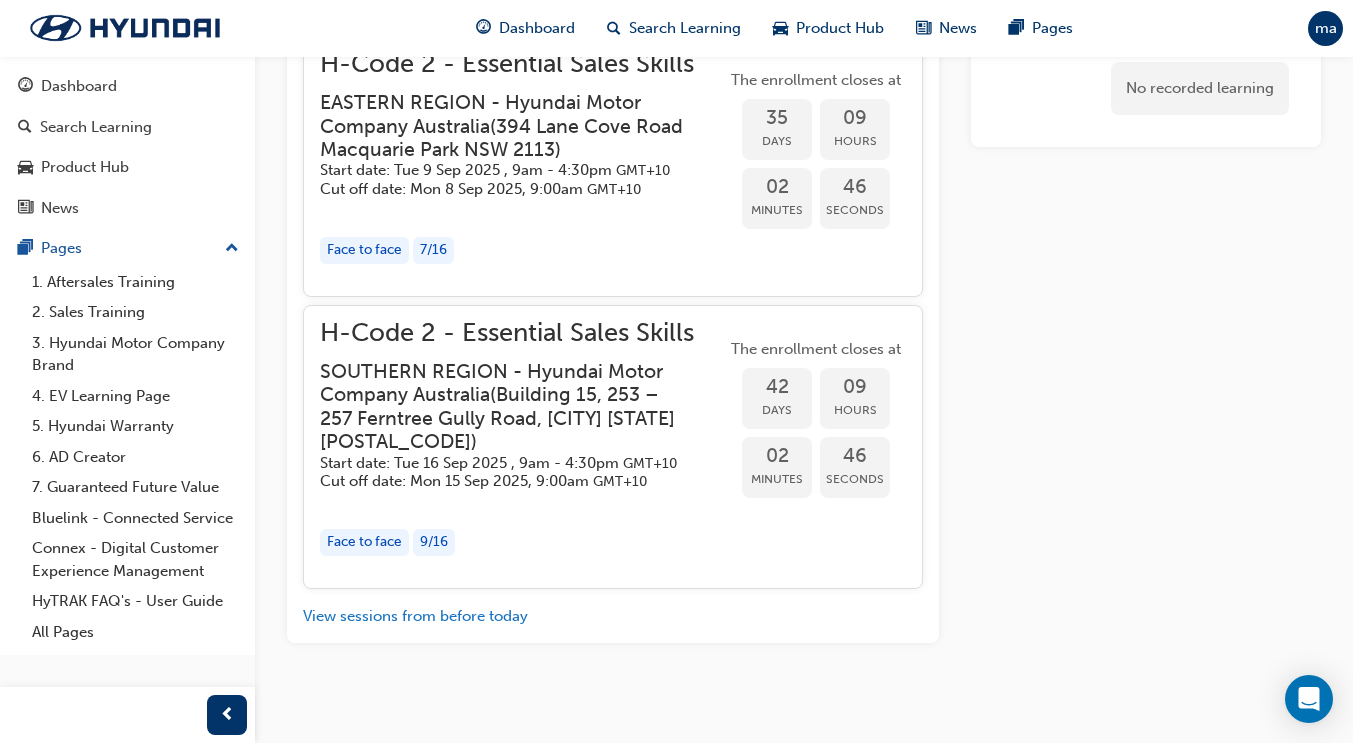 scroll, scrollTop: 1656, scrollLeft: 0, axis: vertical 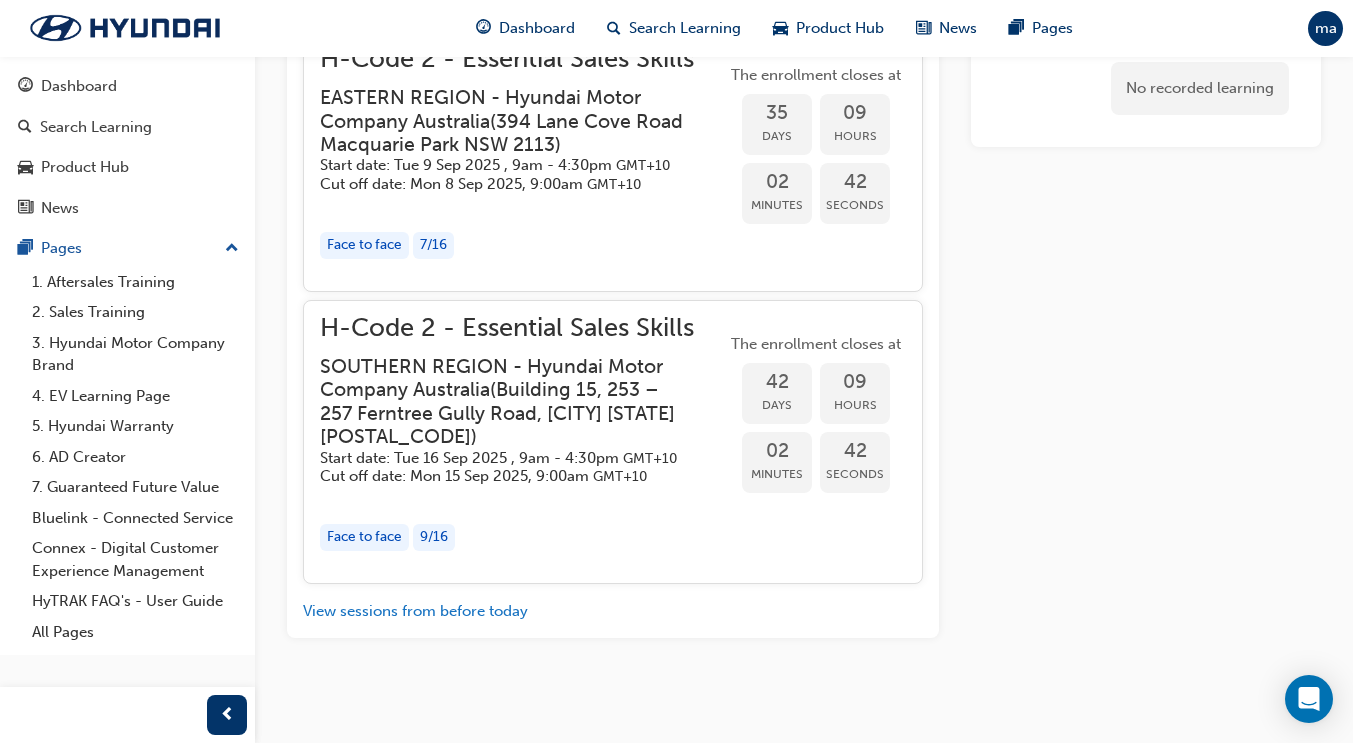 click on "Cut off date:   Mon 15 Sep 2025, 9:00am   GMT+10" at bounding box center (507, 476) 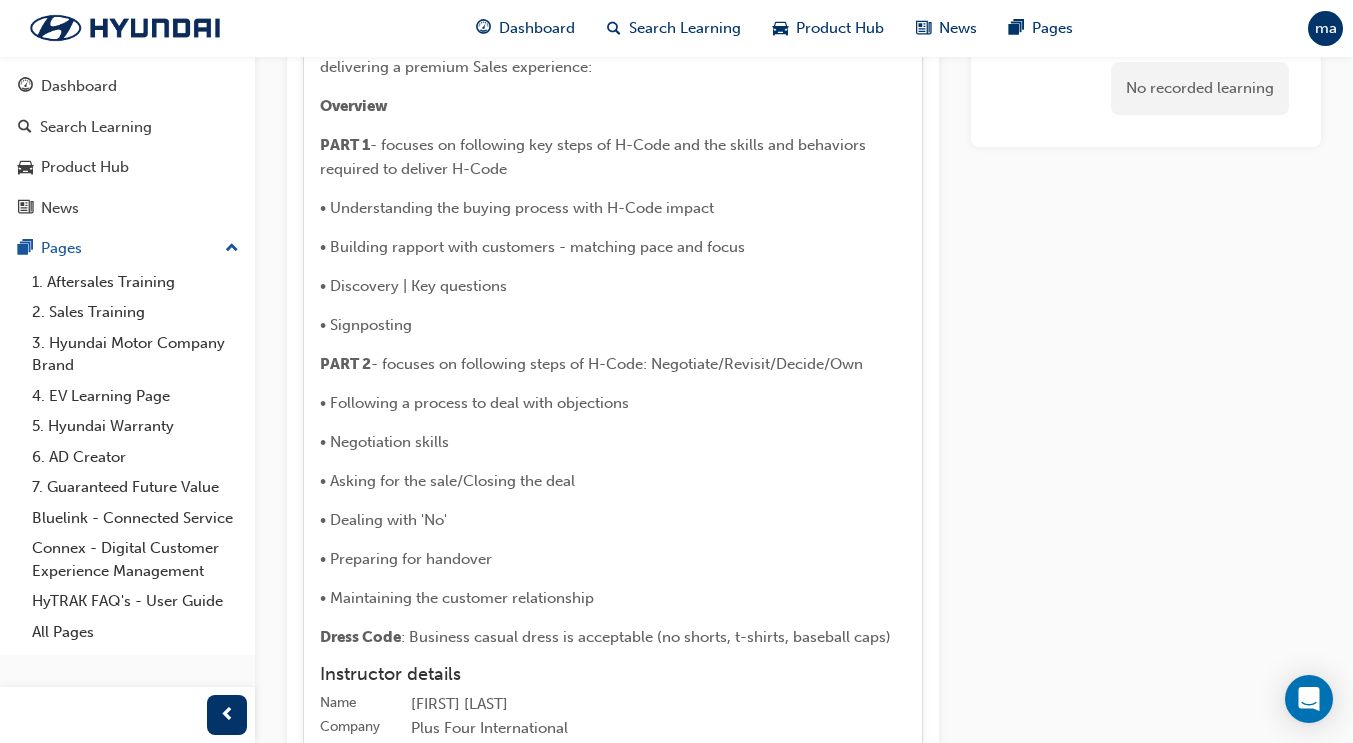 scroll, scrollTop: 2514, scrollLeft: 0, axis: vertical 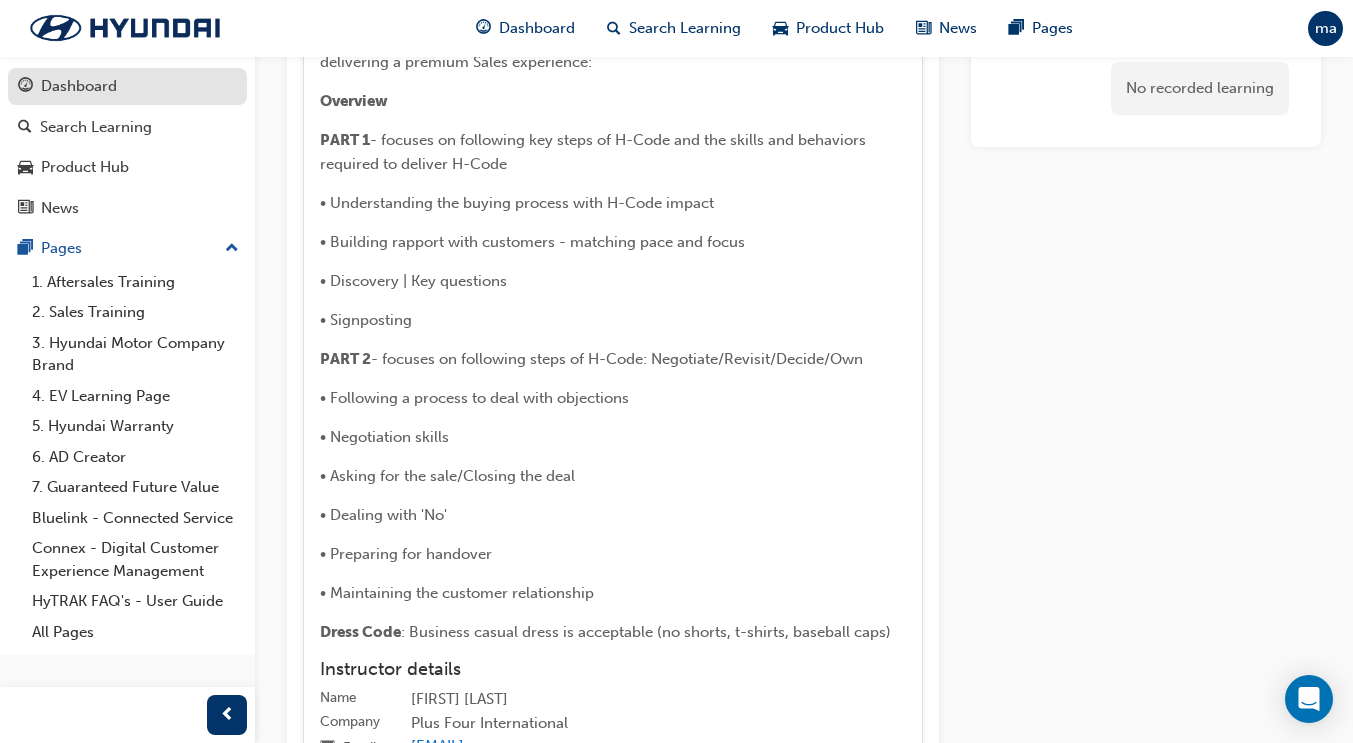 click on "Dashboard" at bounding box center (127, 86) 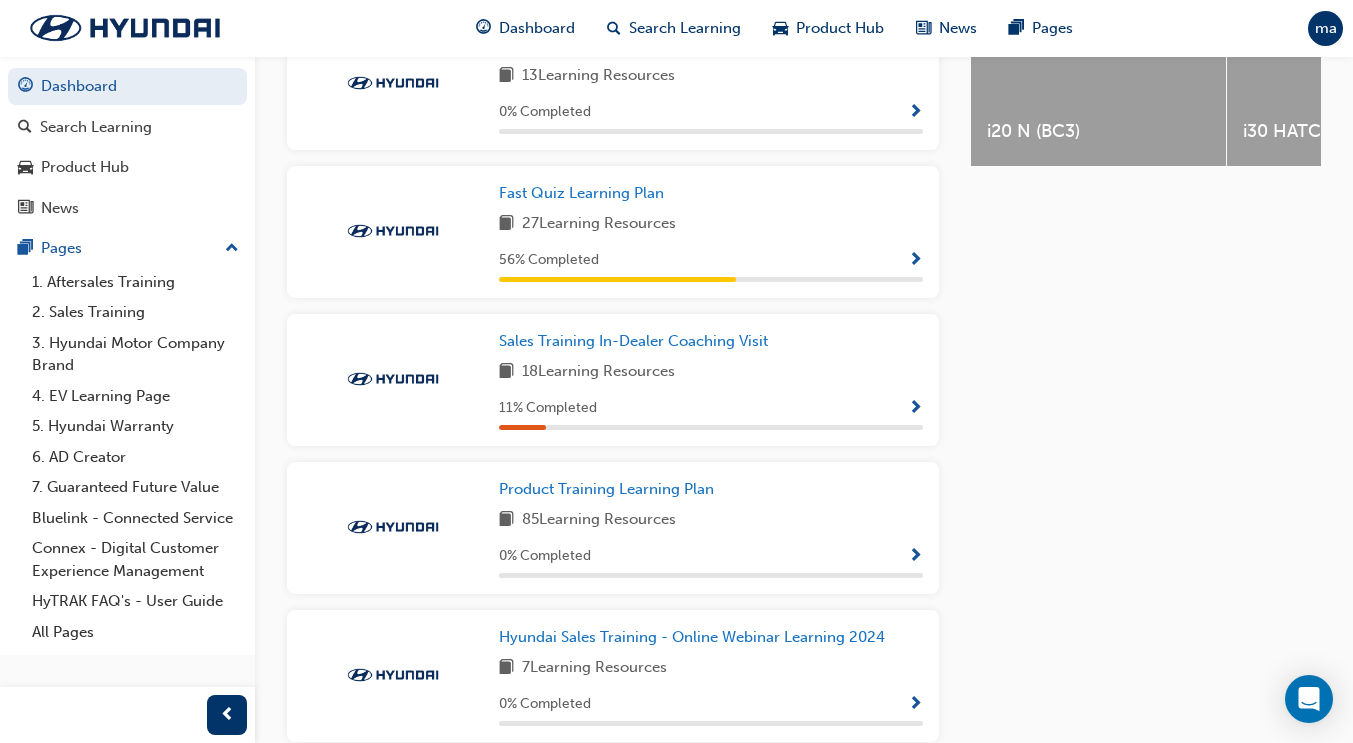 scroll, scrollTop: 925, scrollLeft: 0, axis: vertical 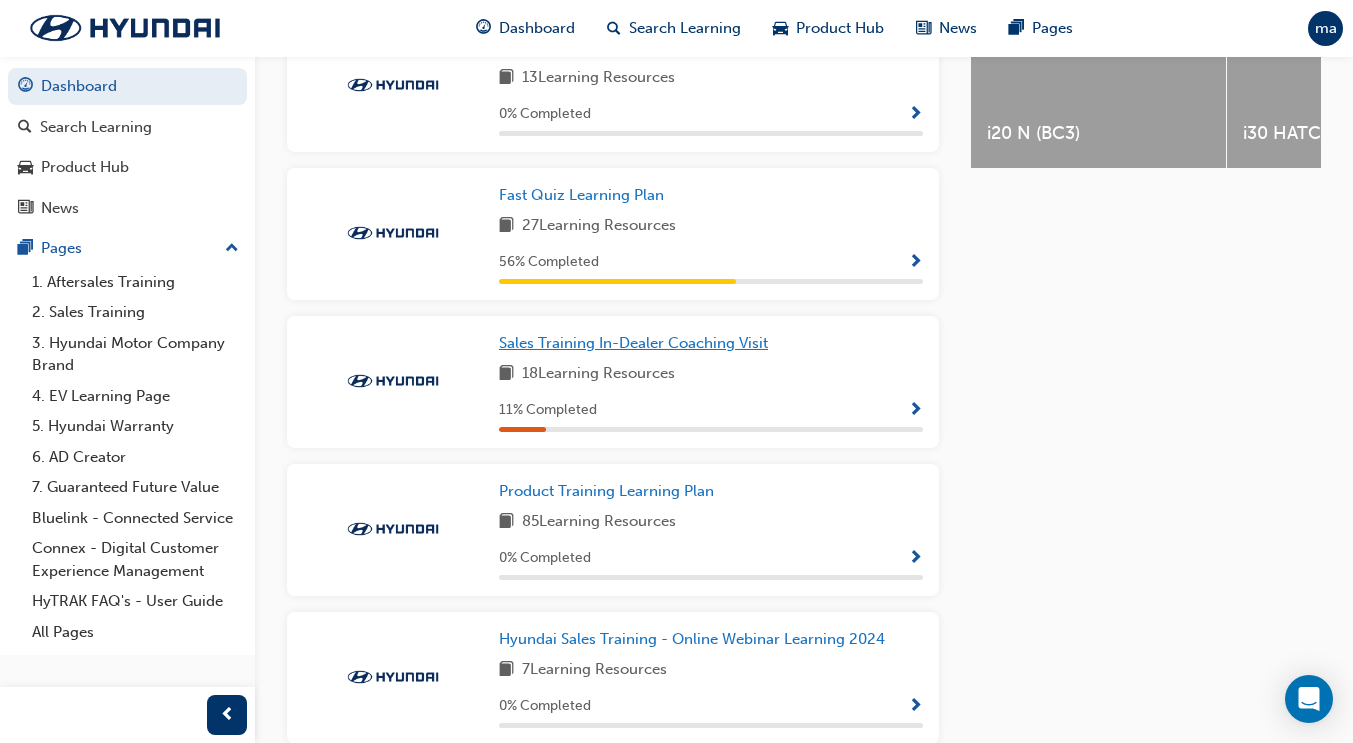 click on "Sales Training In-Dealer Coaching Visit" at bounding box center [633, 343] 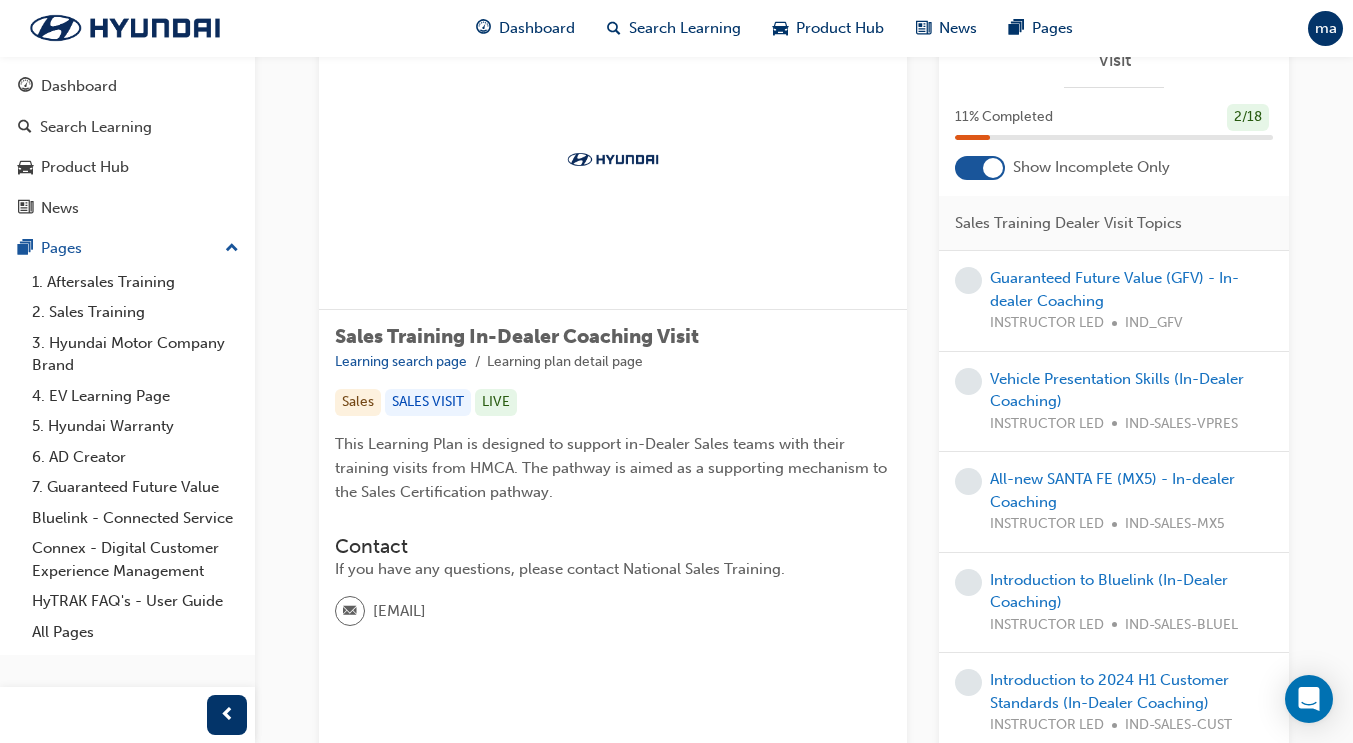 scroll, scrollTop: 0, scrollLeft: 0, axis: both 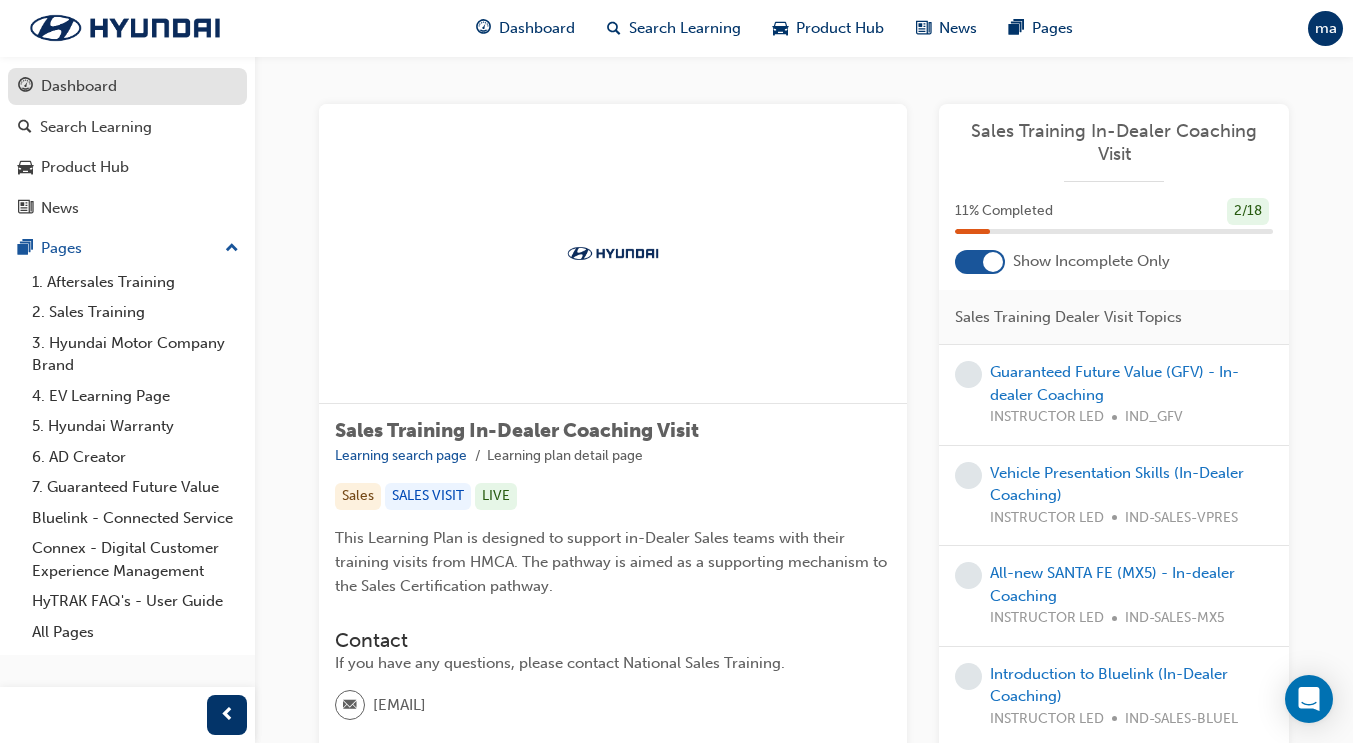 click on "Dashboard" at bounding box center [79, 86] 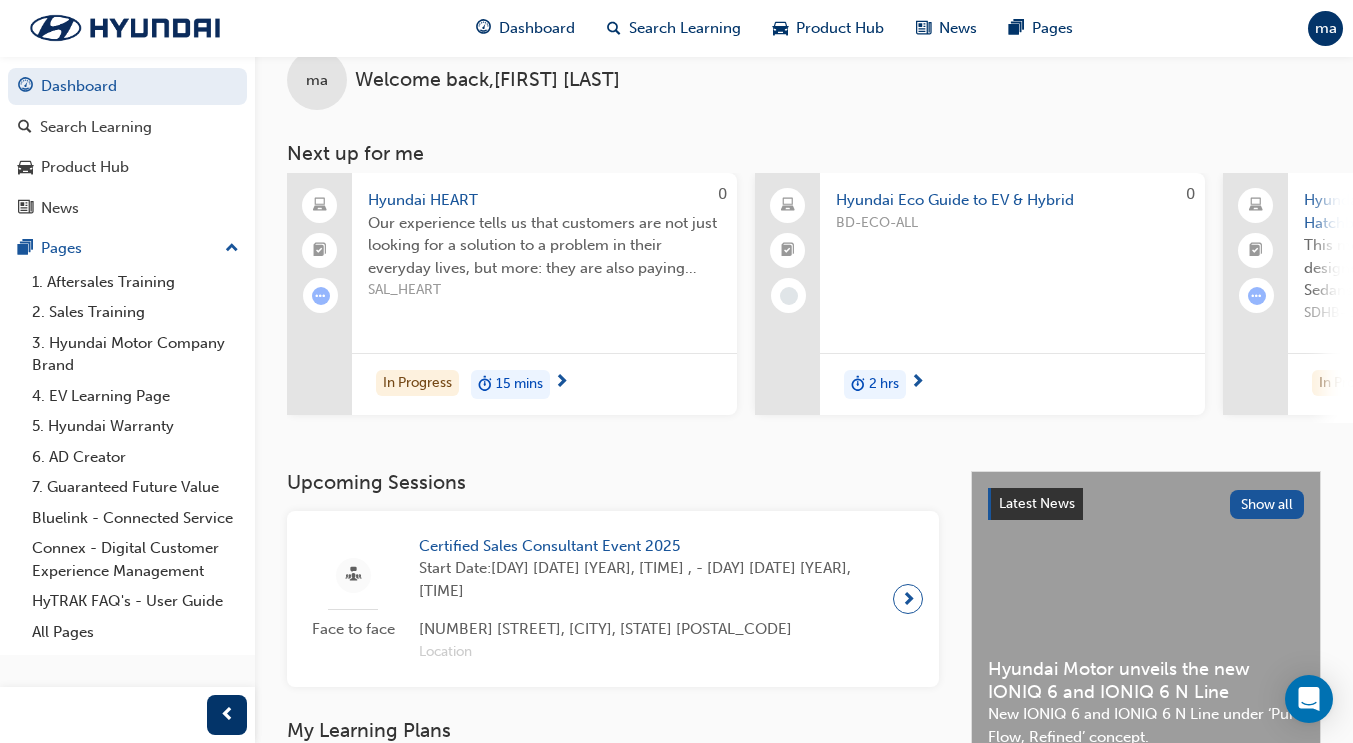scroll, scrollTop: 0, scrollLeft: 0, axis: both 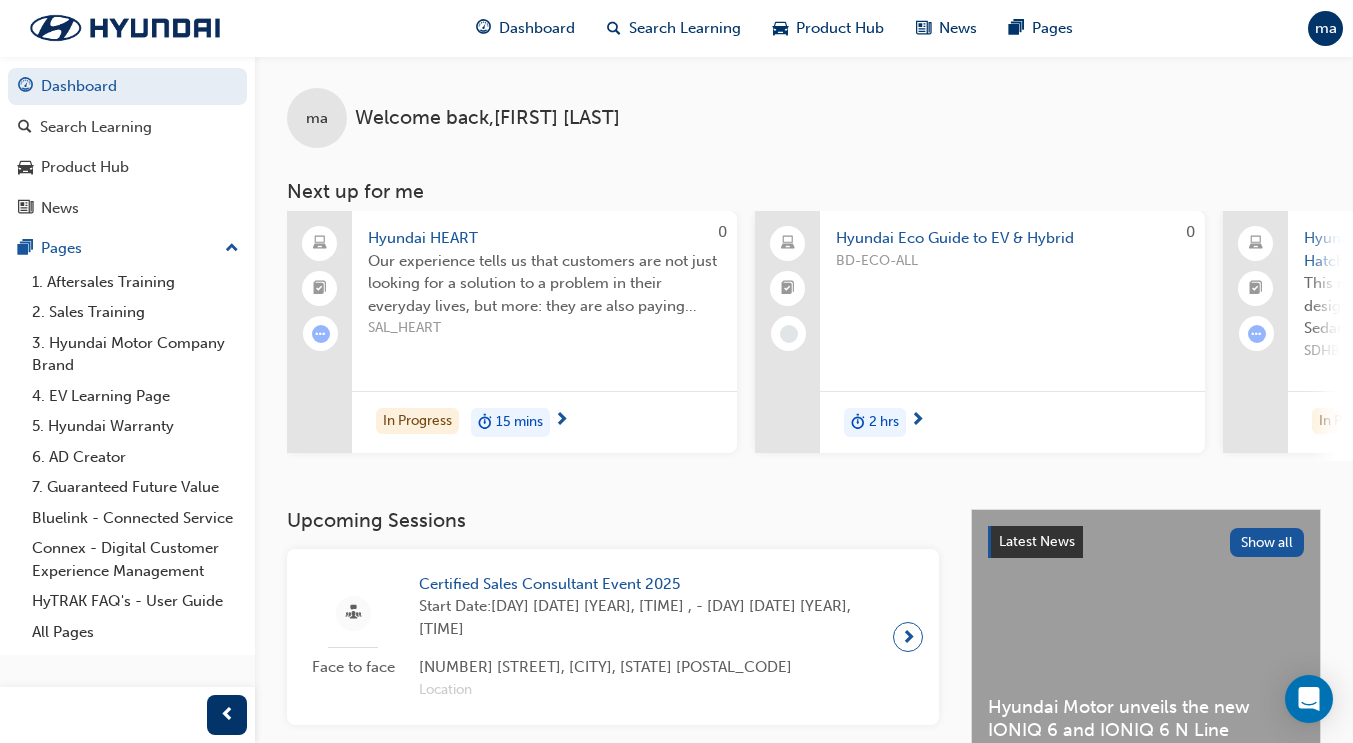 click on "Hyundai Eco Guide to EV & Hybrid" at bounding box center (1012, 238) 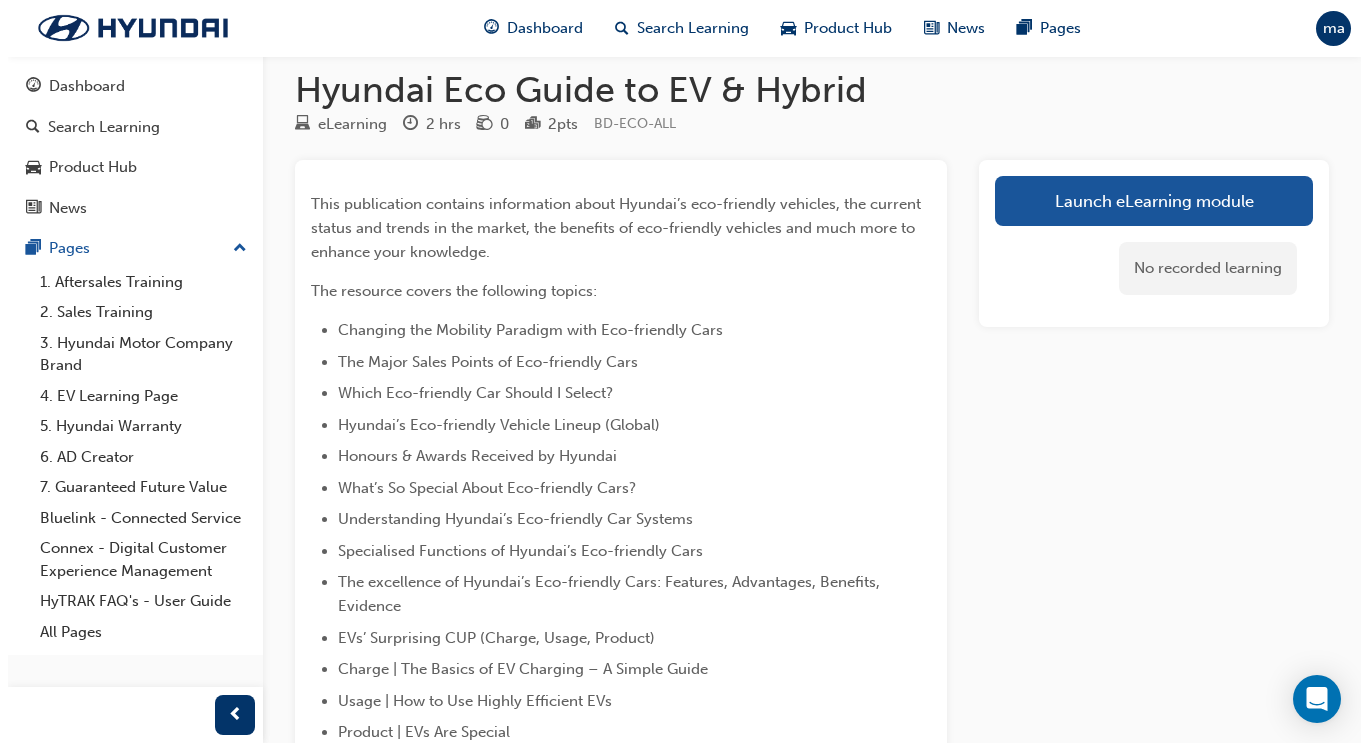 scroll, scrollTop: 0, scrollLeft: 0, axis: both 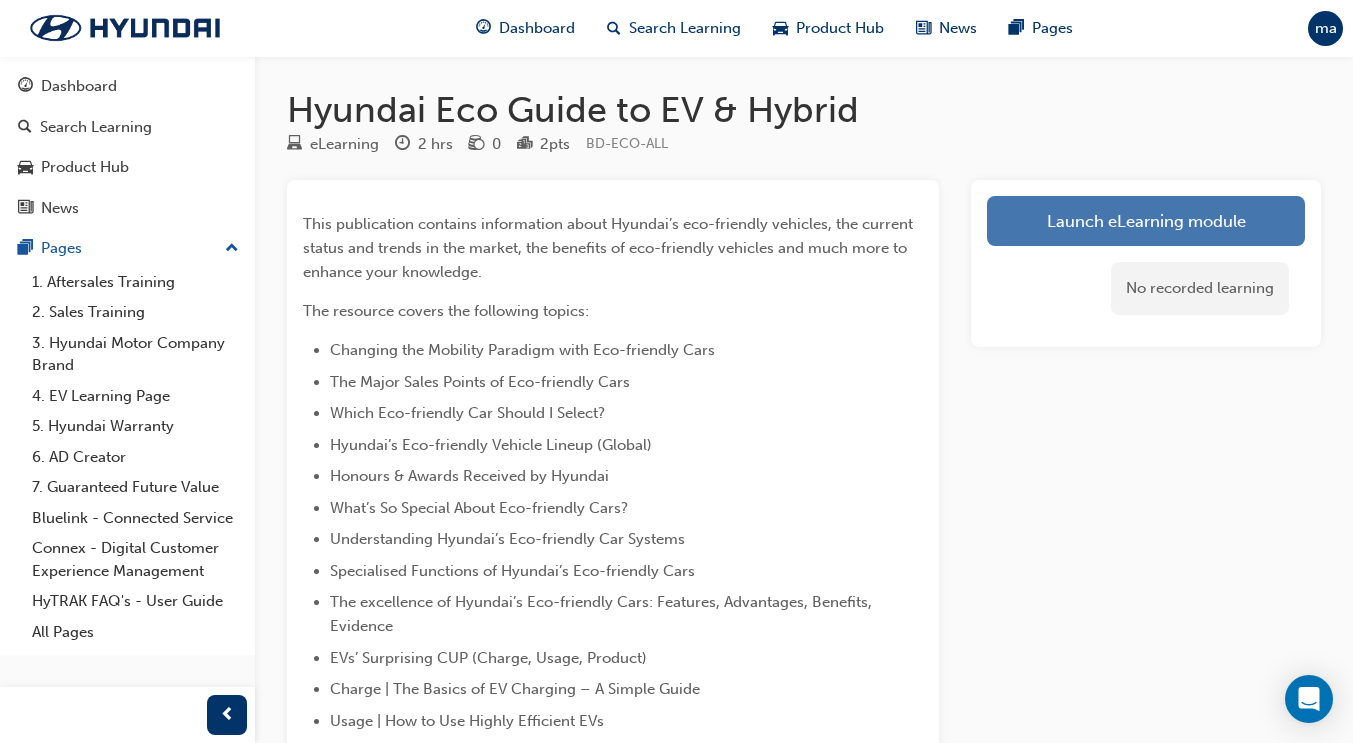 click on "Launch eLearning module" at bounding box center [1146, 221] 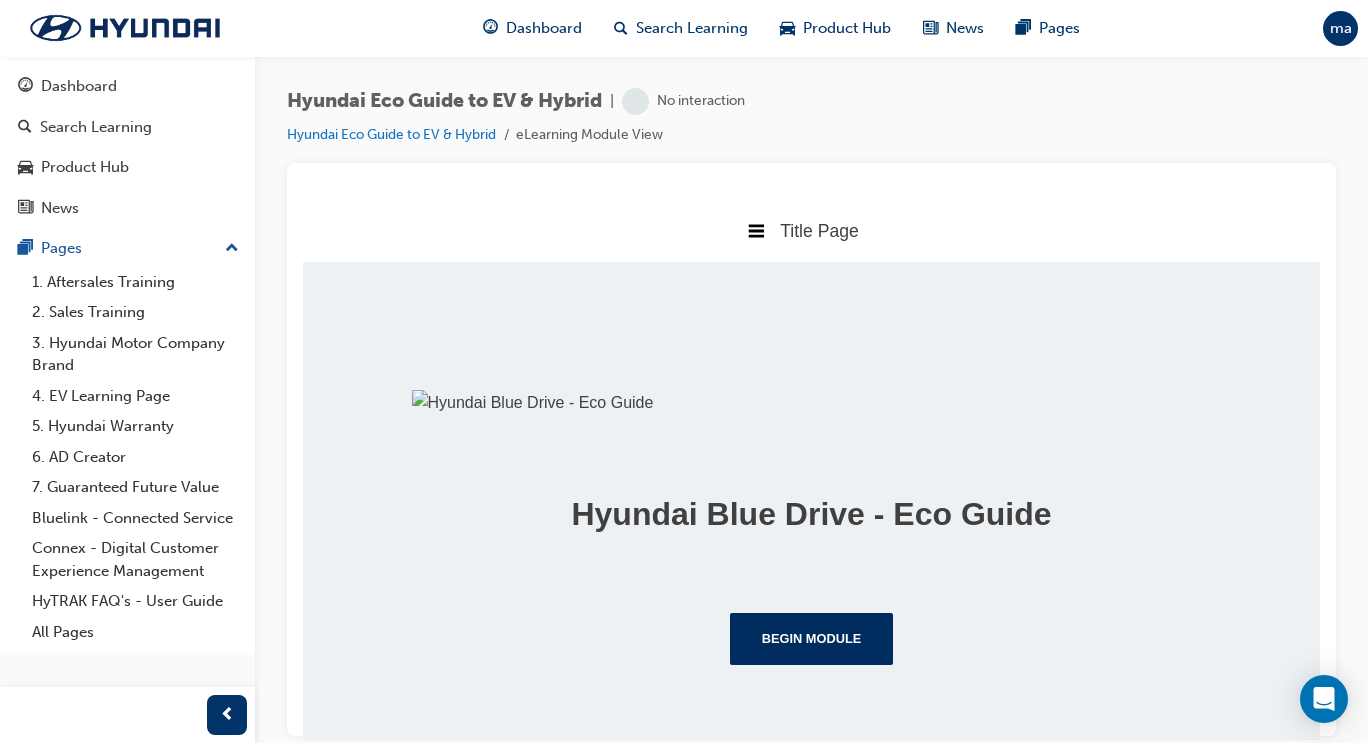 scroll, scrollTop: 347, scrollLeft: 0, axis: vertical 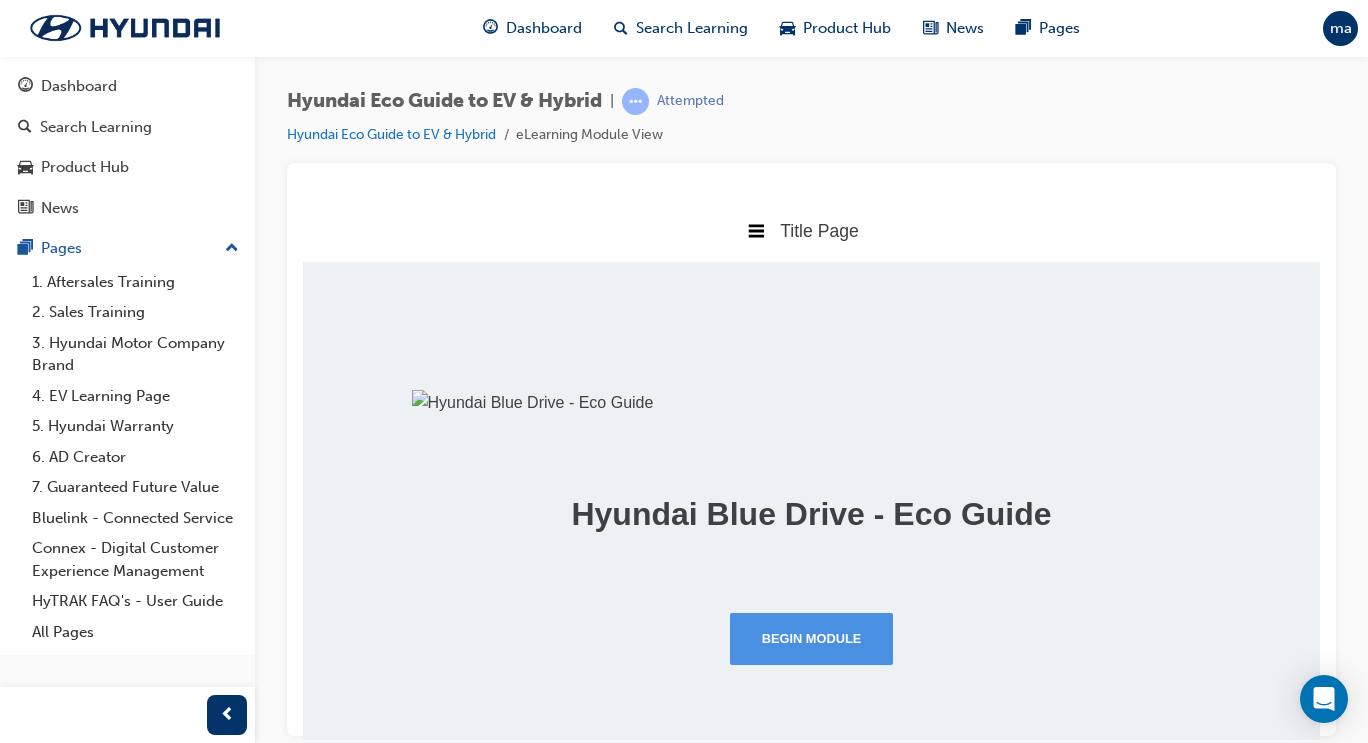 click on "Begin Module" at bounding box center (812, 638) 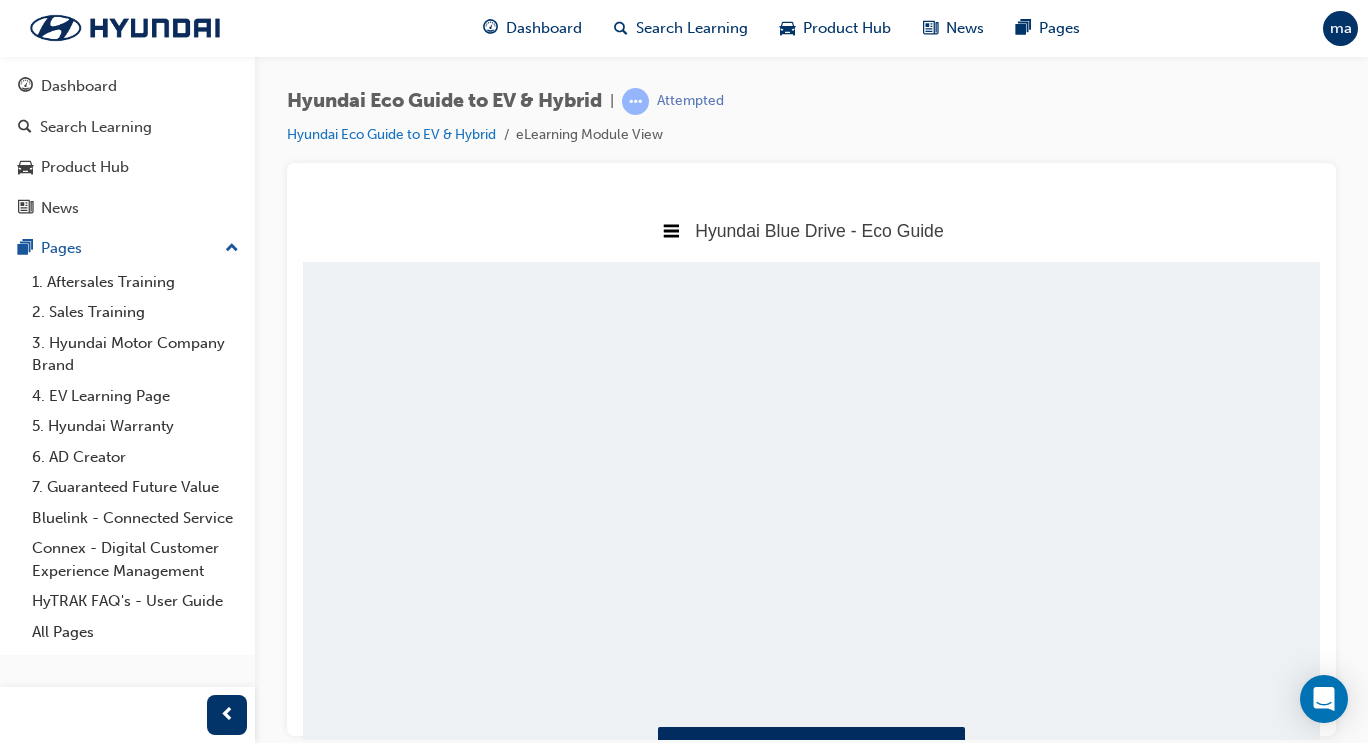 scroll, scrollTop: 9, scrollLeft: 10, axis: both 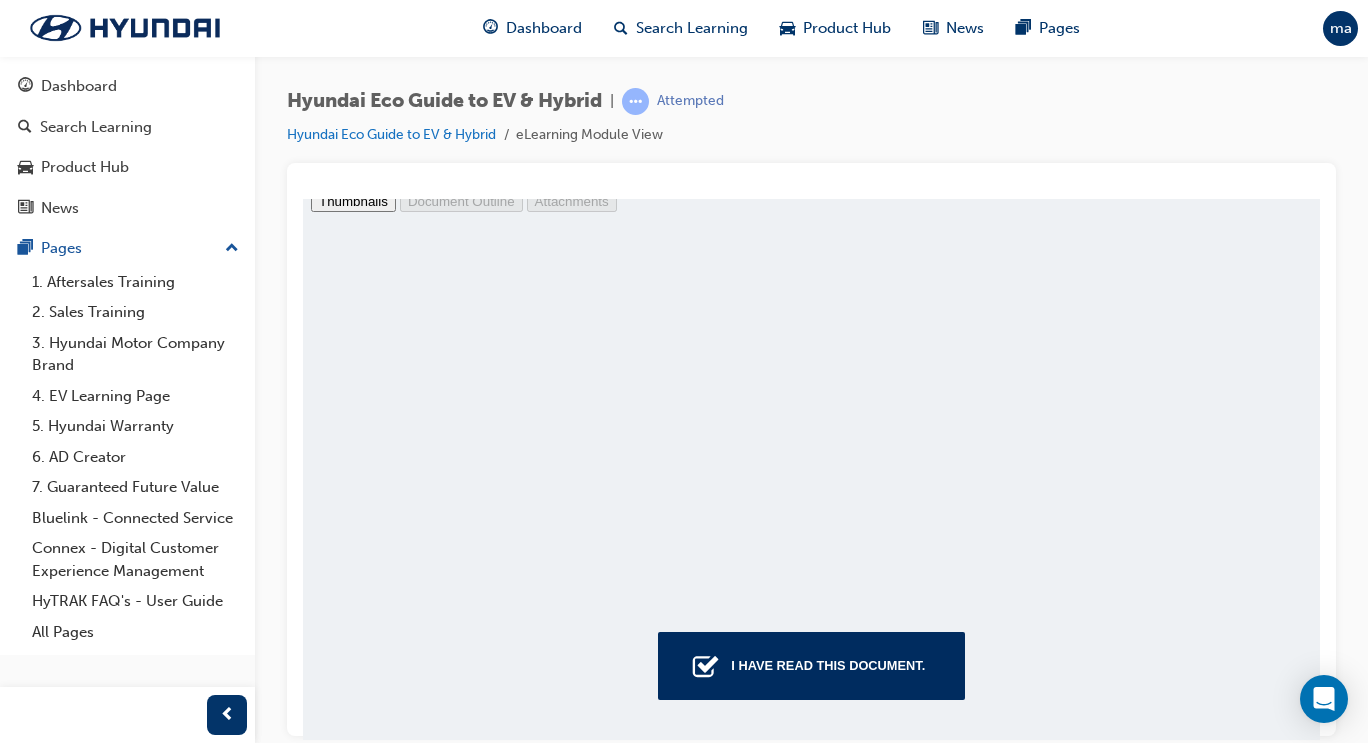 type on "2" 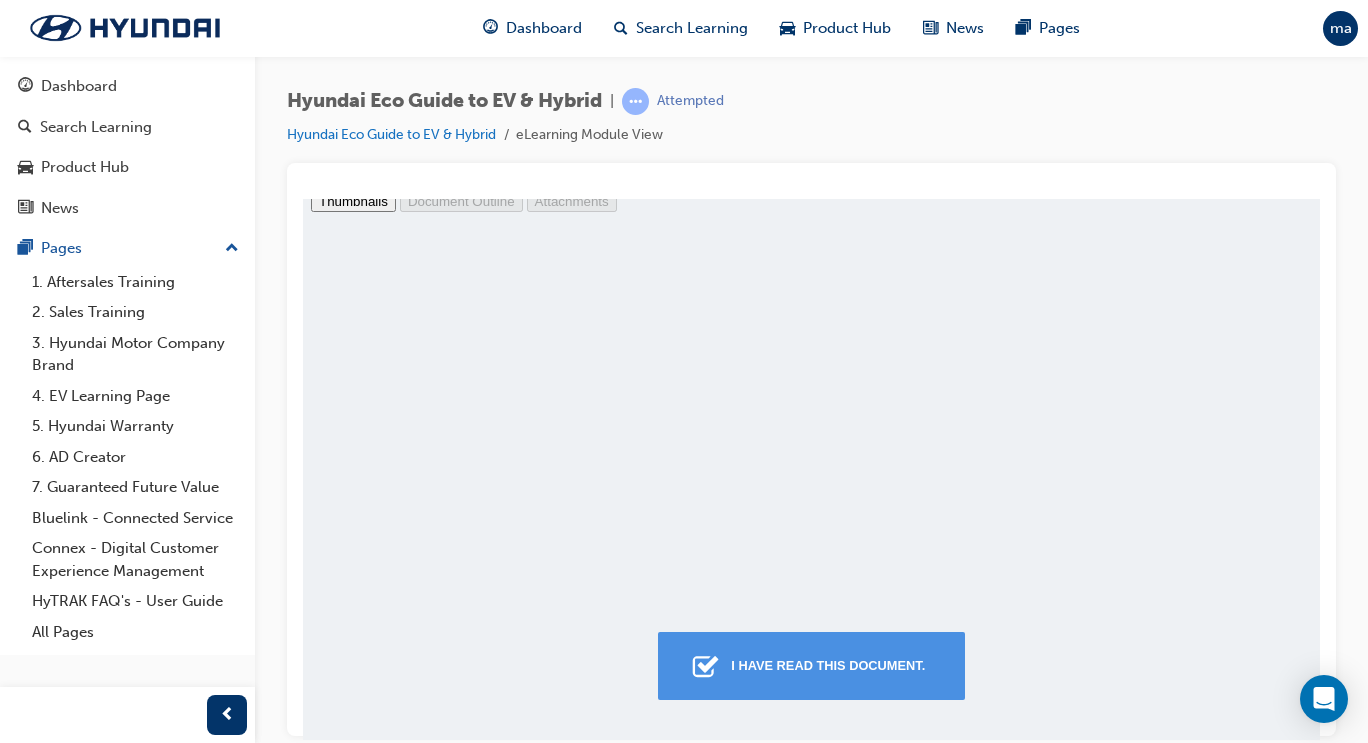 click on "I have read this document." at bounding box center [828, 665] 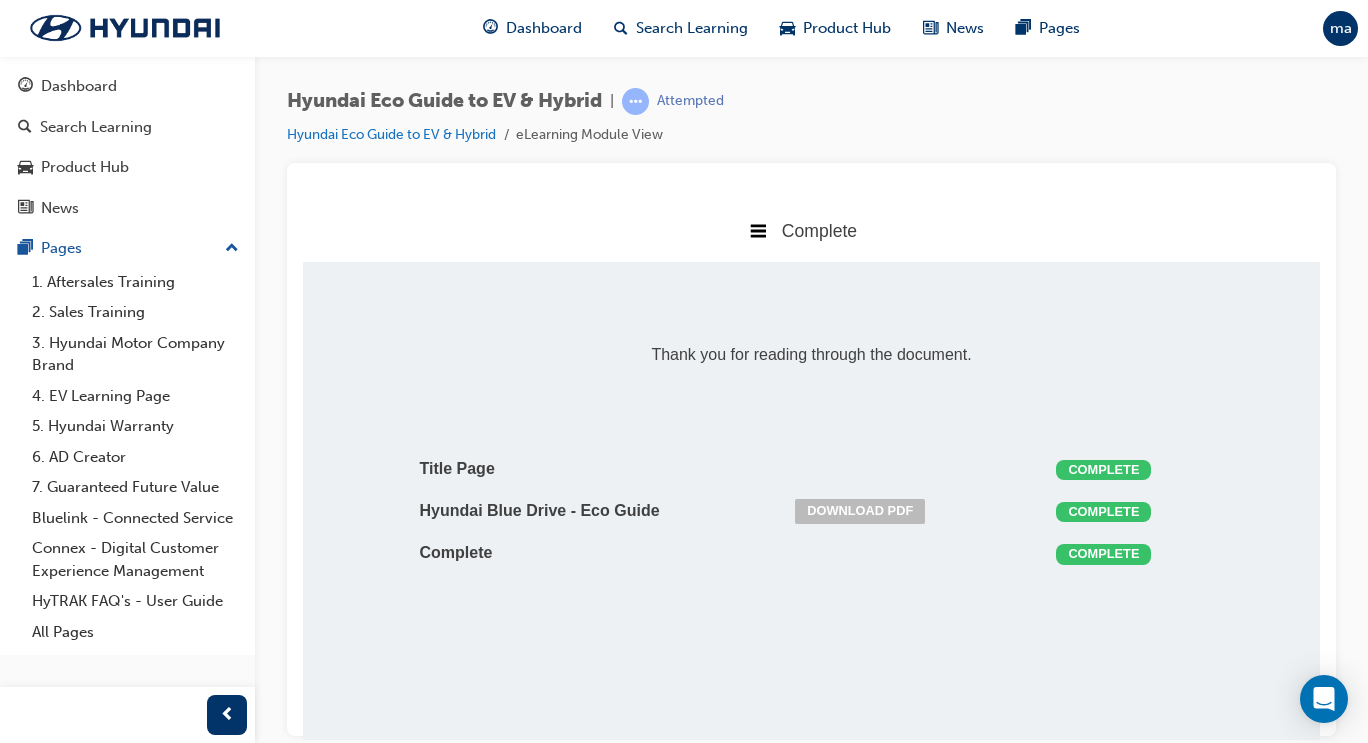 scroll, scrollTop: 0, scrollLeft: 0, axis: both 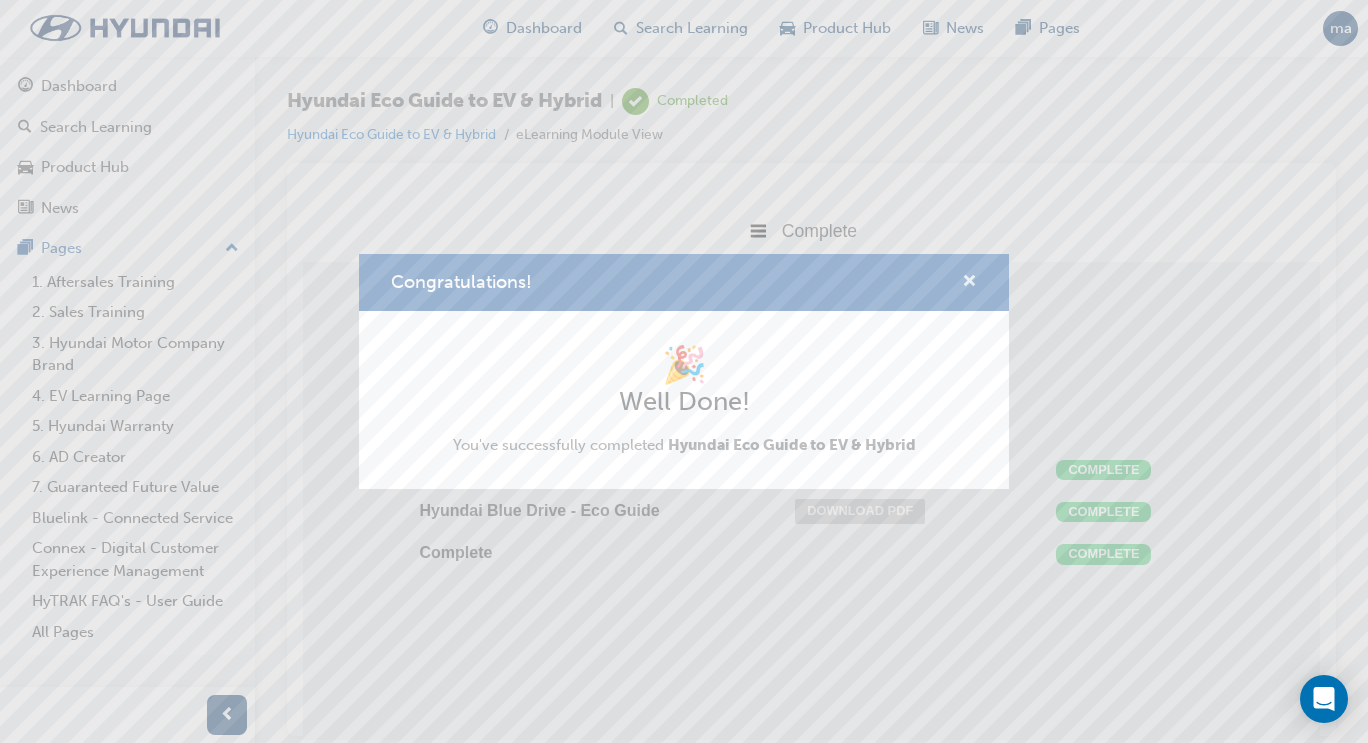 click at bounding box center [969, 283] 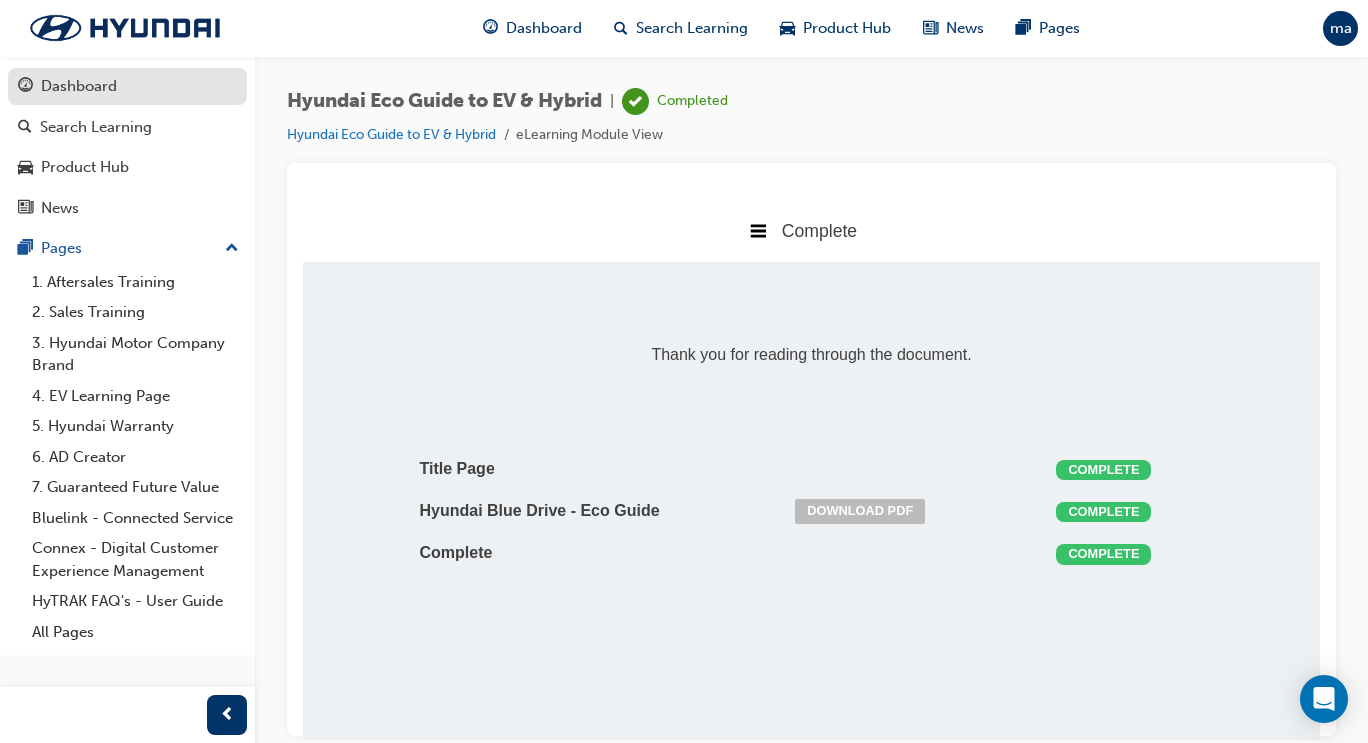 click on "Dashboard" at bounding box center [79, 86] 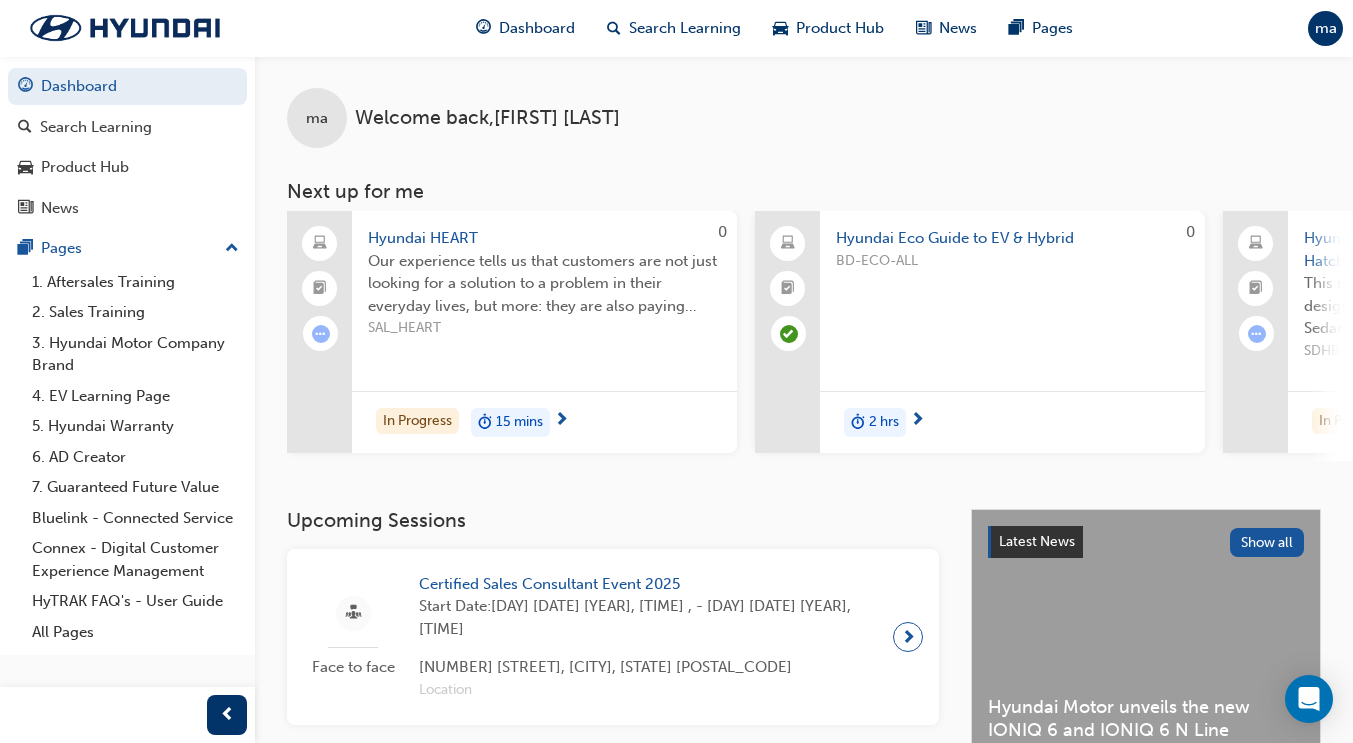 click at bounding box center [321, 334] 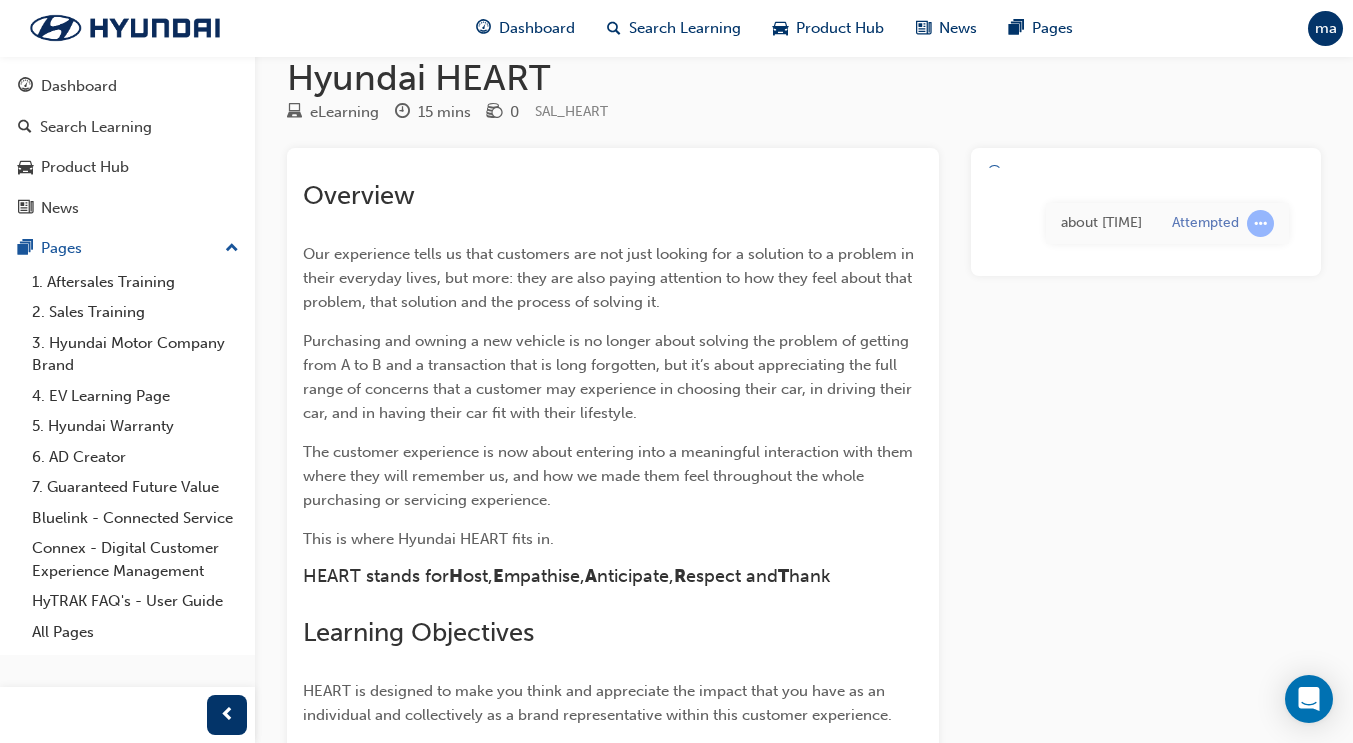 scroll, scrollTop: 28, scrollLeft: 0, axis: vertical 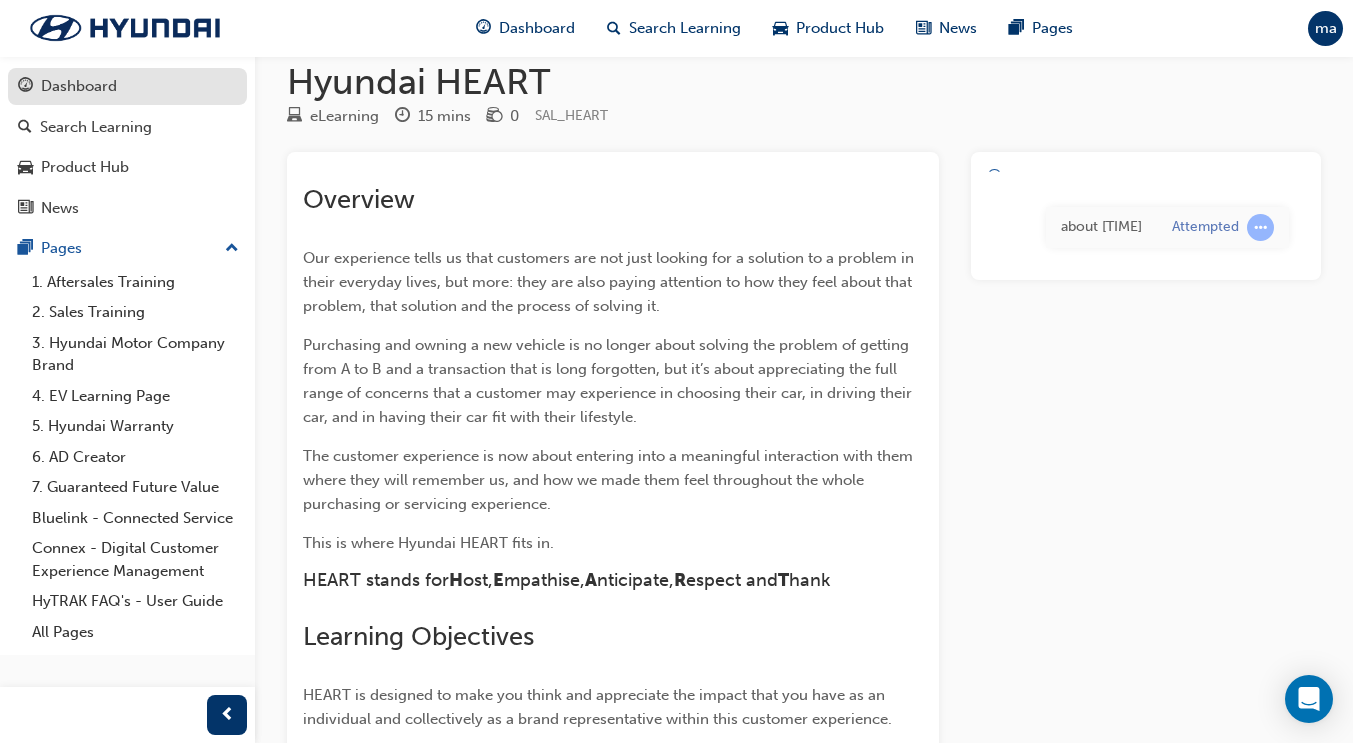 click on "Dashboard" at bounding box center [79, 86] 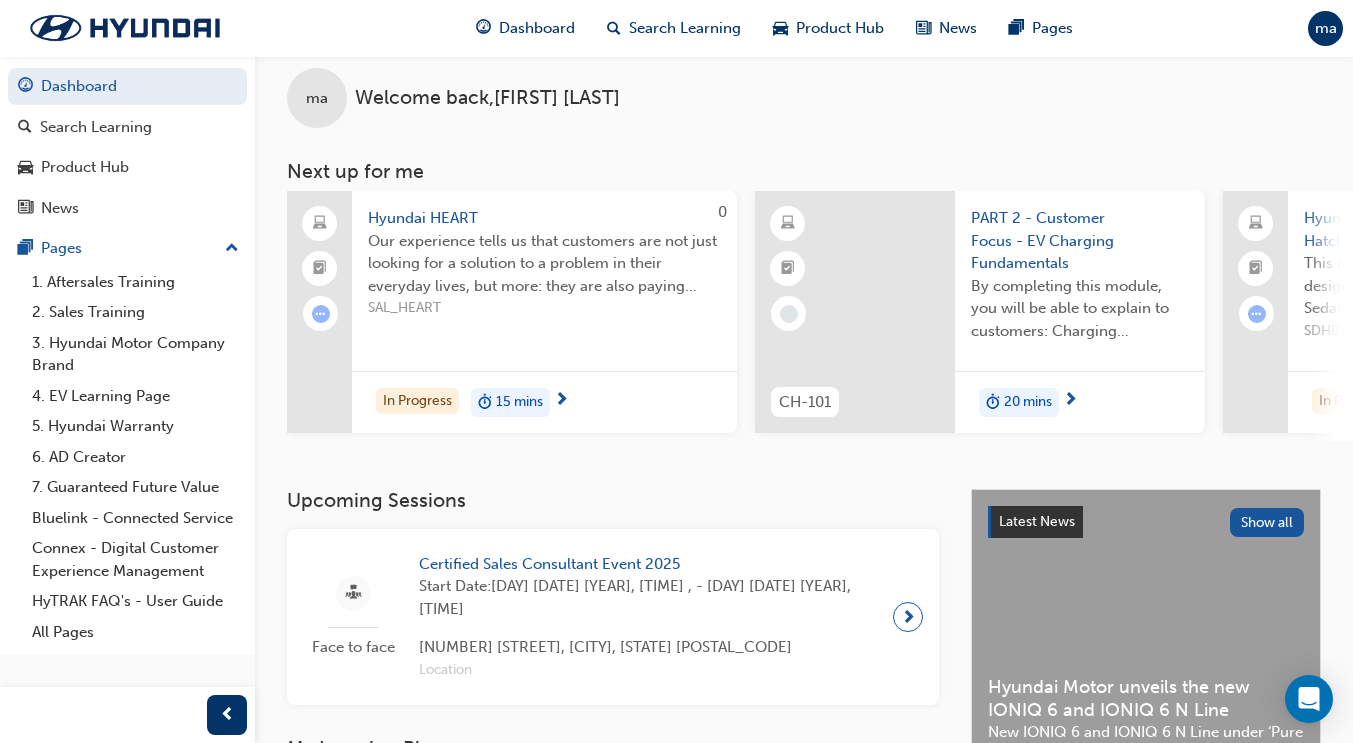 scroll, scrollTop: 19, scrollLeft: 0, axis: vertical 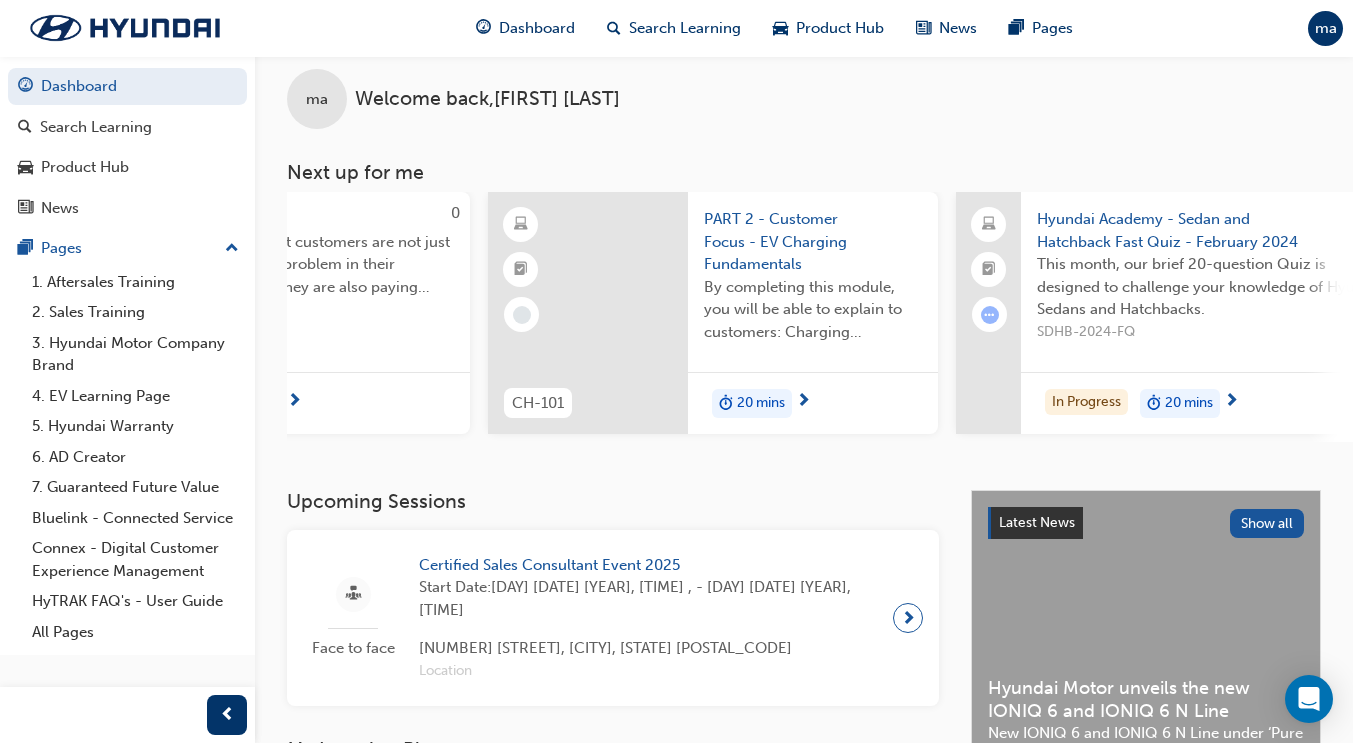 click on "PART 2 - Customer Focus - EV Charging Fundamentals" at bounding box center [813, 242] 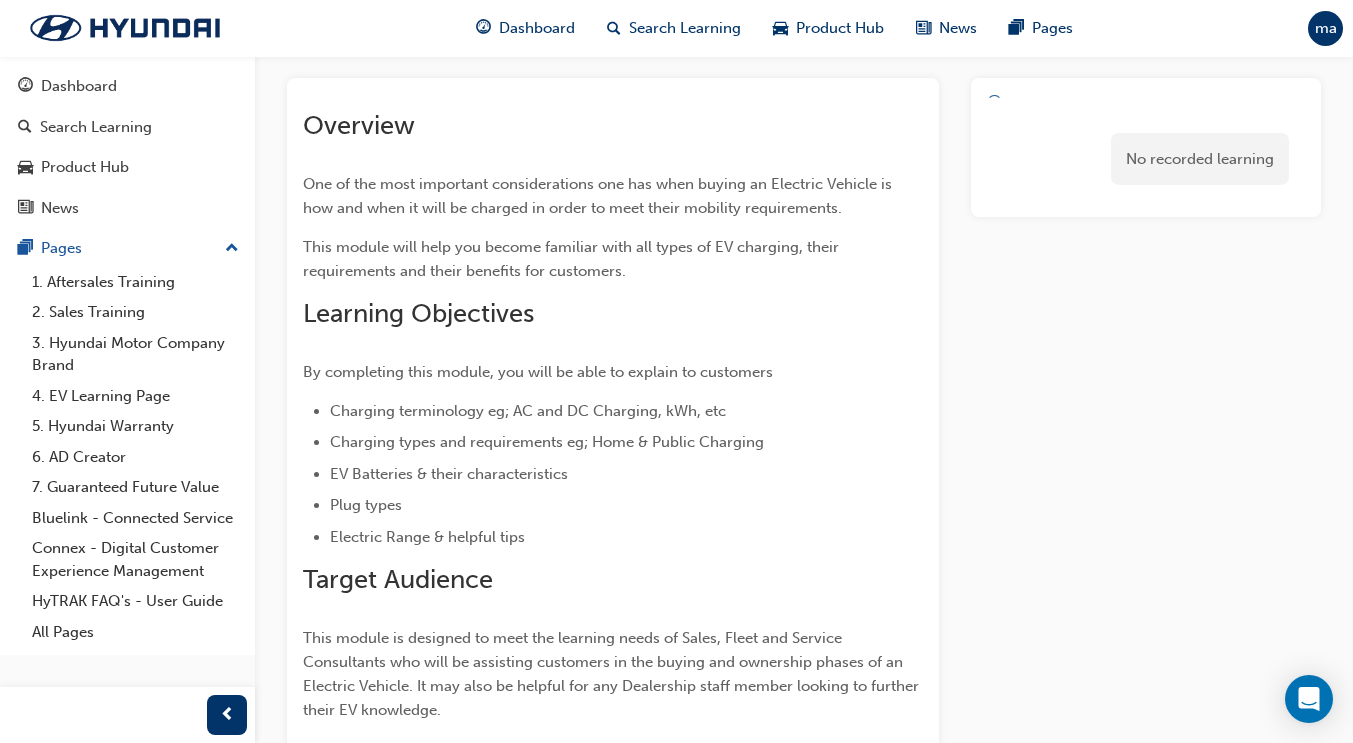 scroll, scrollTop: 0, scrollLeft: 0, axis: both 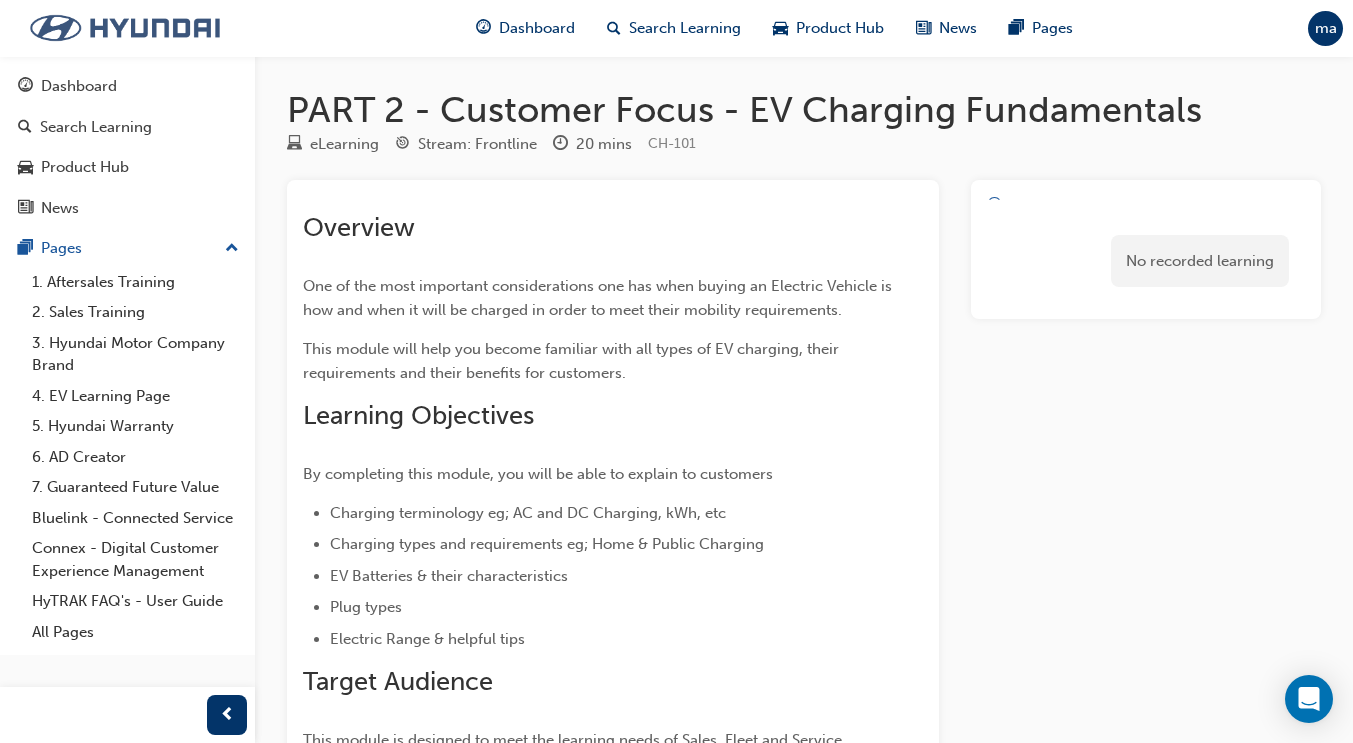 click at bounding box center (125, 28) 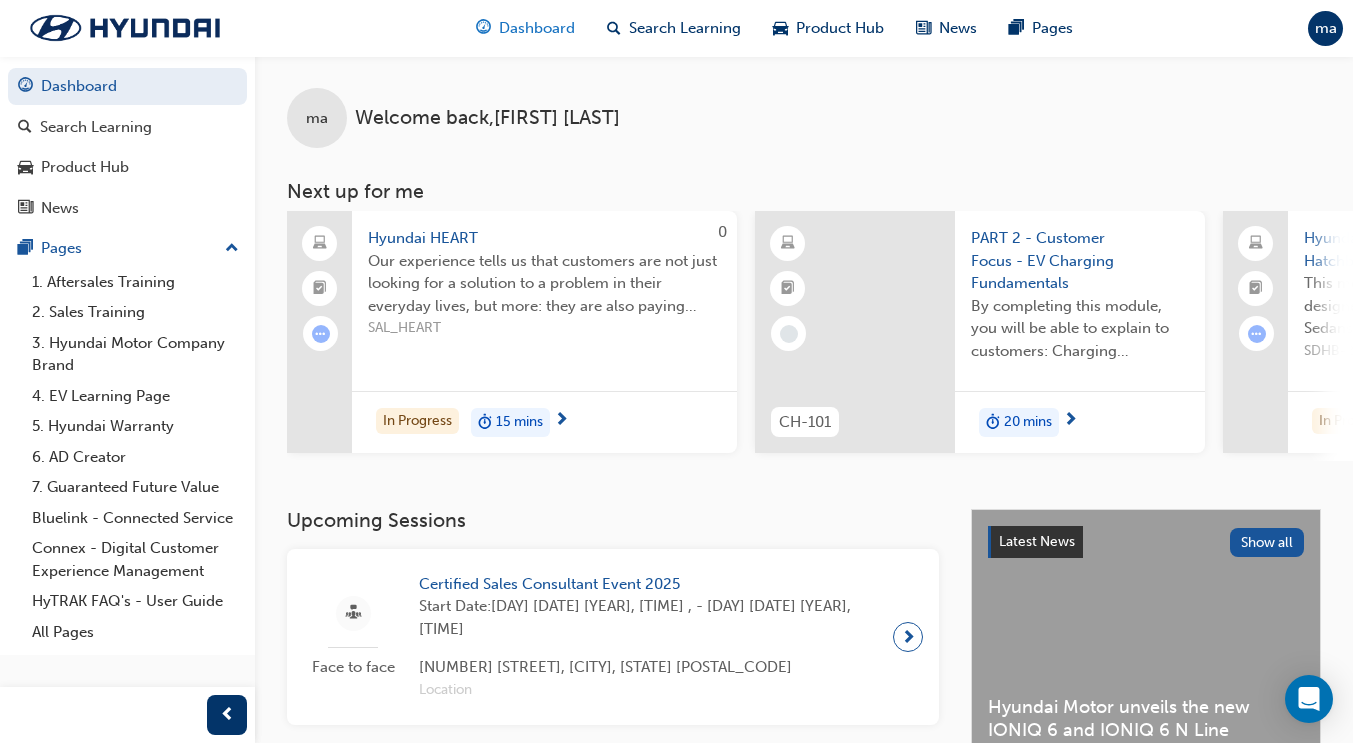 click on "Dashboard" at bounding box center [537, 28] 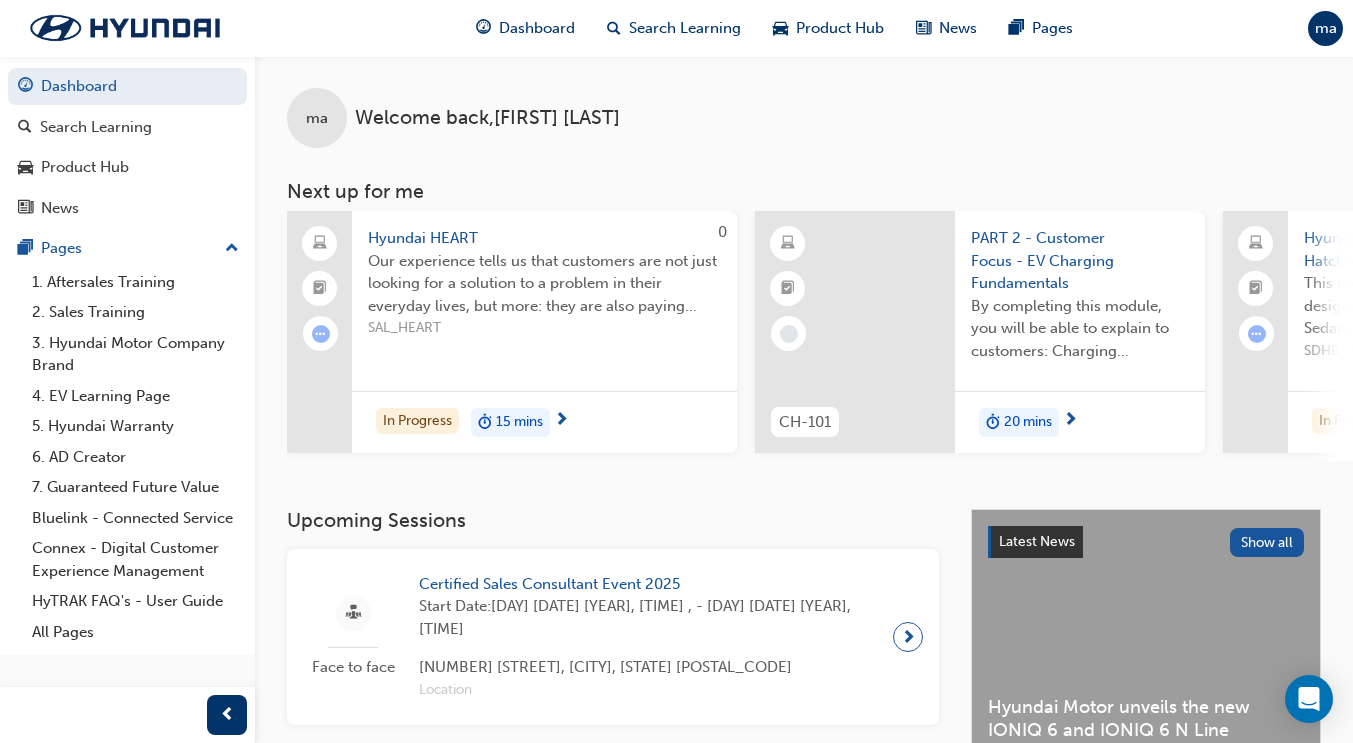 click on "ma" at bounding box center (1326, 28) 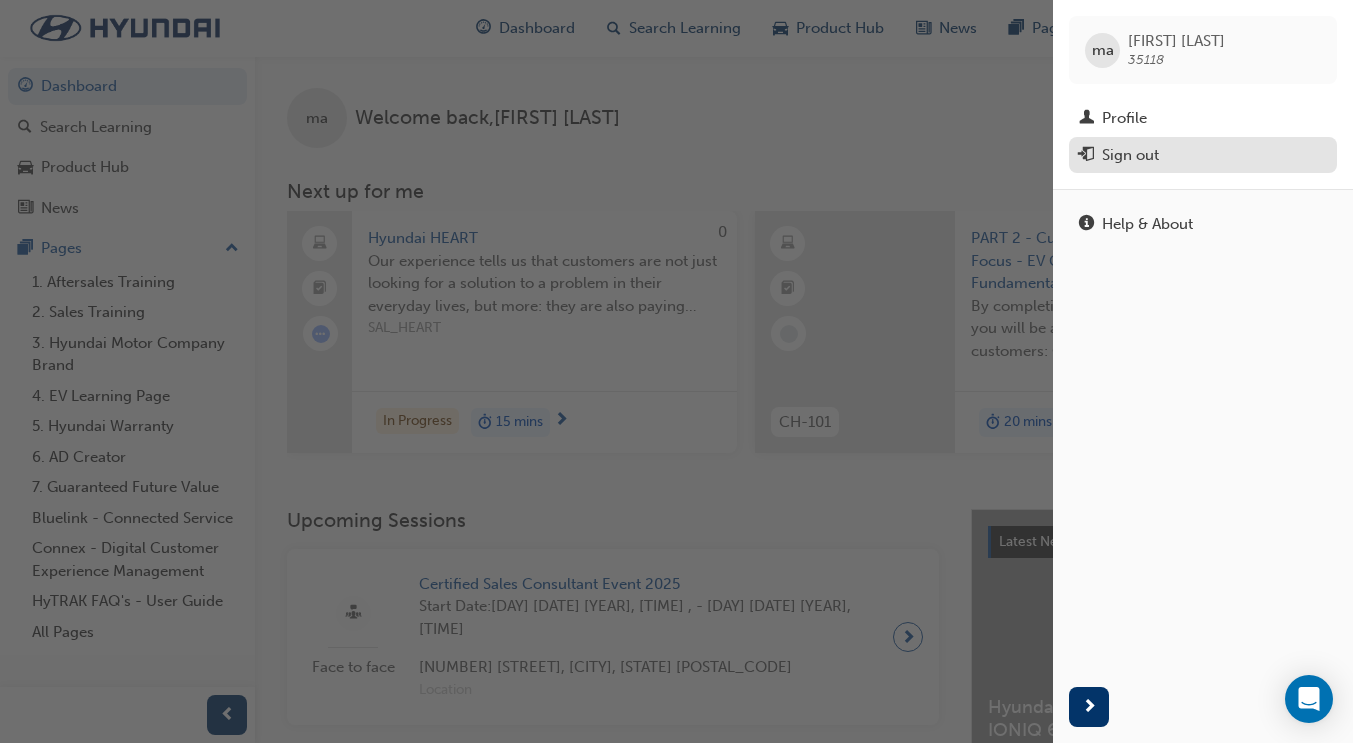 click on "Sign out" at bounding box center (1130, 155) 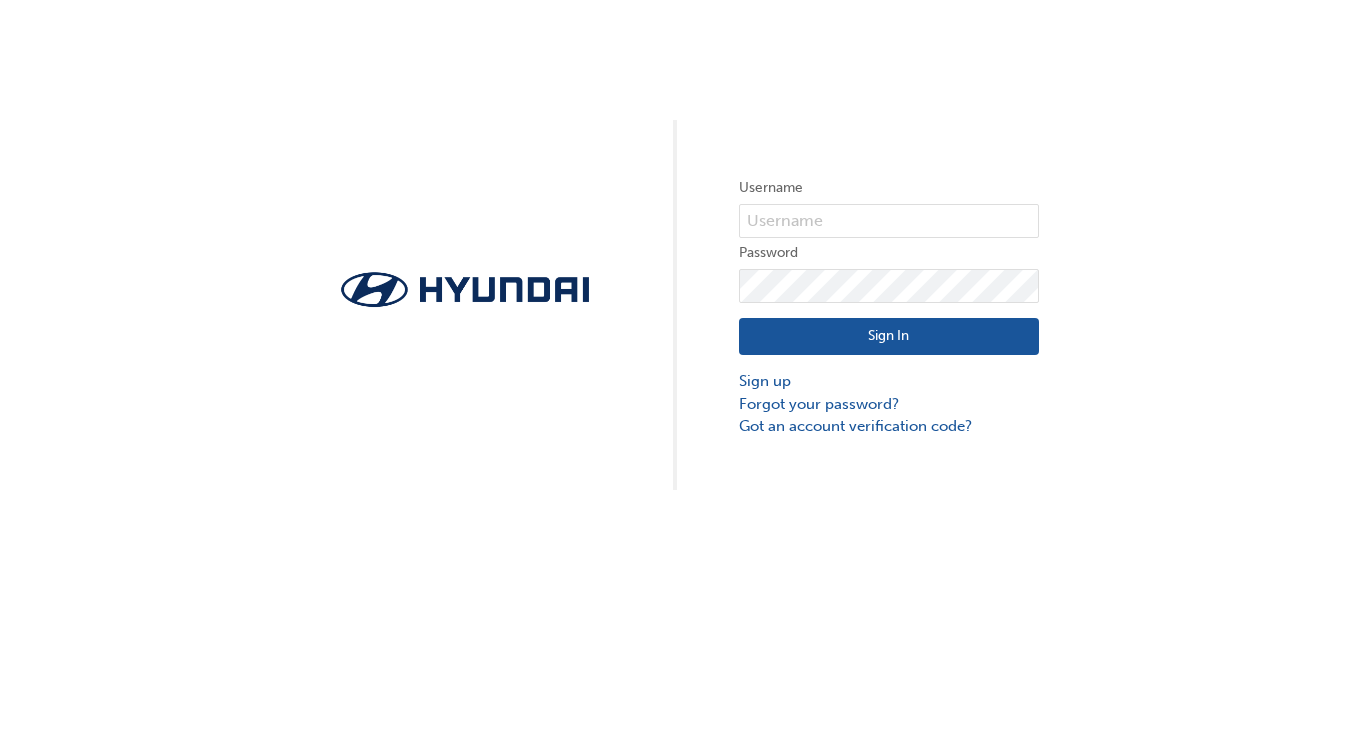 scroll, scrollTop: 0, scrollLeft: 0, axis: both 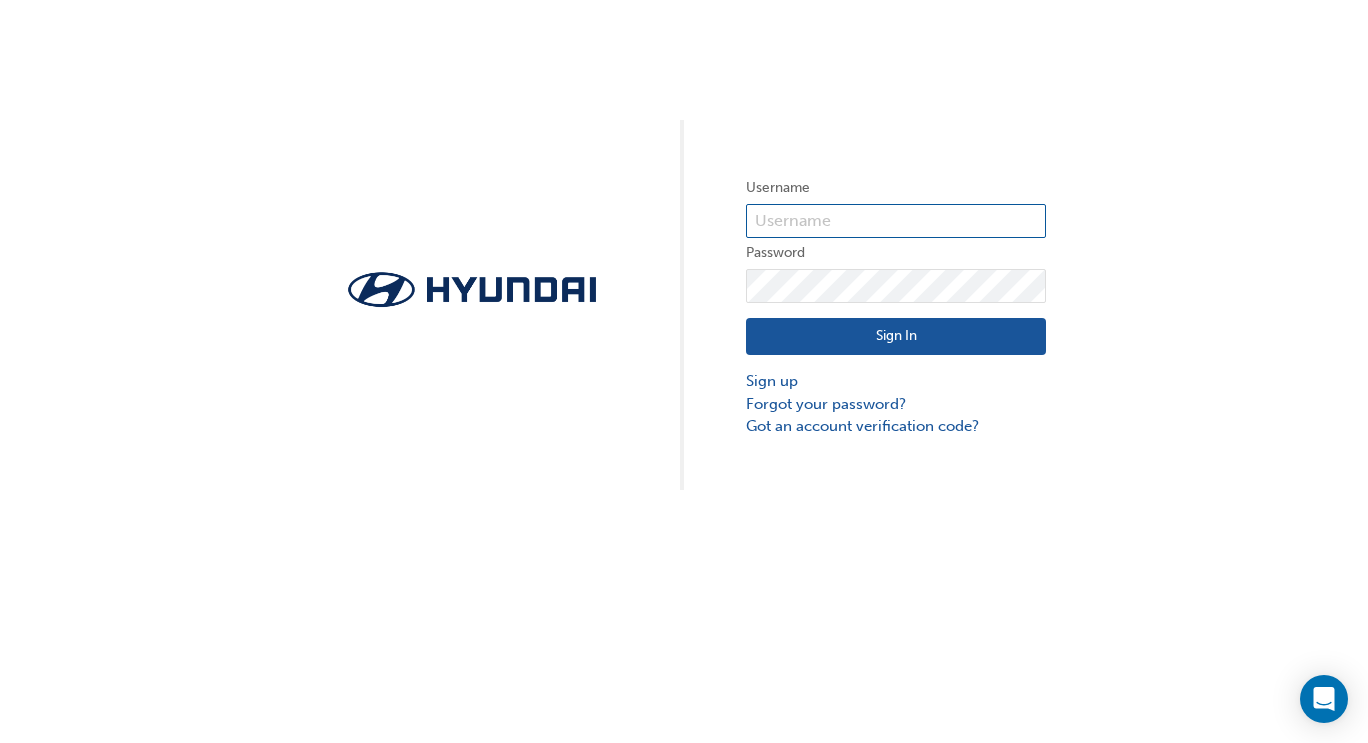 click at bounding box center (896, 221) 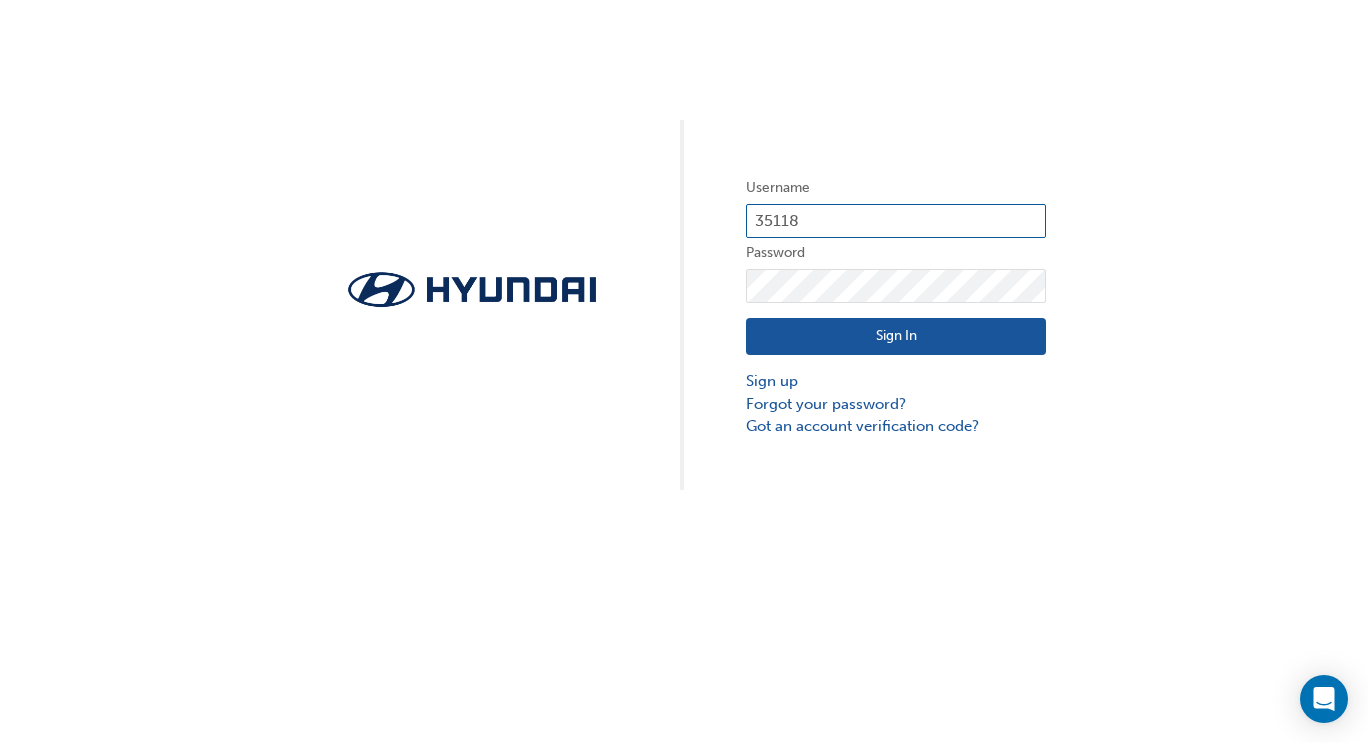 type on "35118" 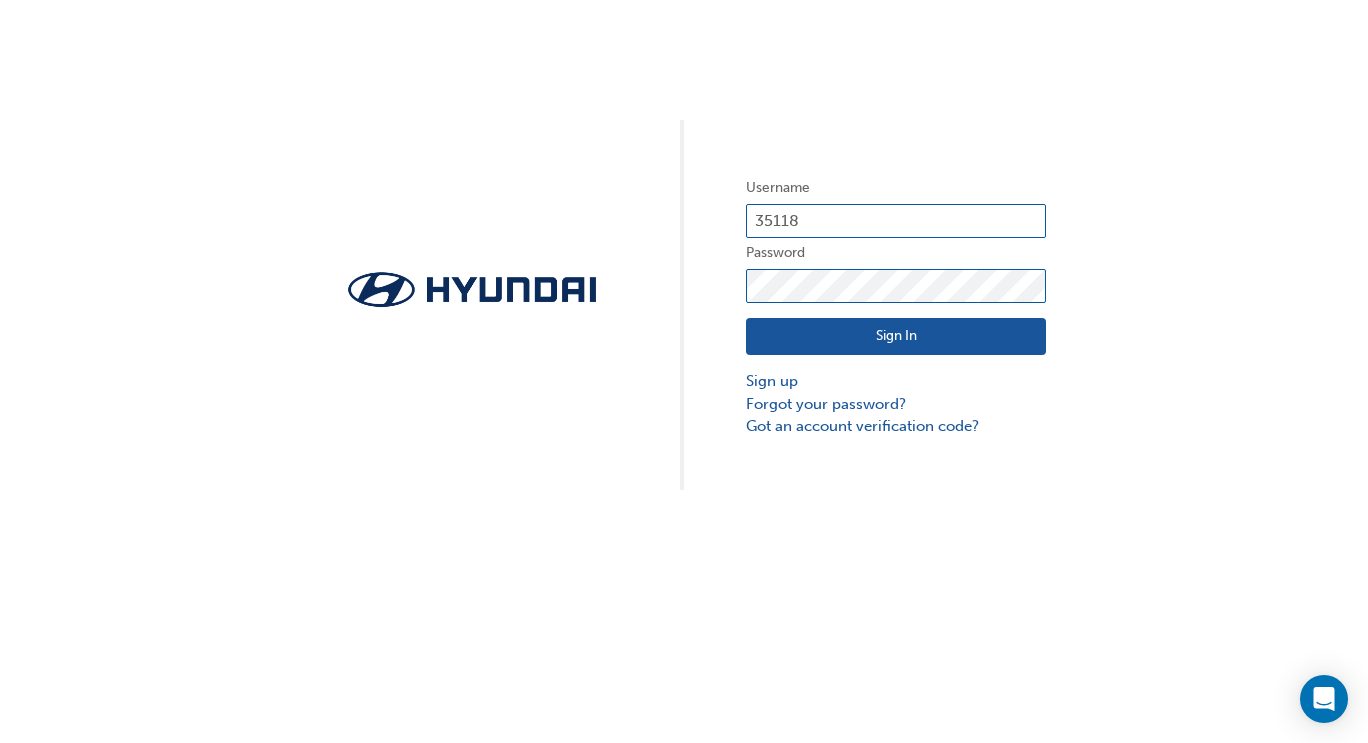 click on "Sign In" at bounding box center (896, 337) 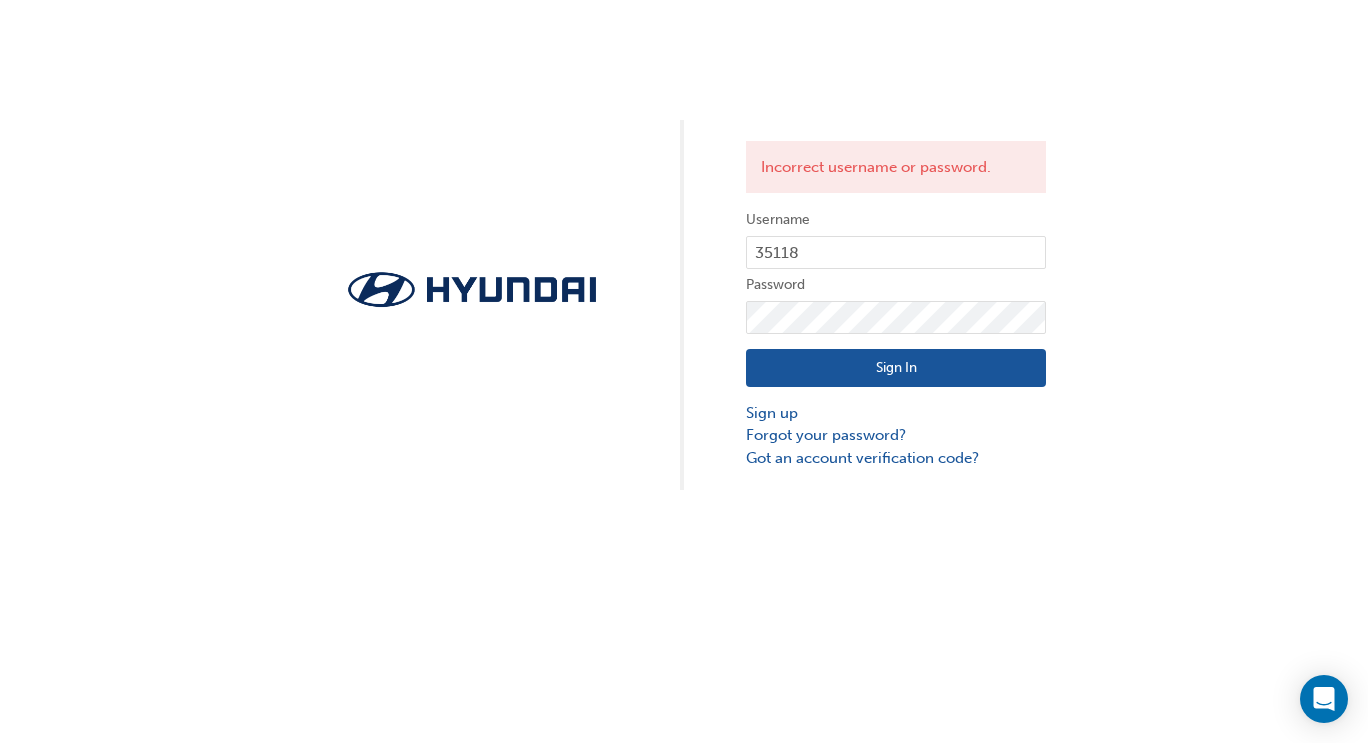 click on "Sign In" at bounding box center [896, 368] 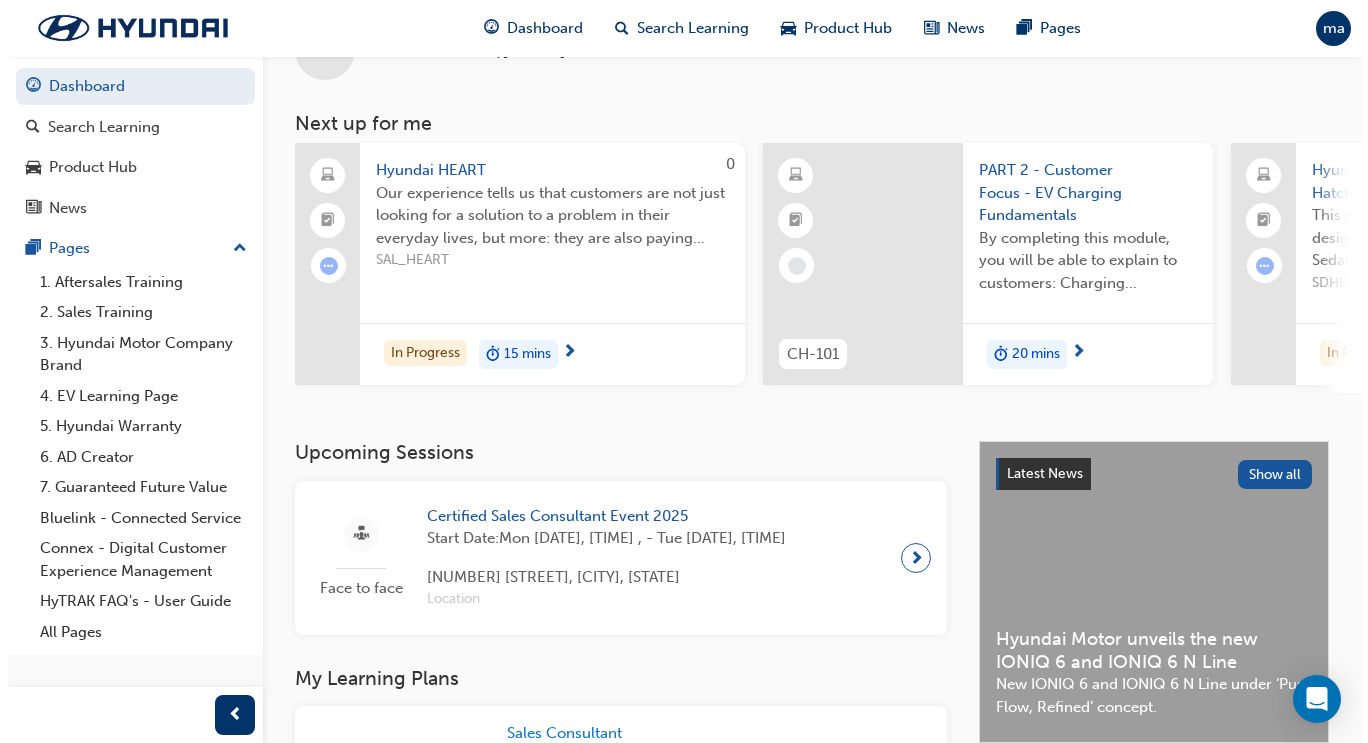 scroll, scrollTop: 0, scrollLeft: 0, axis: both 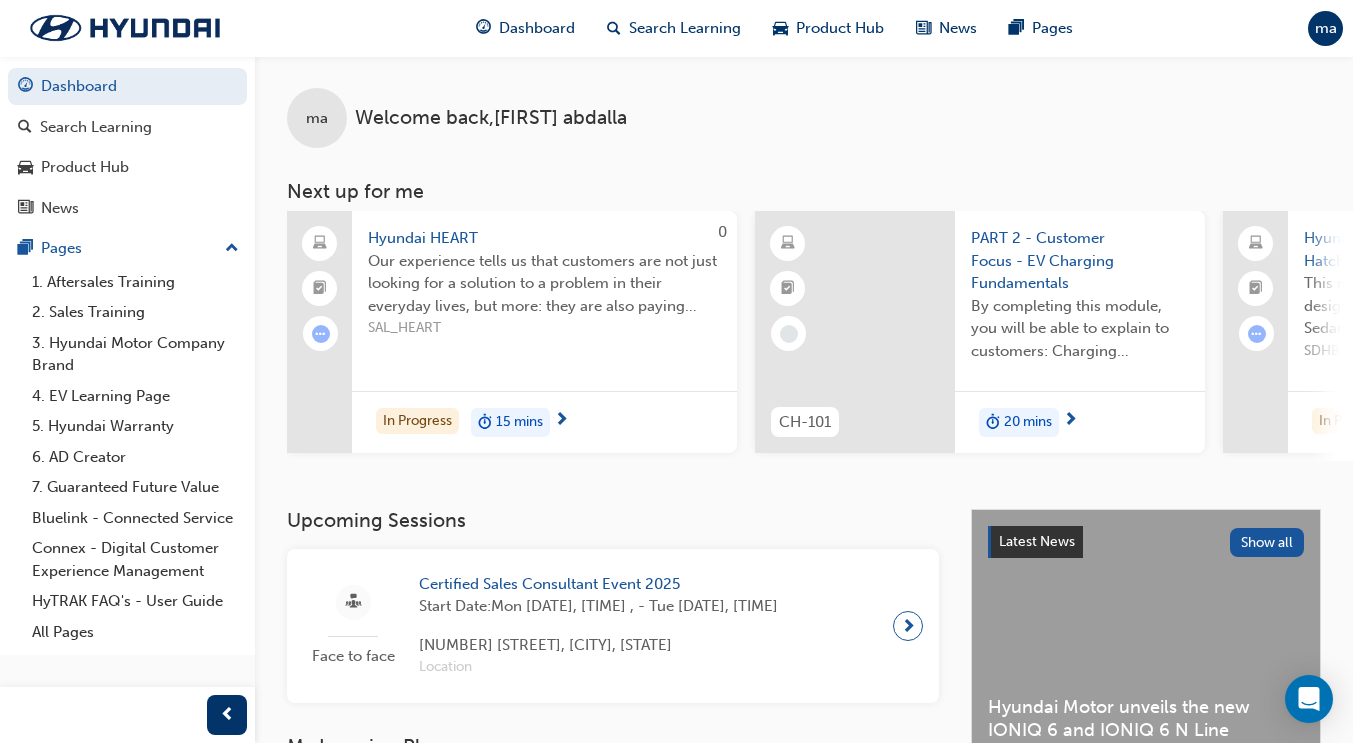 click on "Our experience tells us that customers are not just looking for a solution to a problem in their everyday lives, but more: they are also paying attention to how they feel about that problem, that solution and the process of solving it" at bounding box center [544, 284] 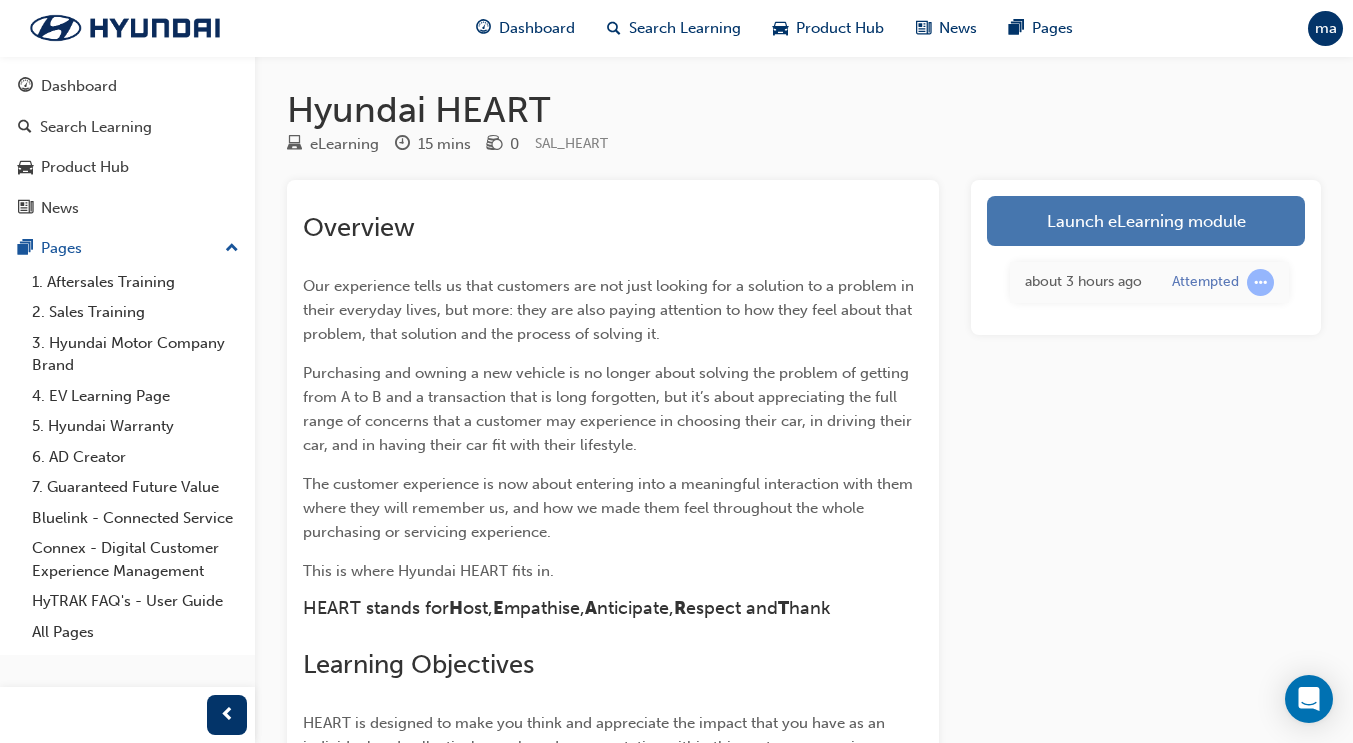 click on "Launch eLearning module" at bounding box center [1146, 221] 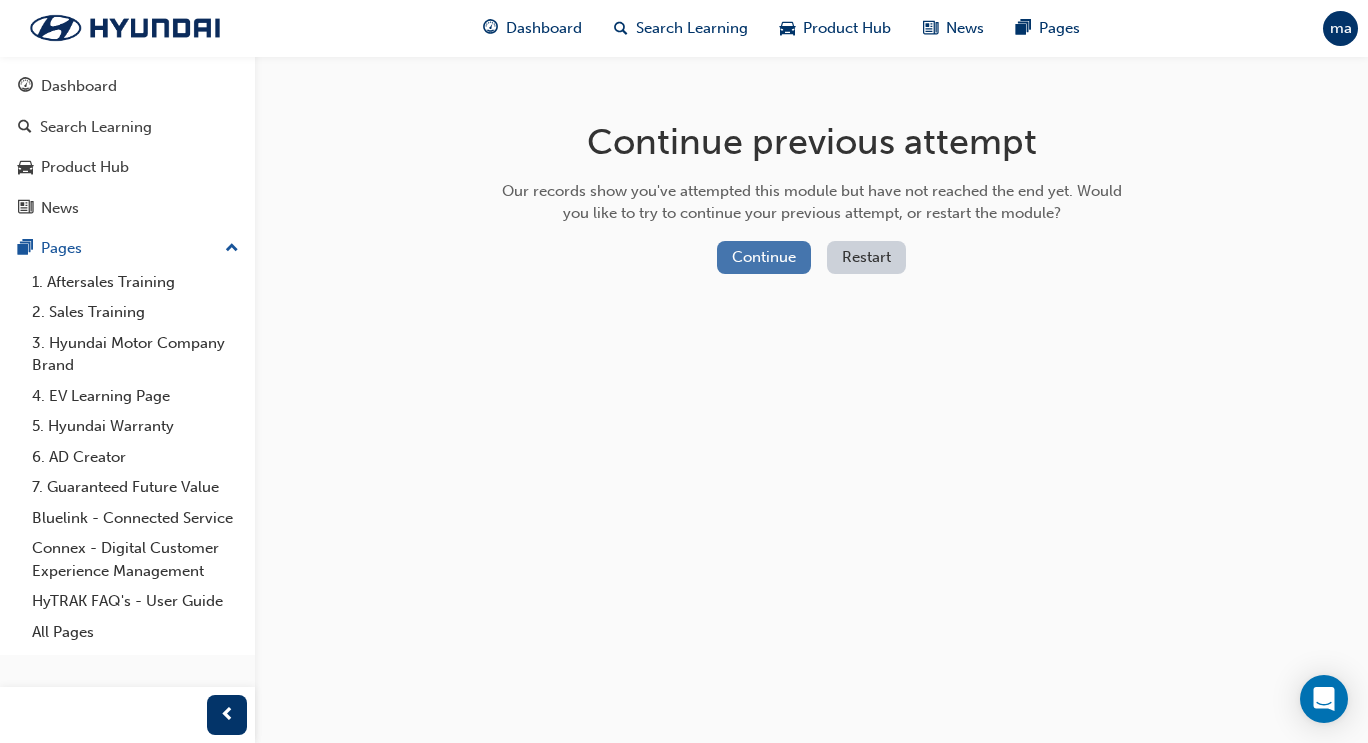 click on "Continue" at bounding box center [764, 257] 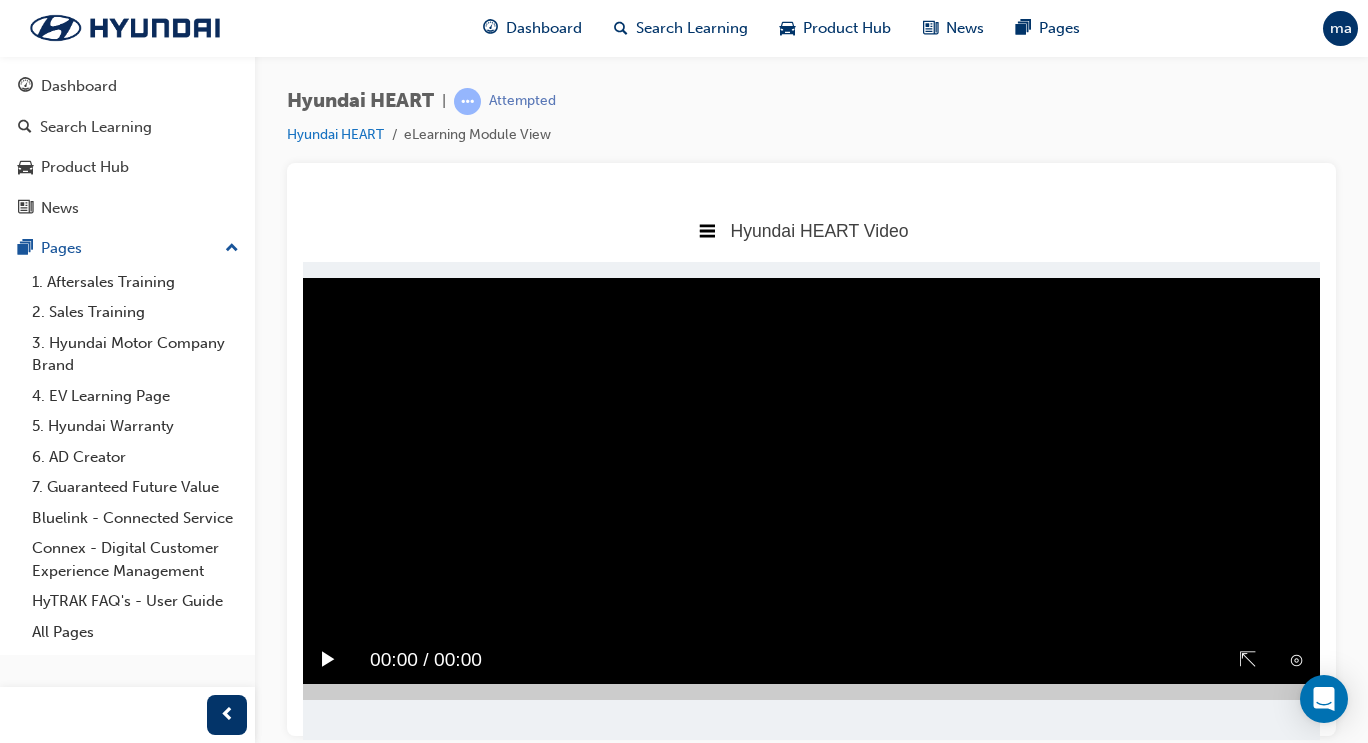 scroll, scrollTop: 0, scrollLeft: 0, axis: both 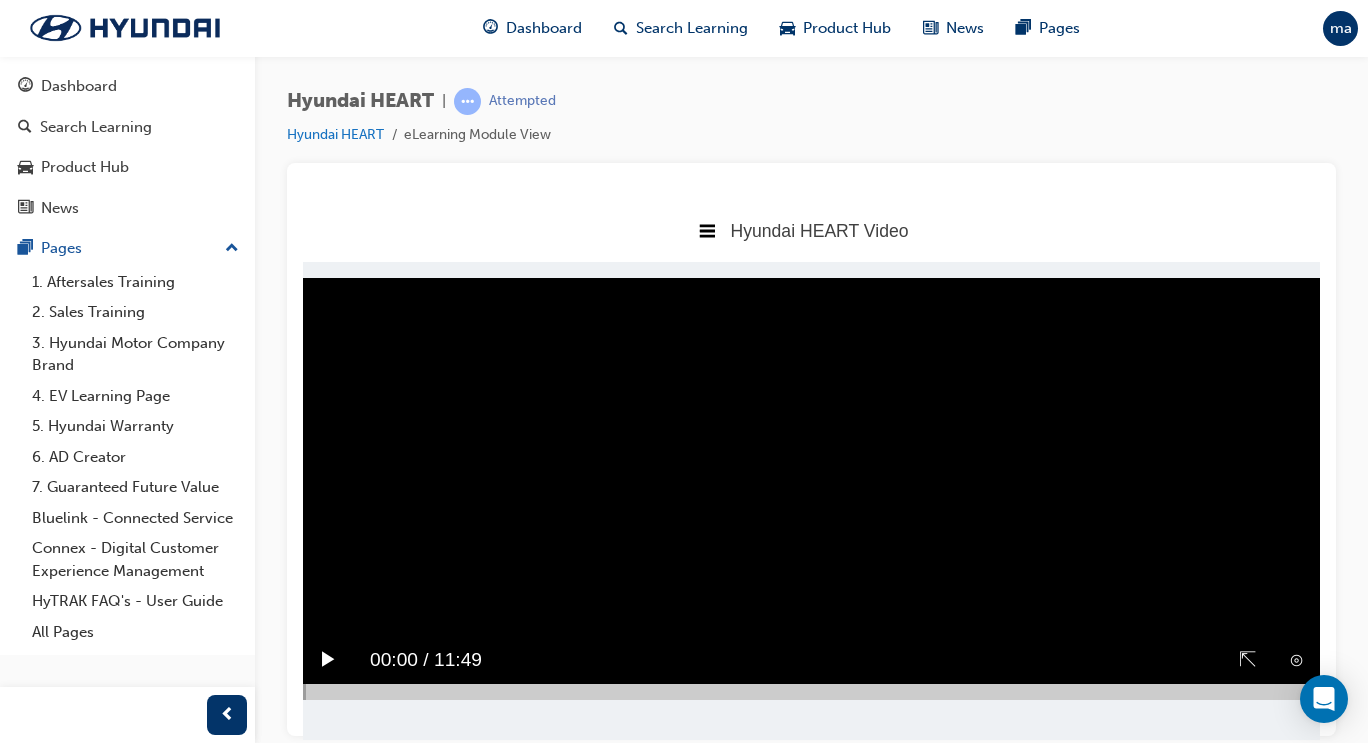 click on "▶︎" at bounding box center [328, 659] 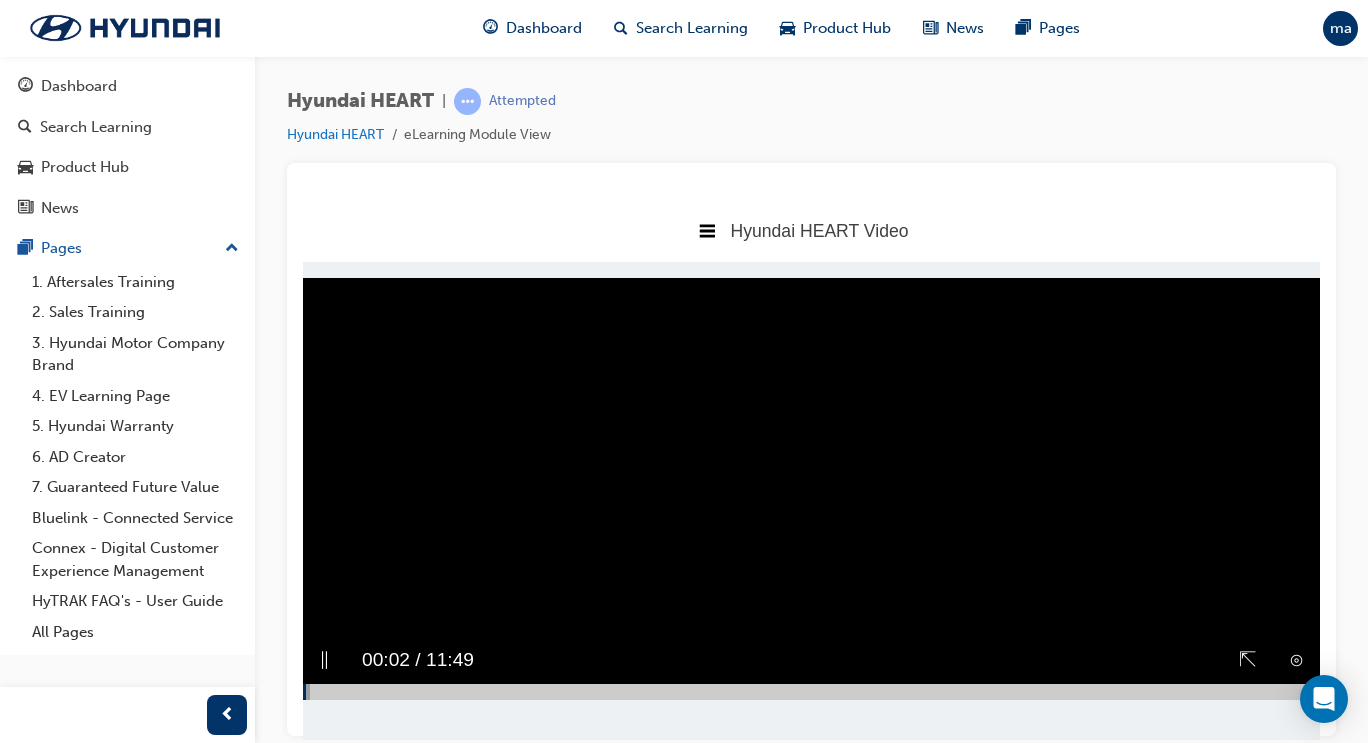 click at bounding box center [811, 691] 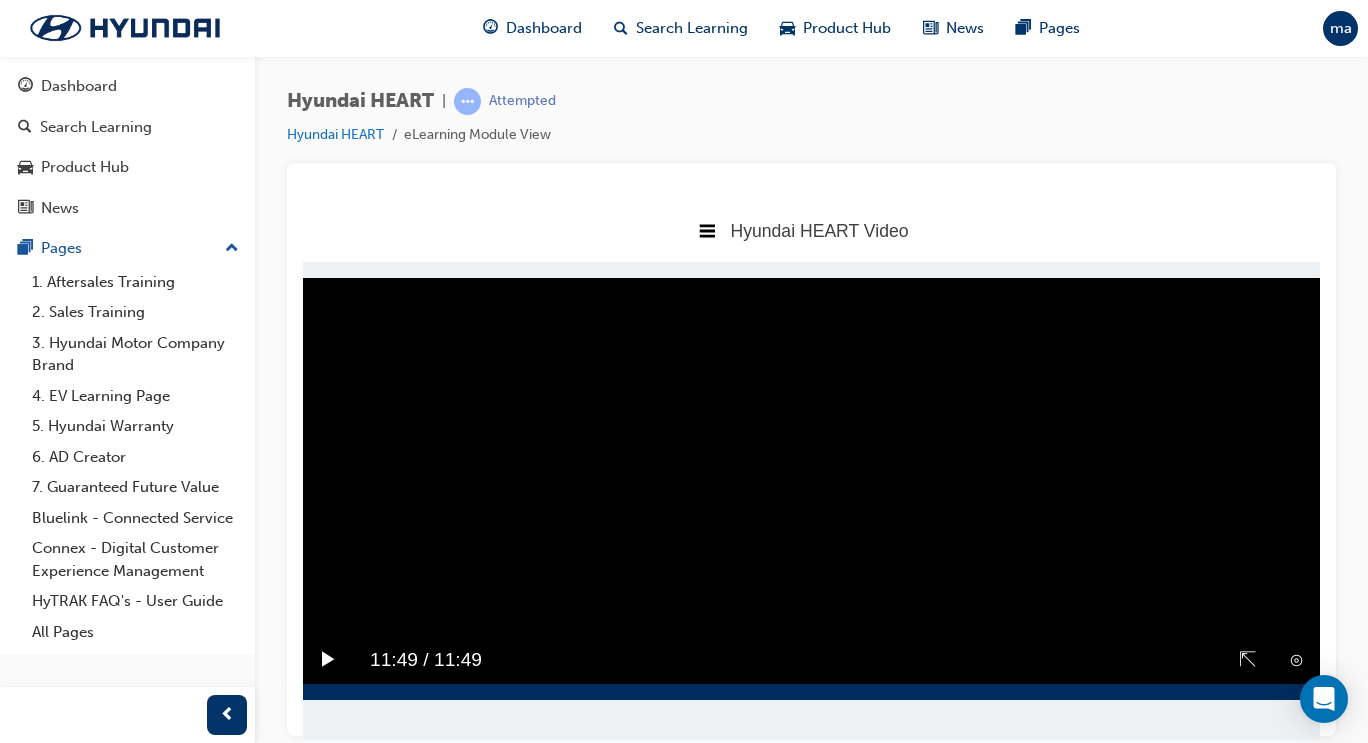 drag, startPoint x: 454, startPoint y: 690, endPoint x: 1357, endPoint y: 699, distance: 903.04486 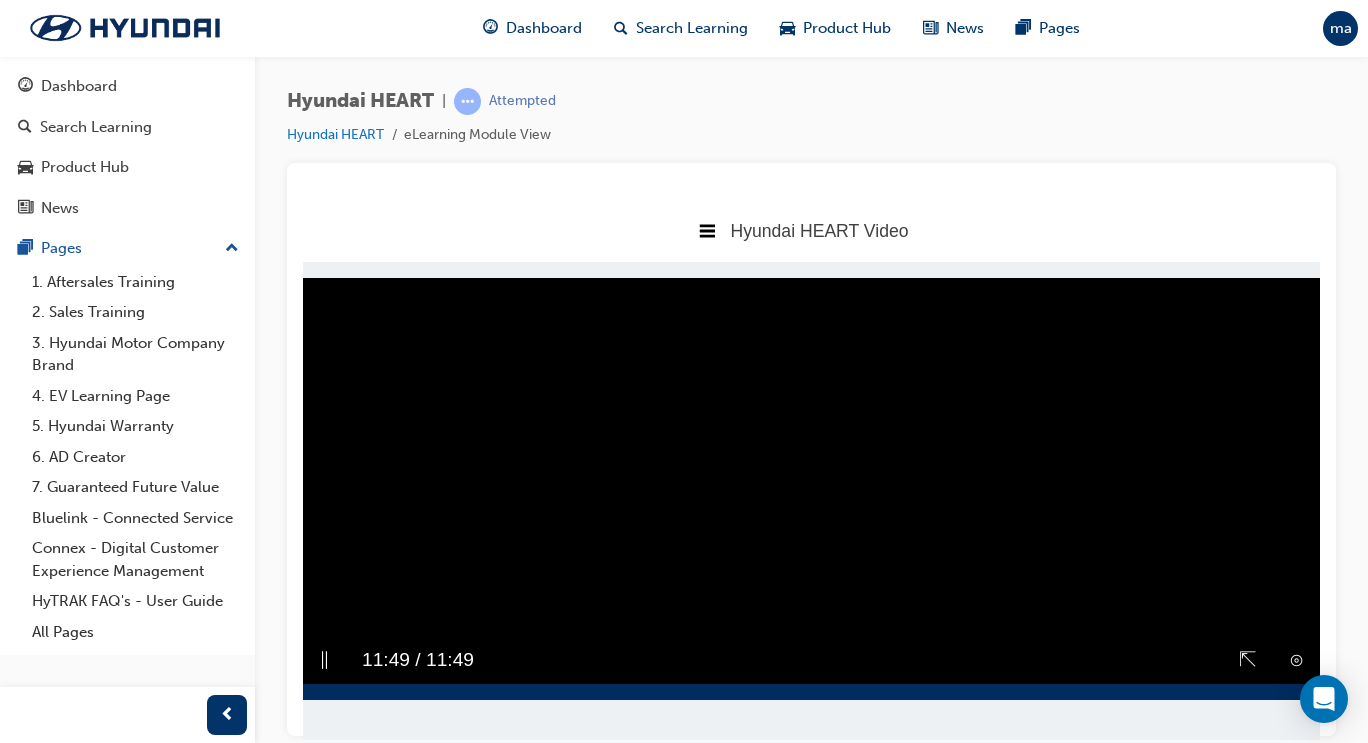 click on "Sorry, your browser does not support embedded videos.  Download Instead" at bounding box center [811, 480] 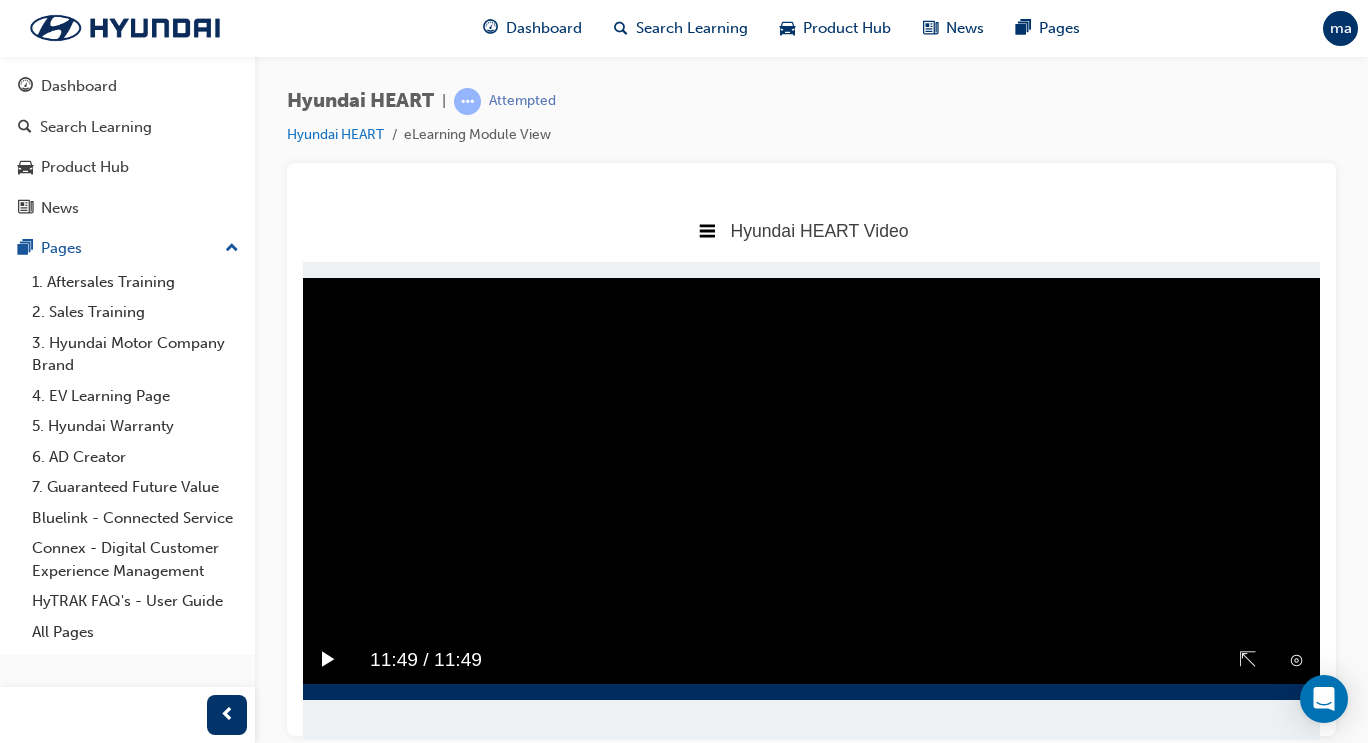 click on "Sorry, your browser does not support embedded videos.  Download Instead" at bounding box center [811, 480] 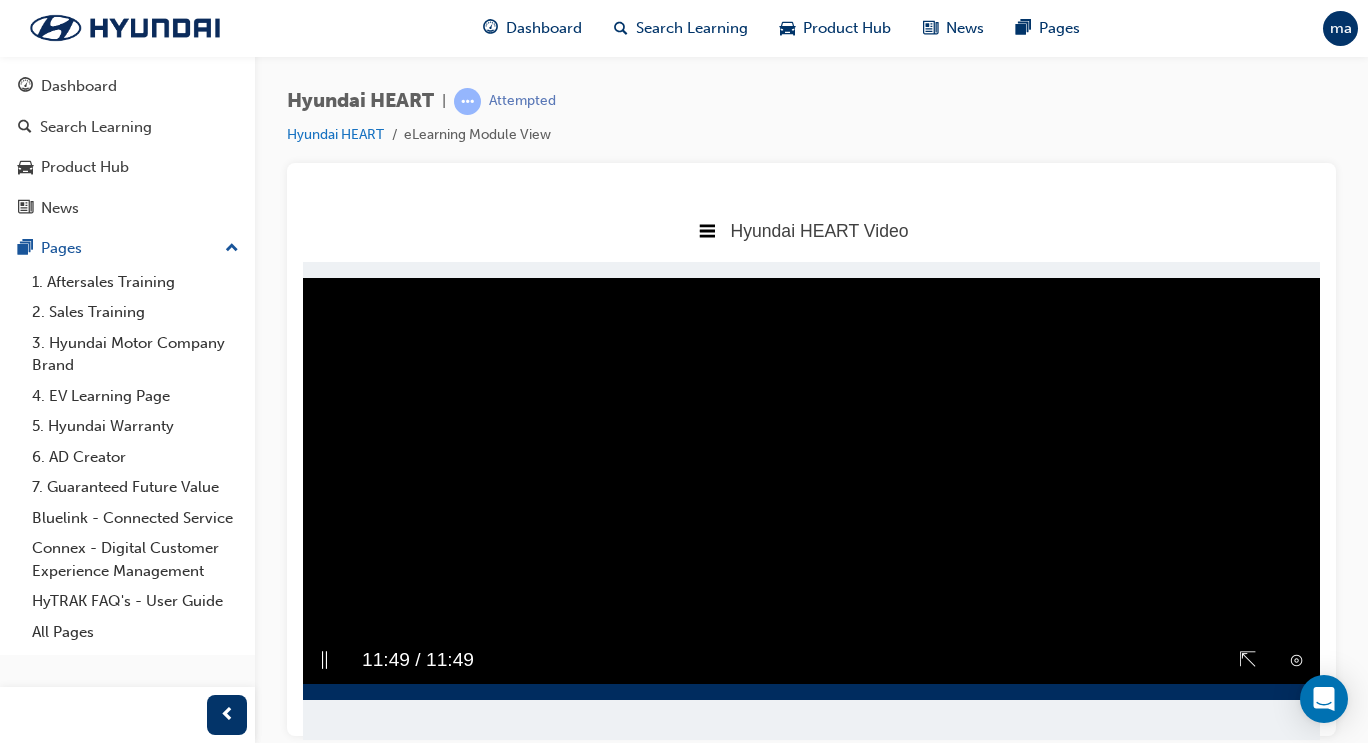 click at bounding box center (811, 691) 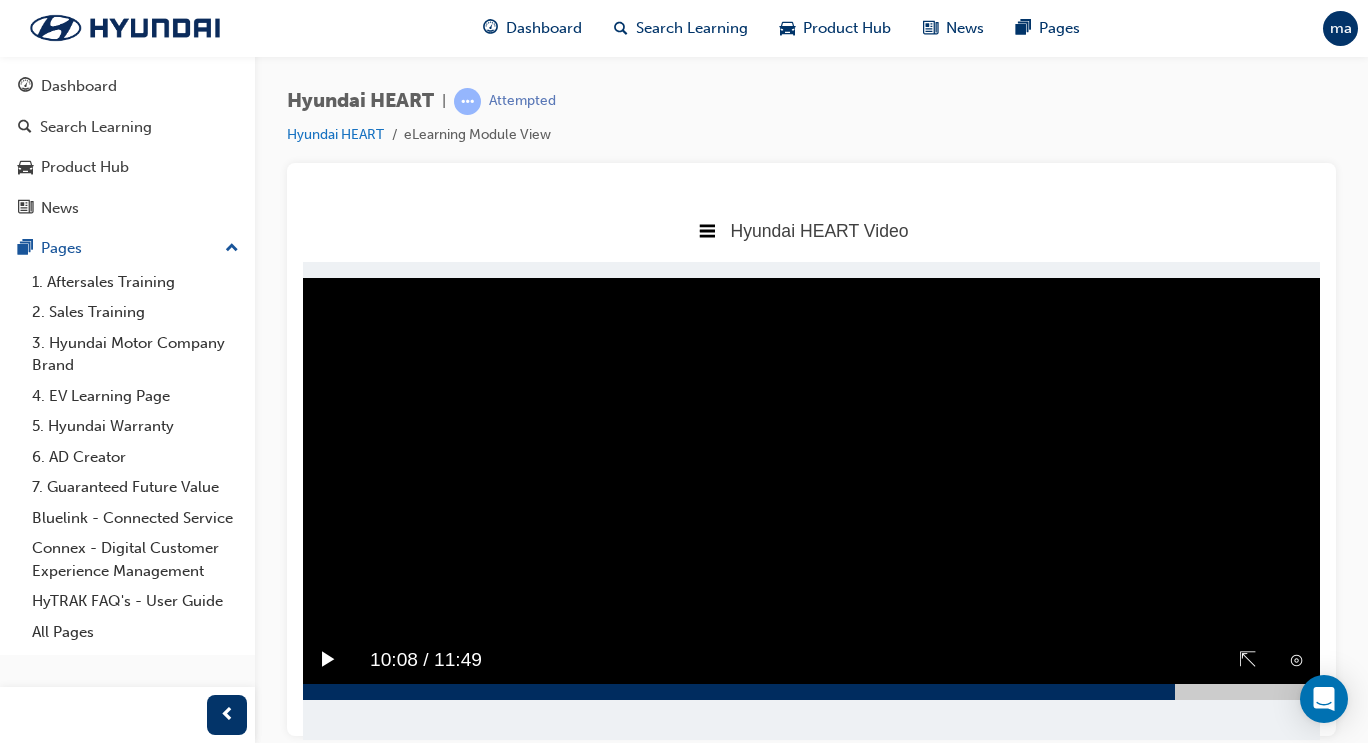 click on "Sorry, your browser does not support embedded videos.  Download Instead" at bounding box center (811, 480) 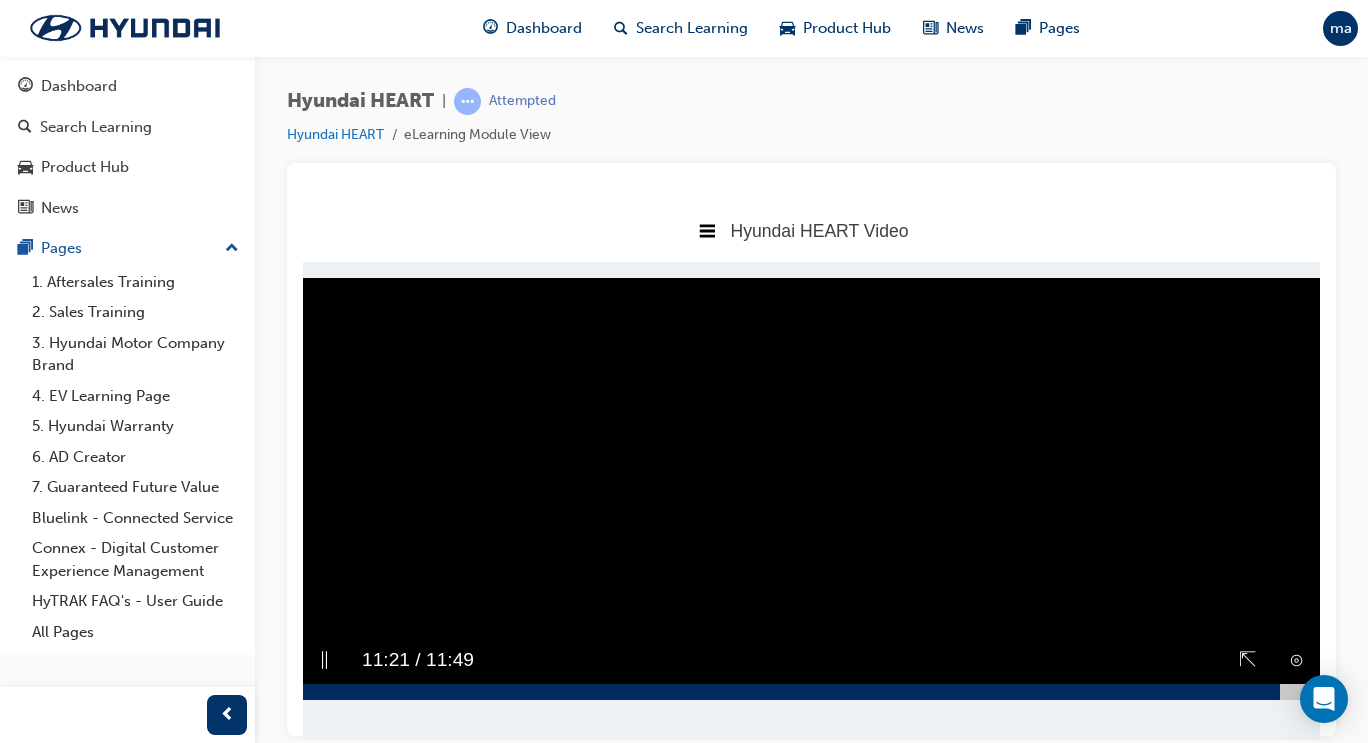 click at bounding box center (811, 691) 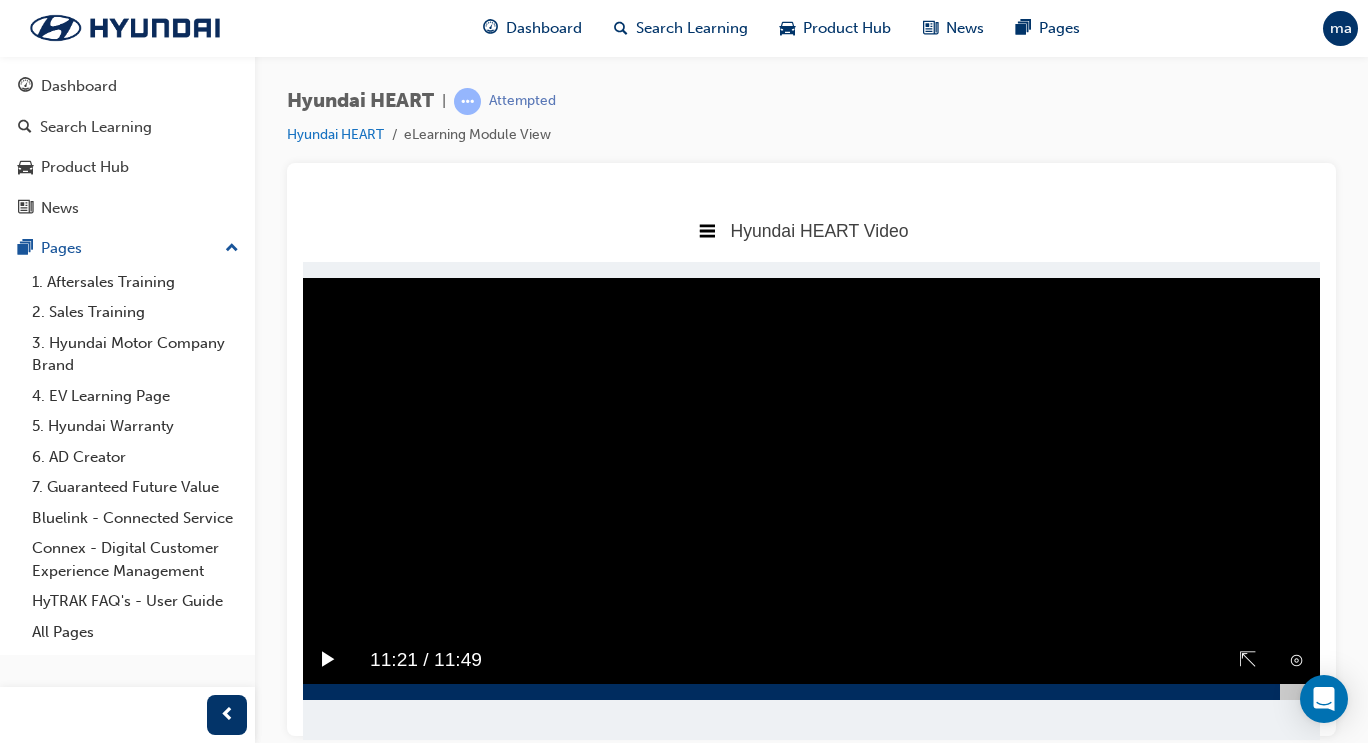 click on "Sorry, your browser does not support embedded videos.  Download Instead" at bounding box center [811, 480] 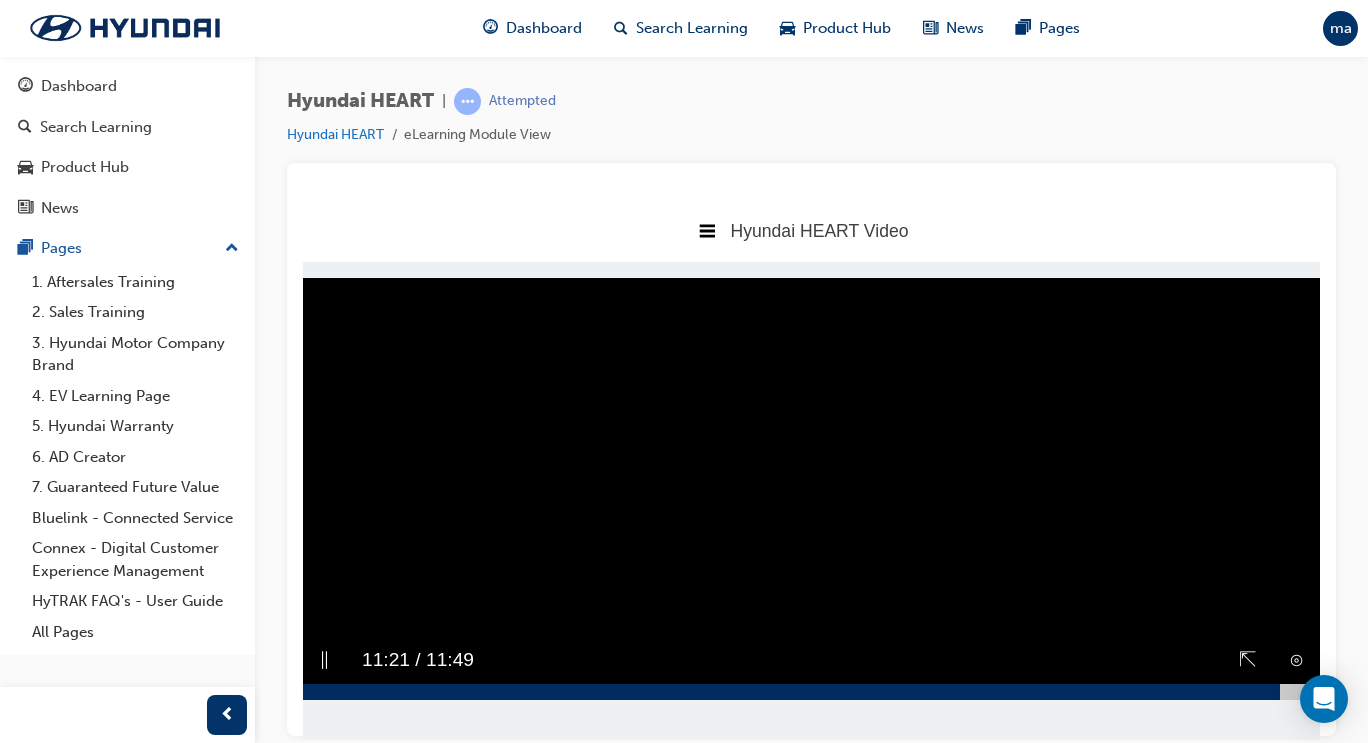 click on "⇱" at bounding box center [1248, 659] 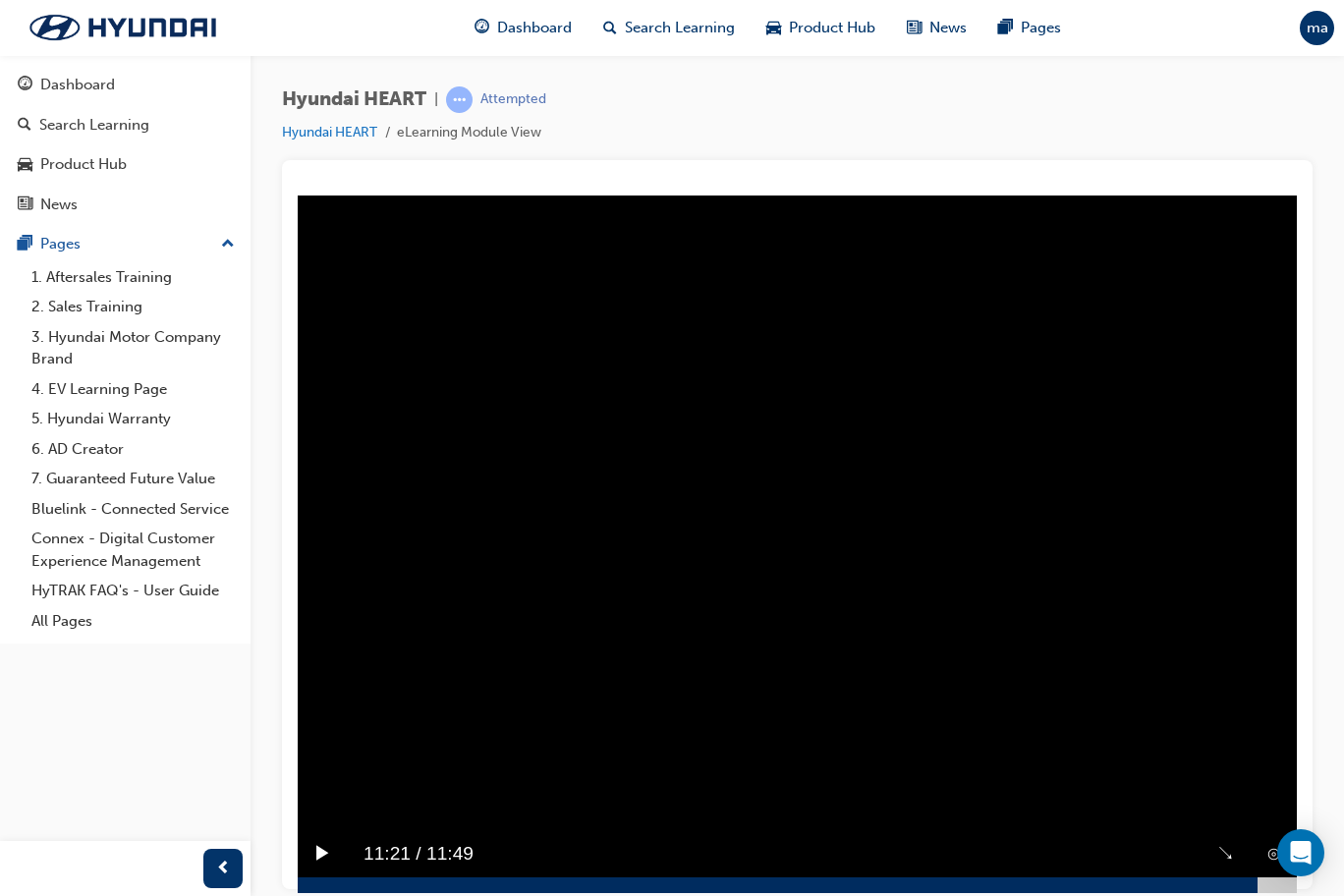 click on "⊙" at bounding box center [1273, 853] 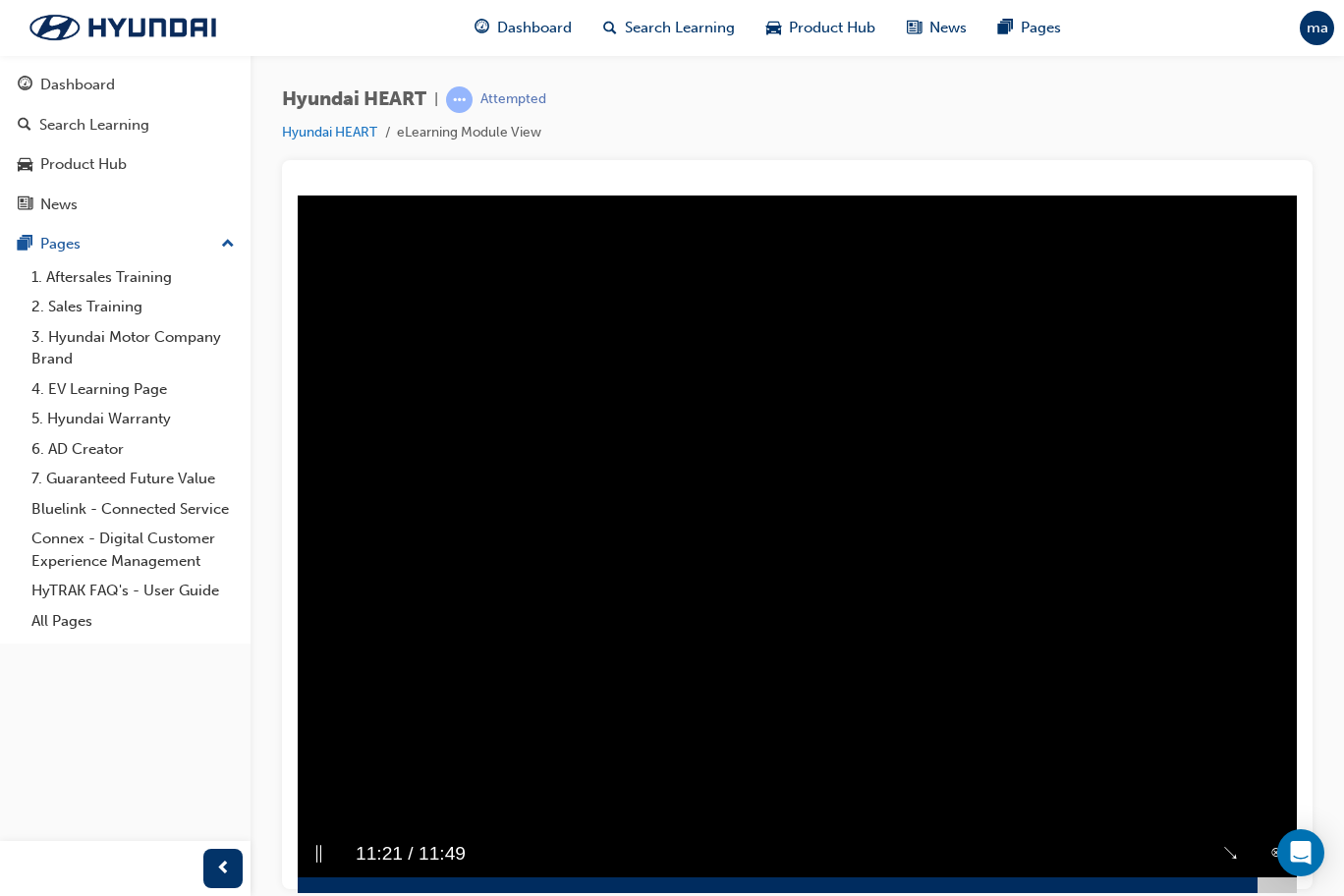 click on "⊗" at bounding box center [1276, 853] 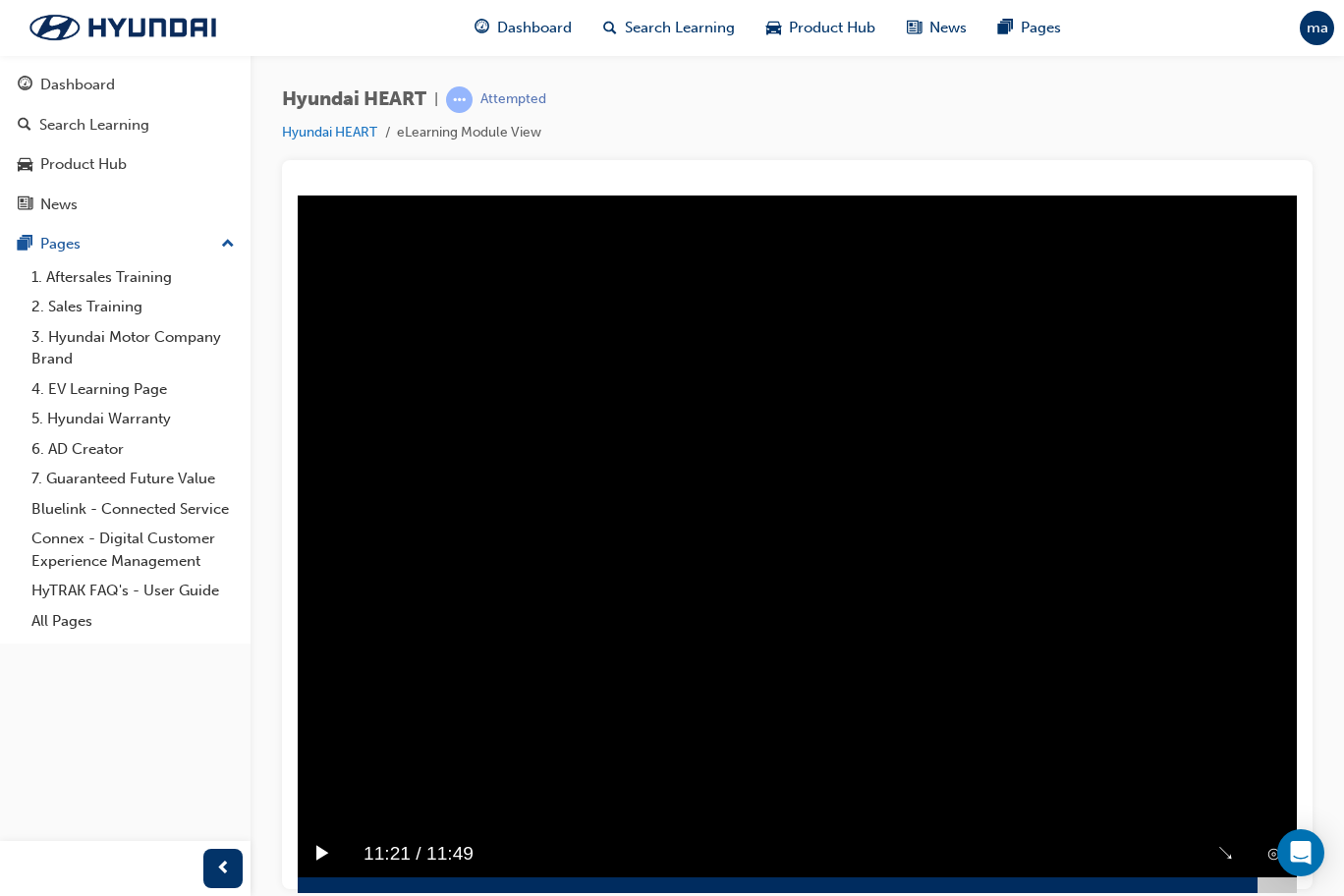 click on "▶︎" at bounding box center [322, 853] 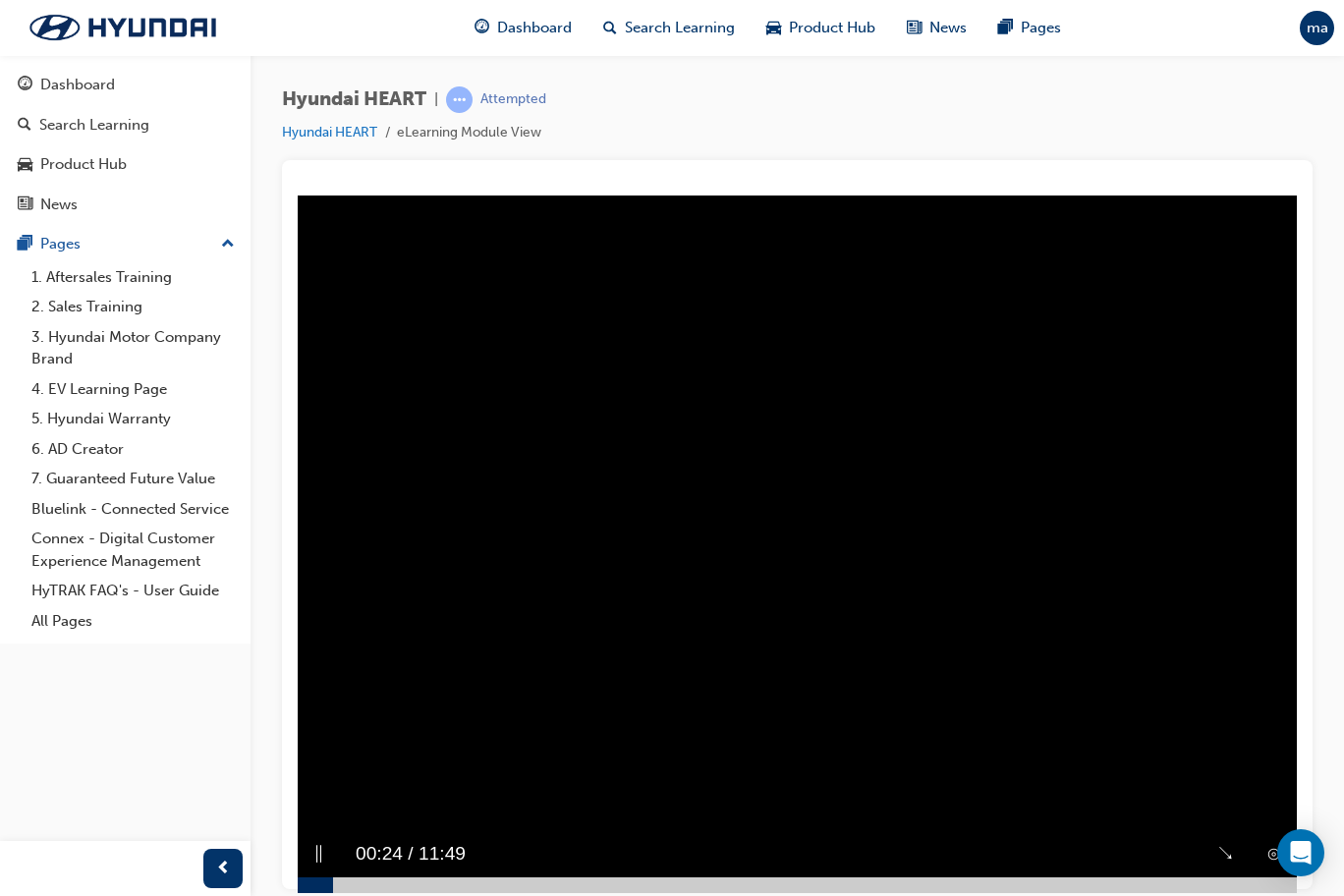 click at bounding box center [315, 884] 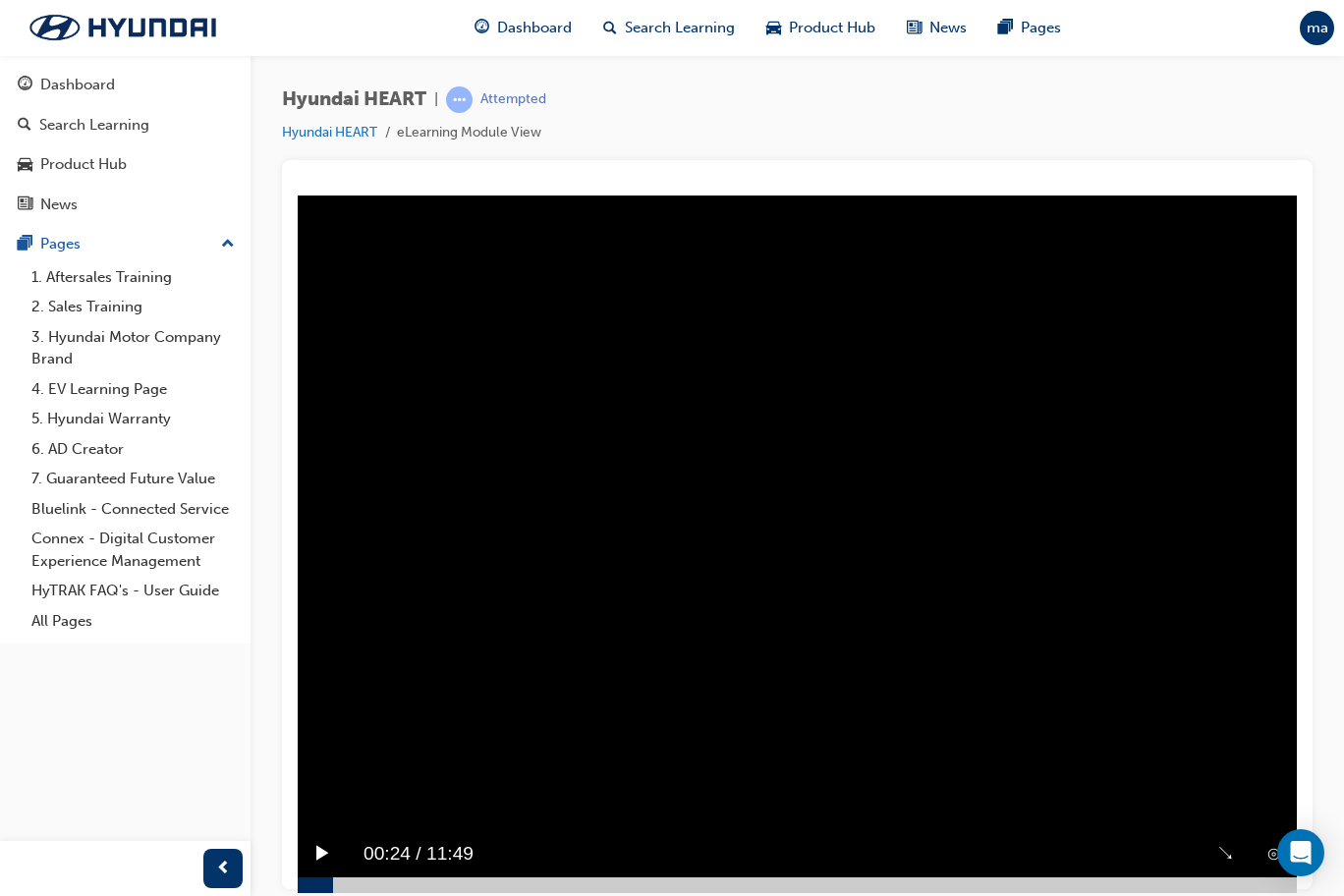 click at bounding box center [797, 884] 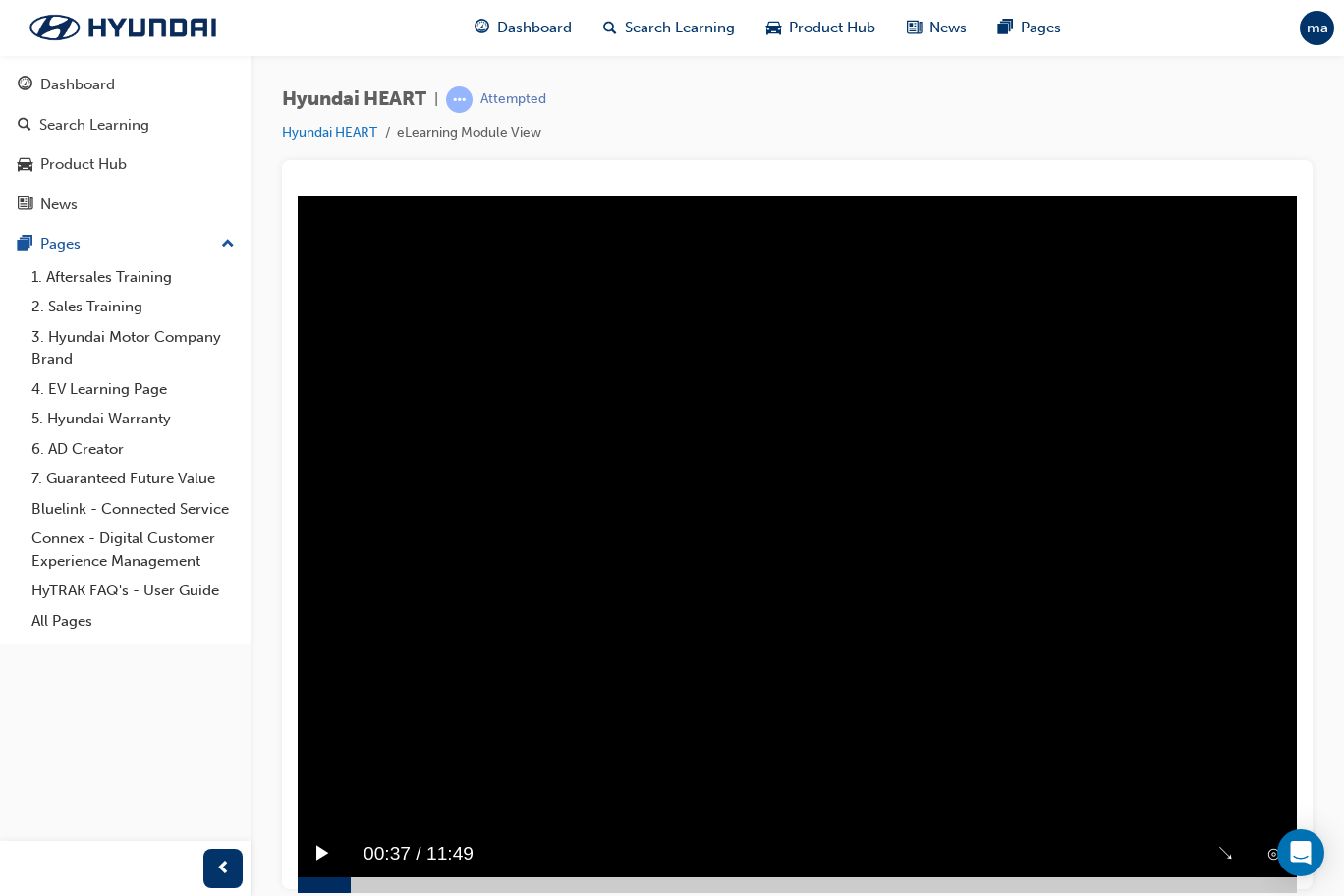click on "Sorry, your browser does not support embedded videos.  Download Instead" at bounding box center (797, -19) 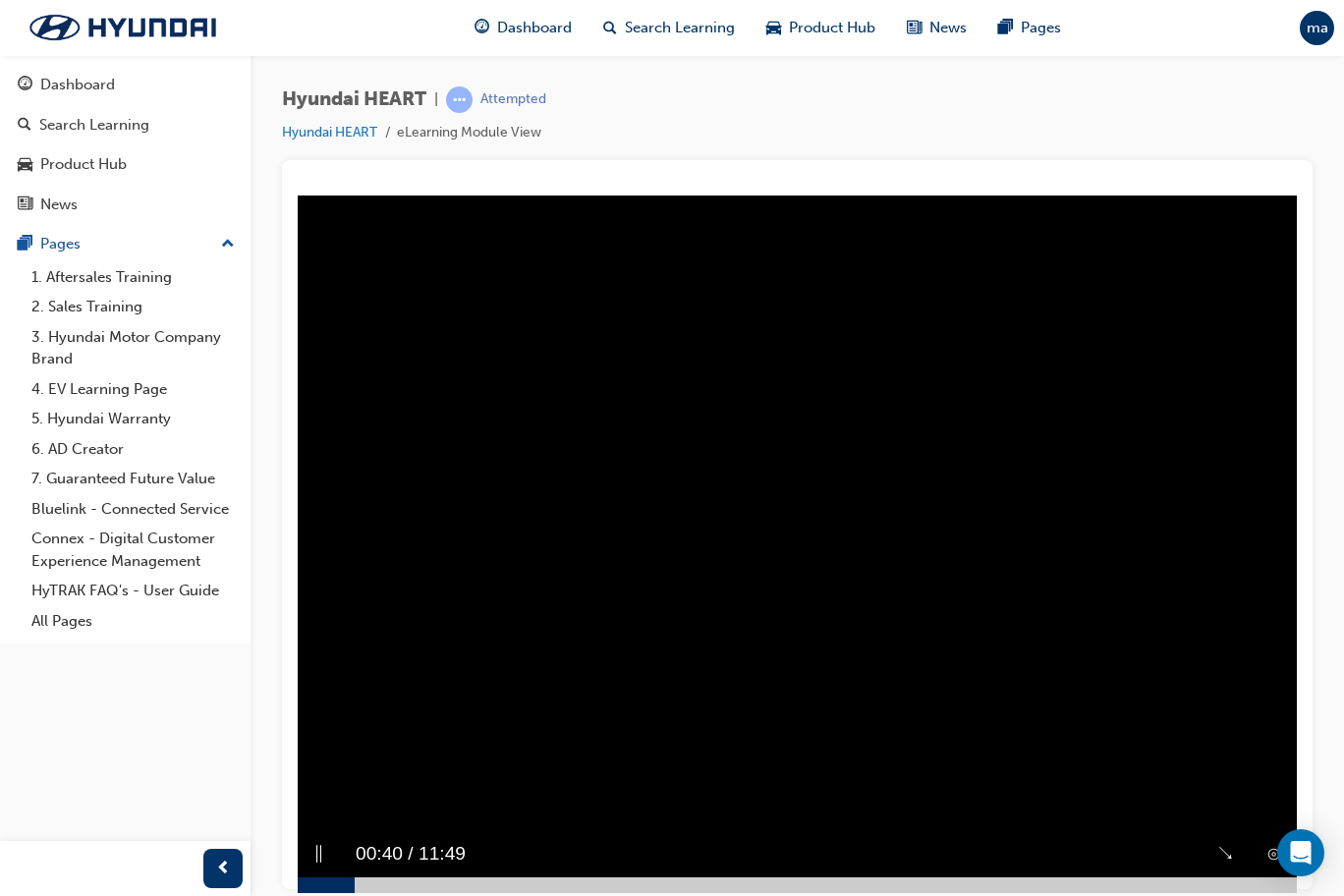 click on "Sorry, your browser does not support embedded videos.  Download Instead" at bounding box center (797, -19) 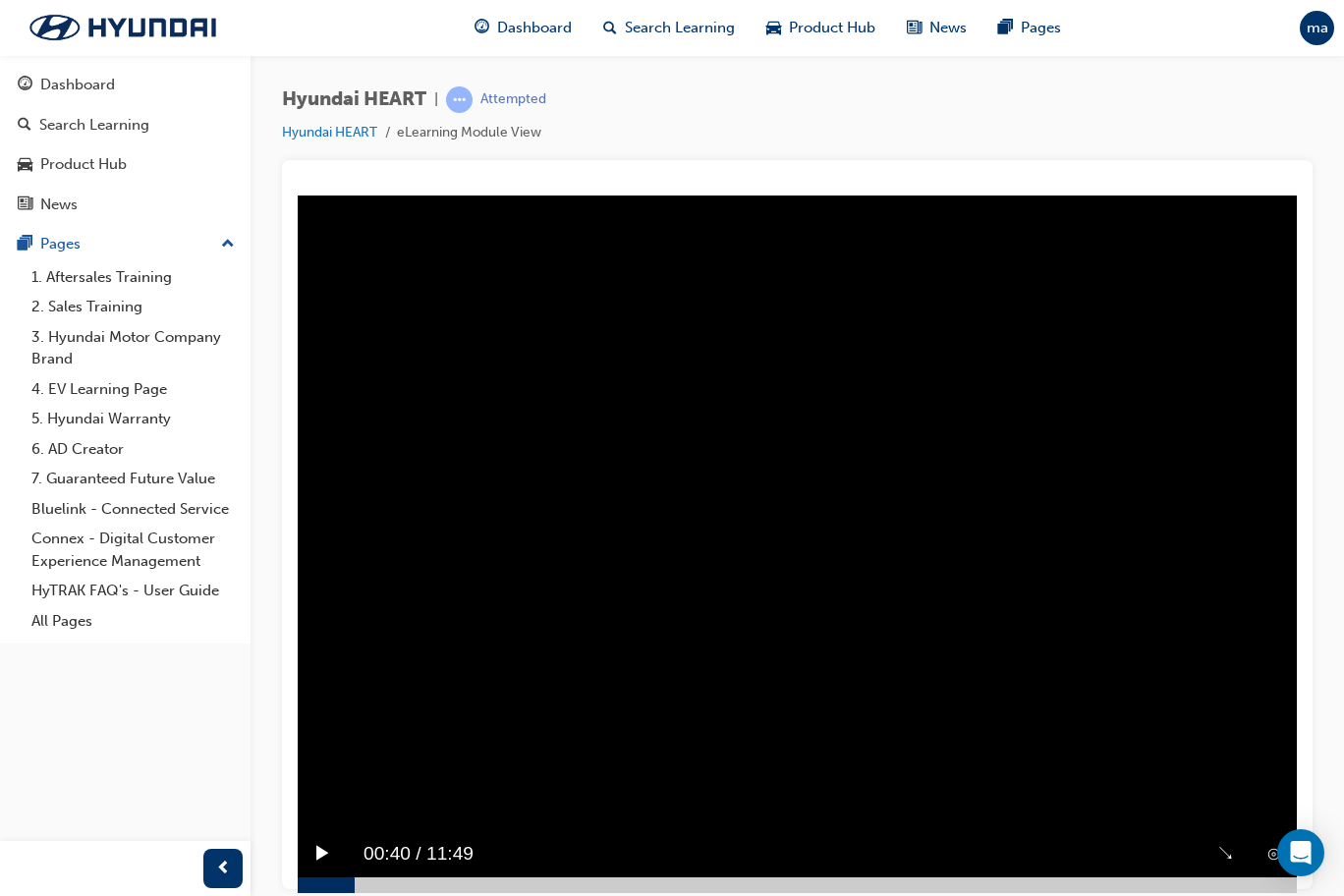 click on "Sorry, your browser does not support embedded videos.  Download Instead" at bounding box center (797, -19) 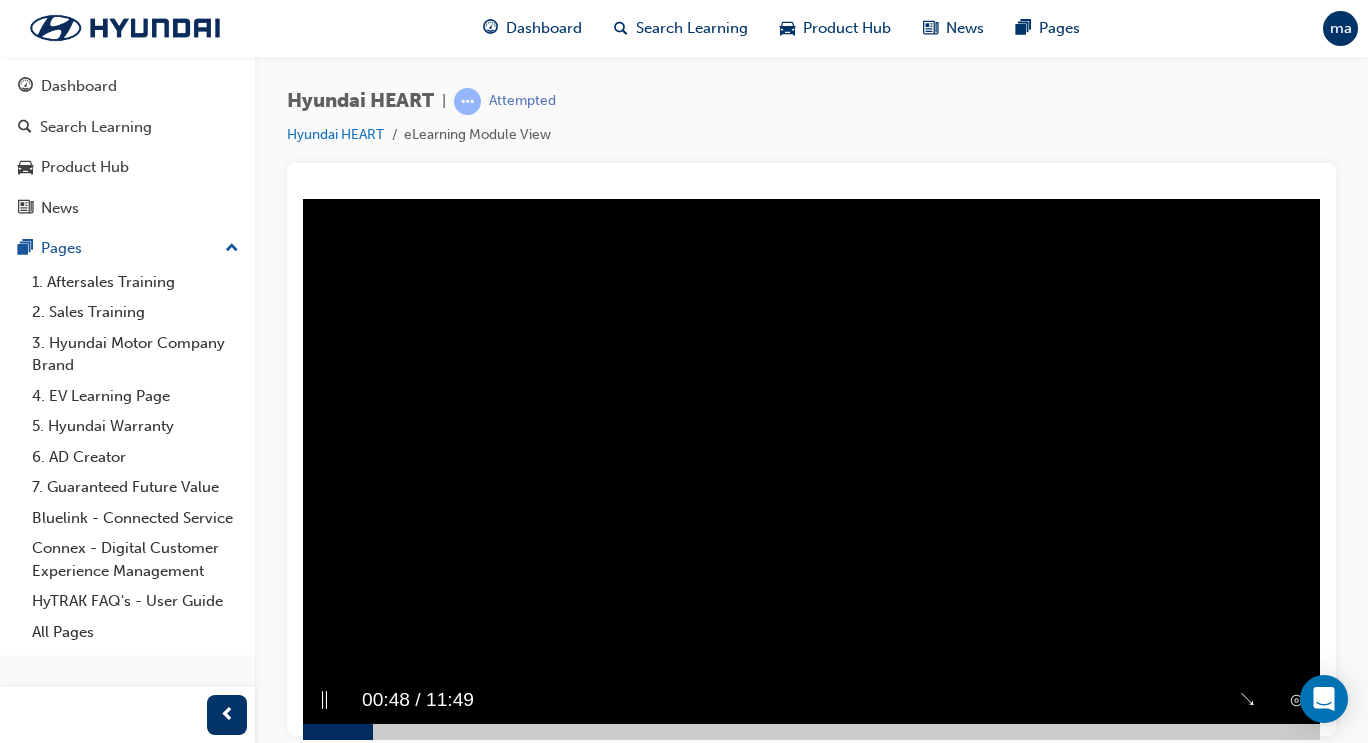 click at bounding box center (811, 731) 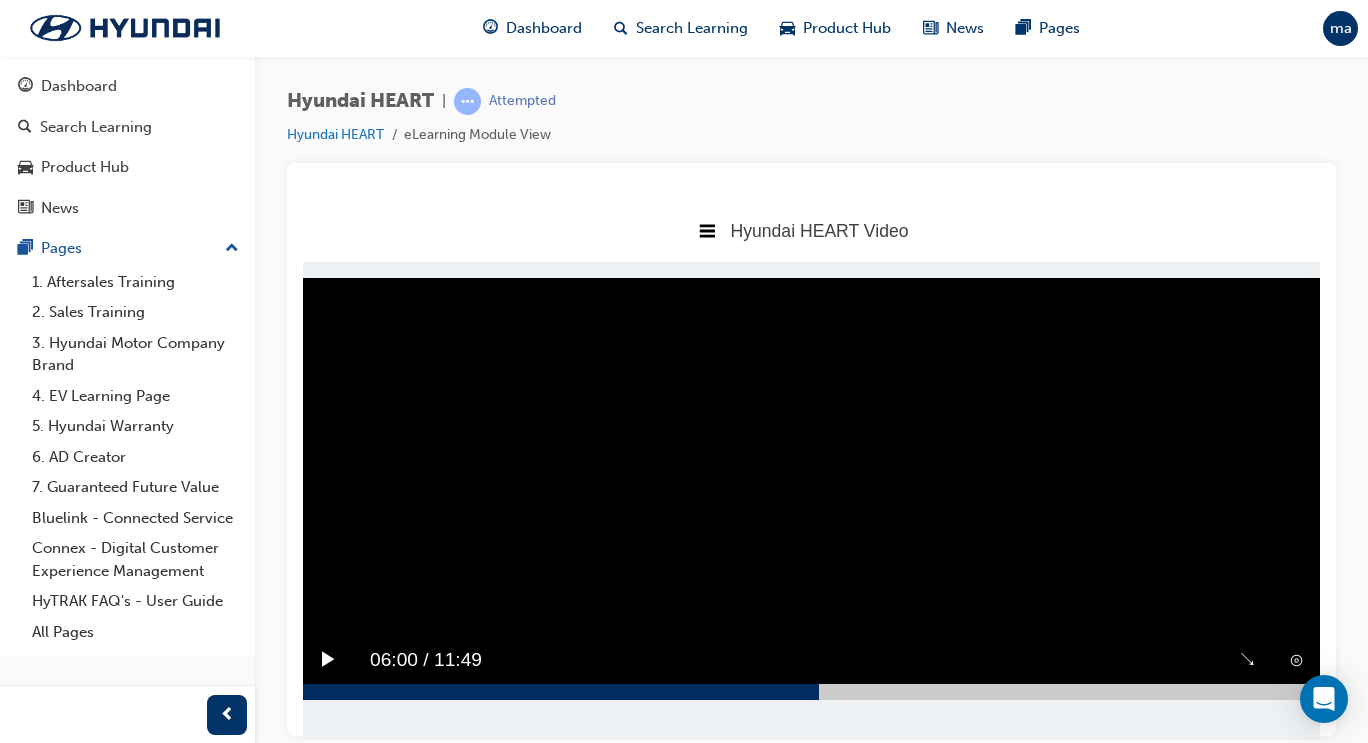 click on "Sorry, your browser does not support embedded videos.  Download Instead ⊙ ↘︎ ▶︎ 06:00 / 11:49" at bounding box center (811, 488) 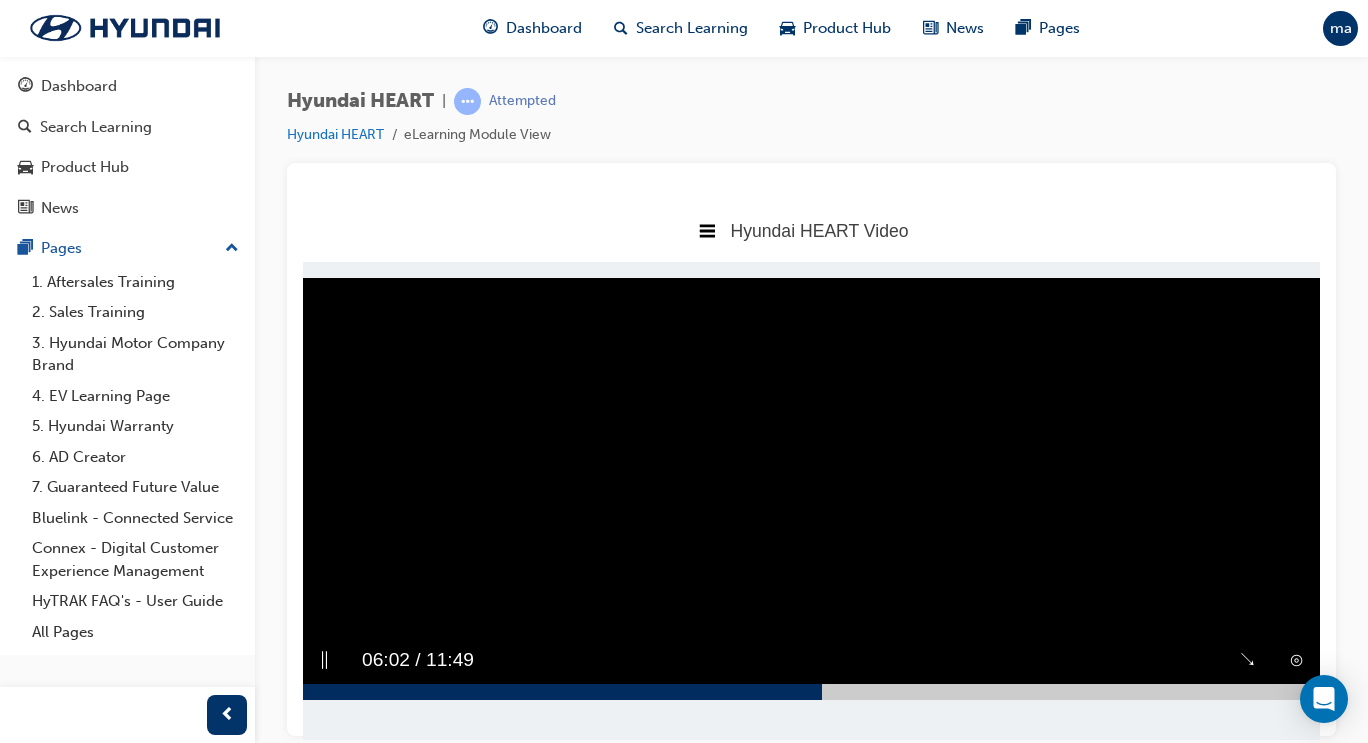 click at bounding box center [811, 691] 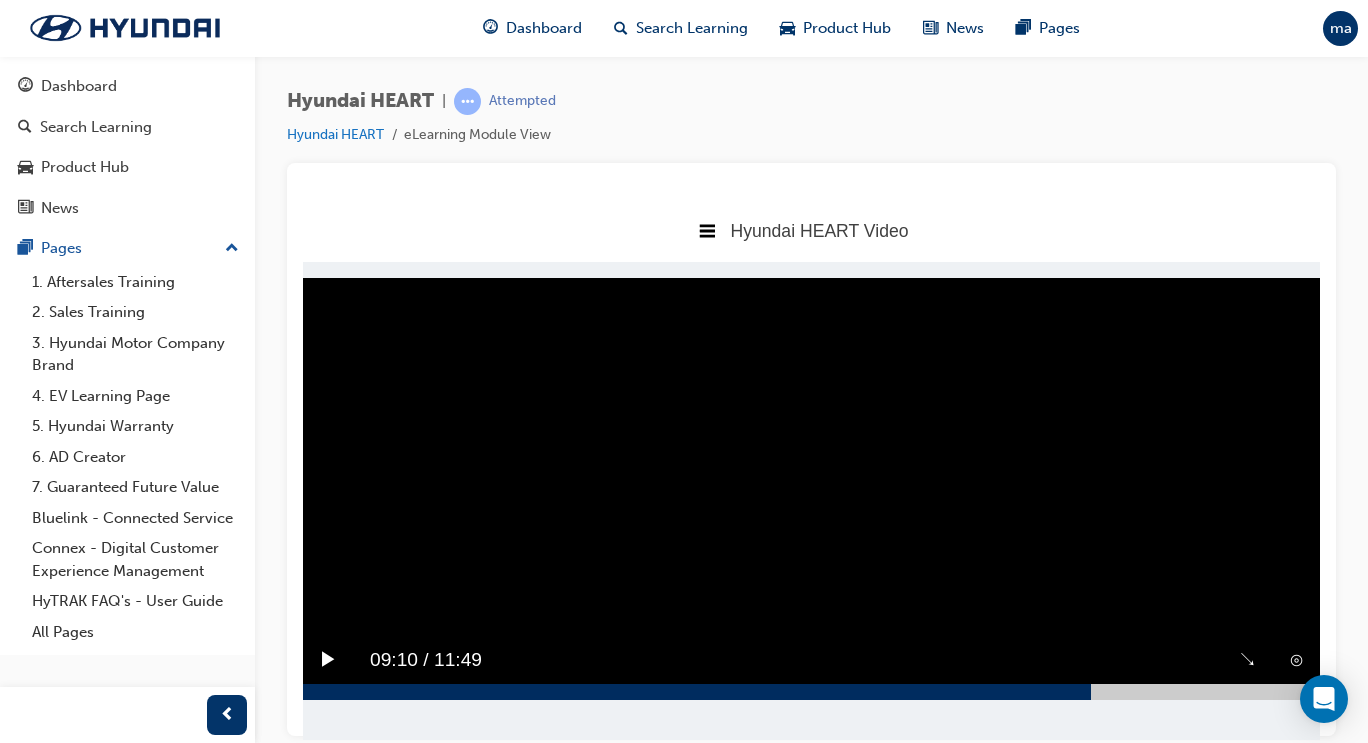 click on "Sorry, your browser does not support embedded videos.  Download Instead ⊙ ↘︎ ▶︎ 09:10 / 11:49" at bounding box center (811, 488) 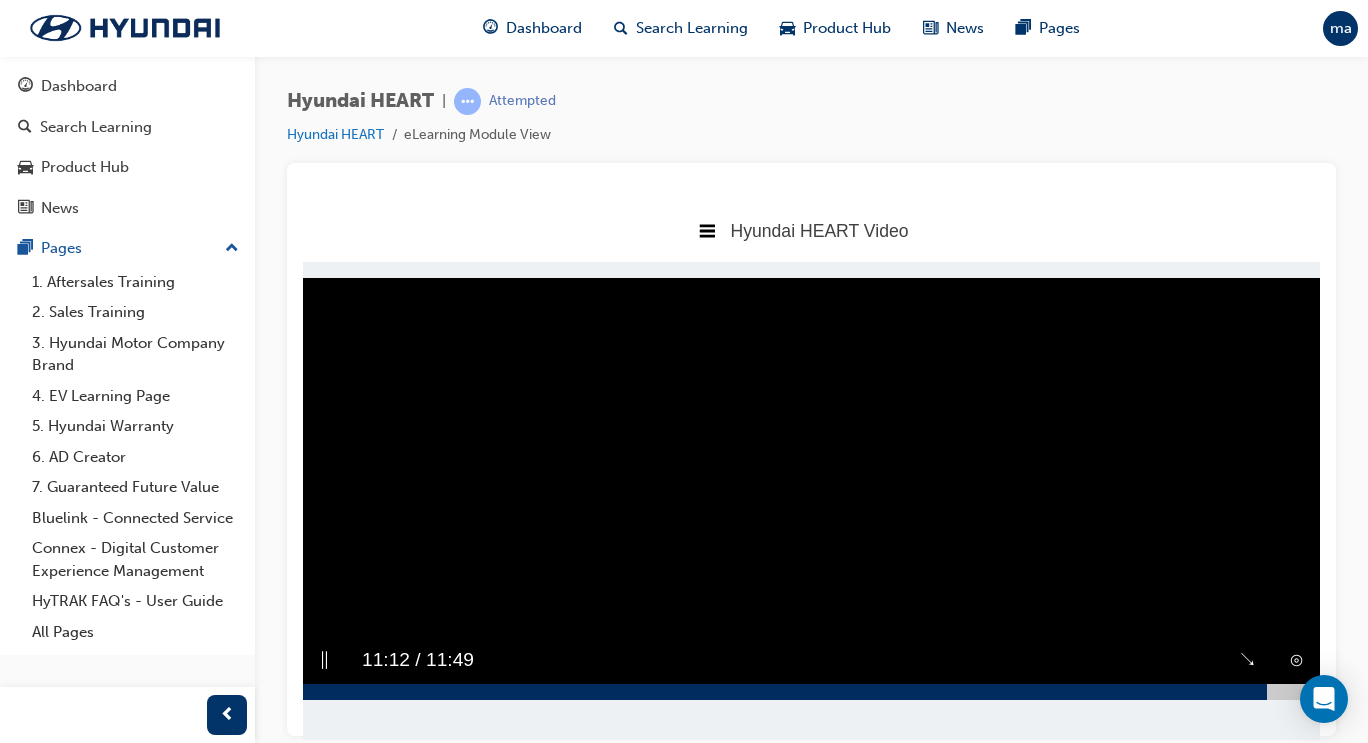 click at bounding box center (811, 691) 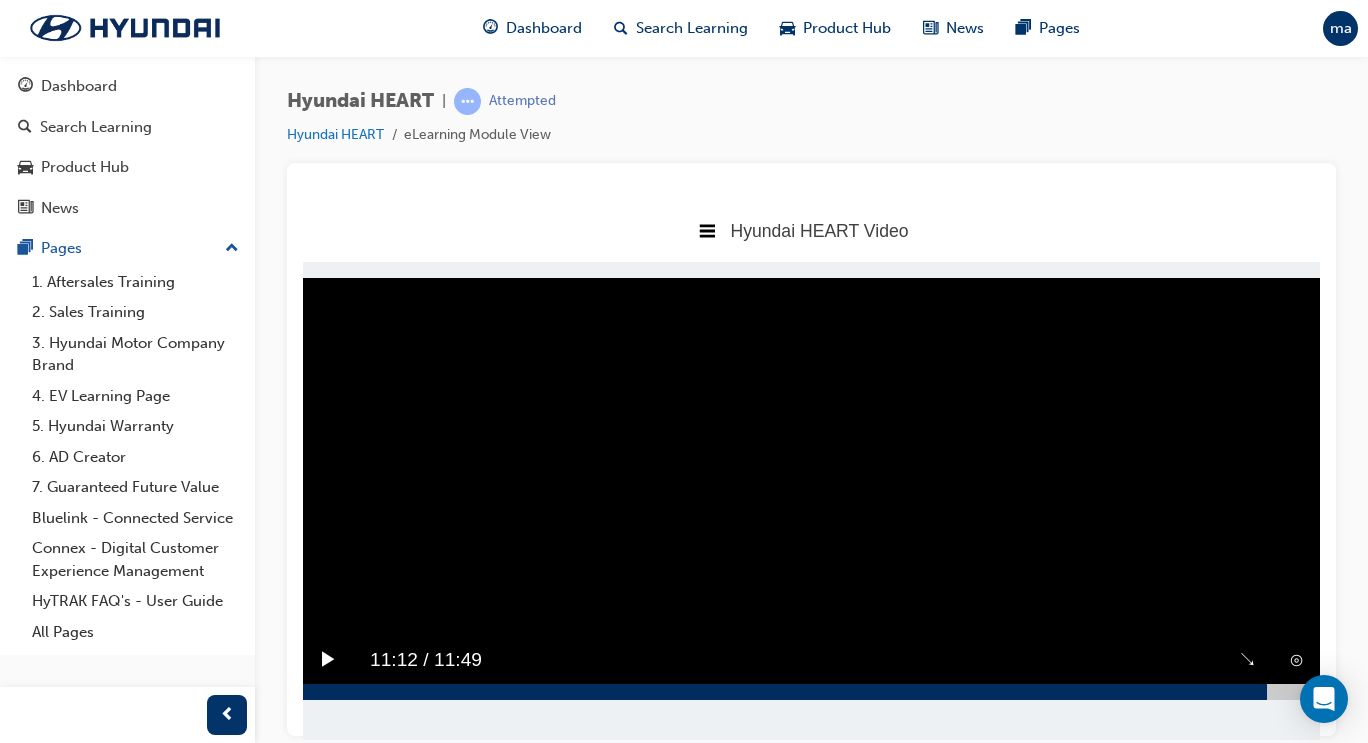 click on "Sorry, your browser does not support embedded videos.  Download Instead ⊙ ↘︎ ▶︎ 11:12 / 11:49" at bounding box center [811, 488] 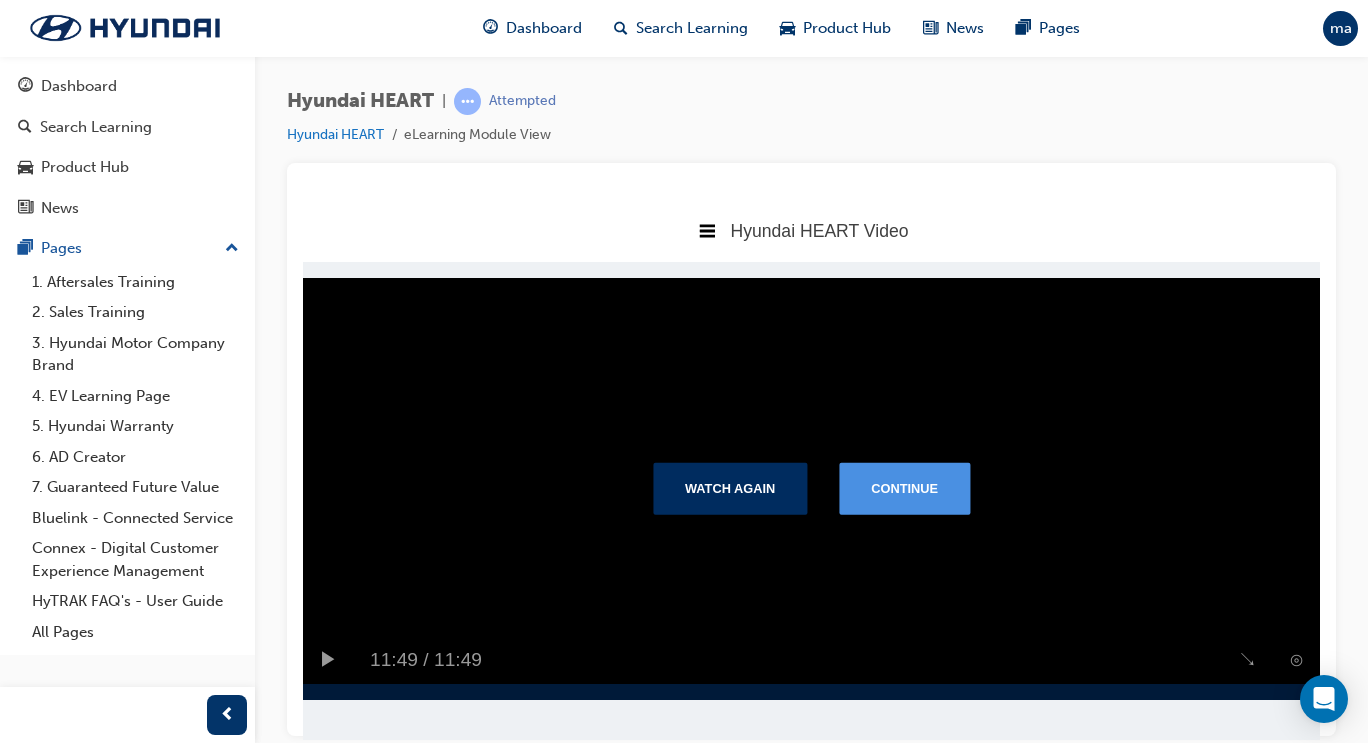 click on "Continue" at bounding box center [904, 488] 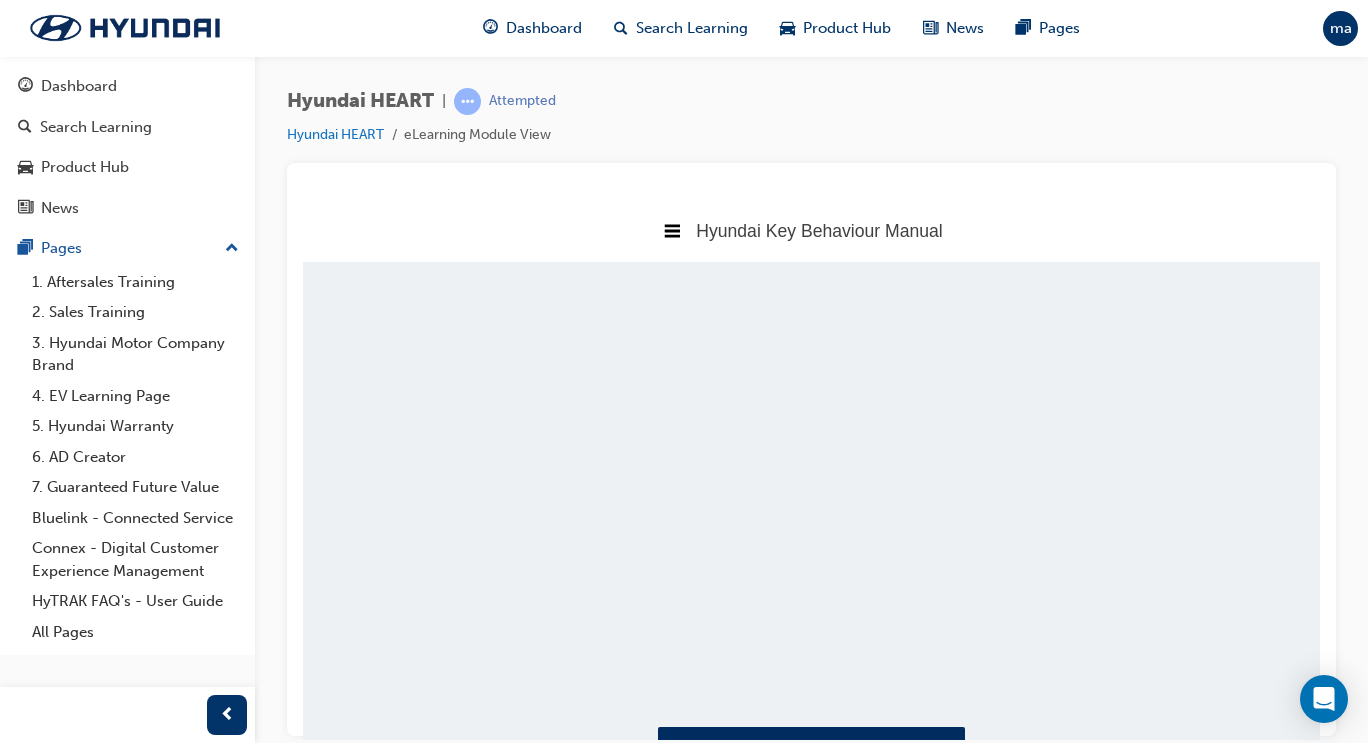 scroll, scrollTop: 9, scrollLeft: 10, axis: both 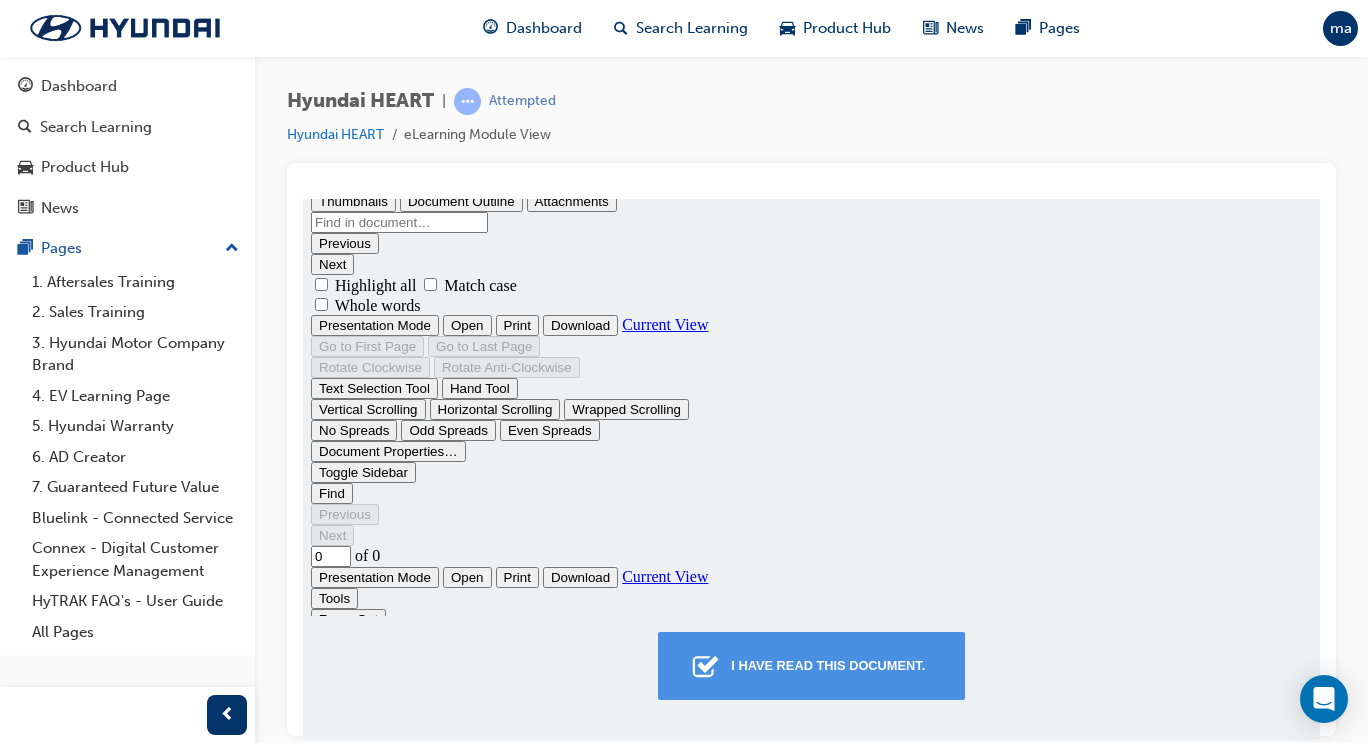 click on "I have read this document." at bounding box center [828, 665] 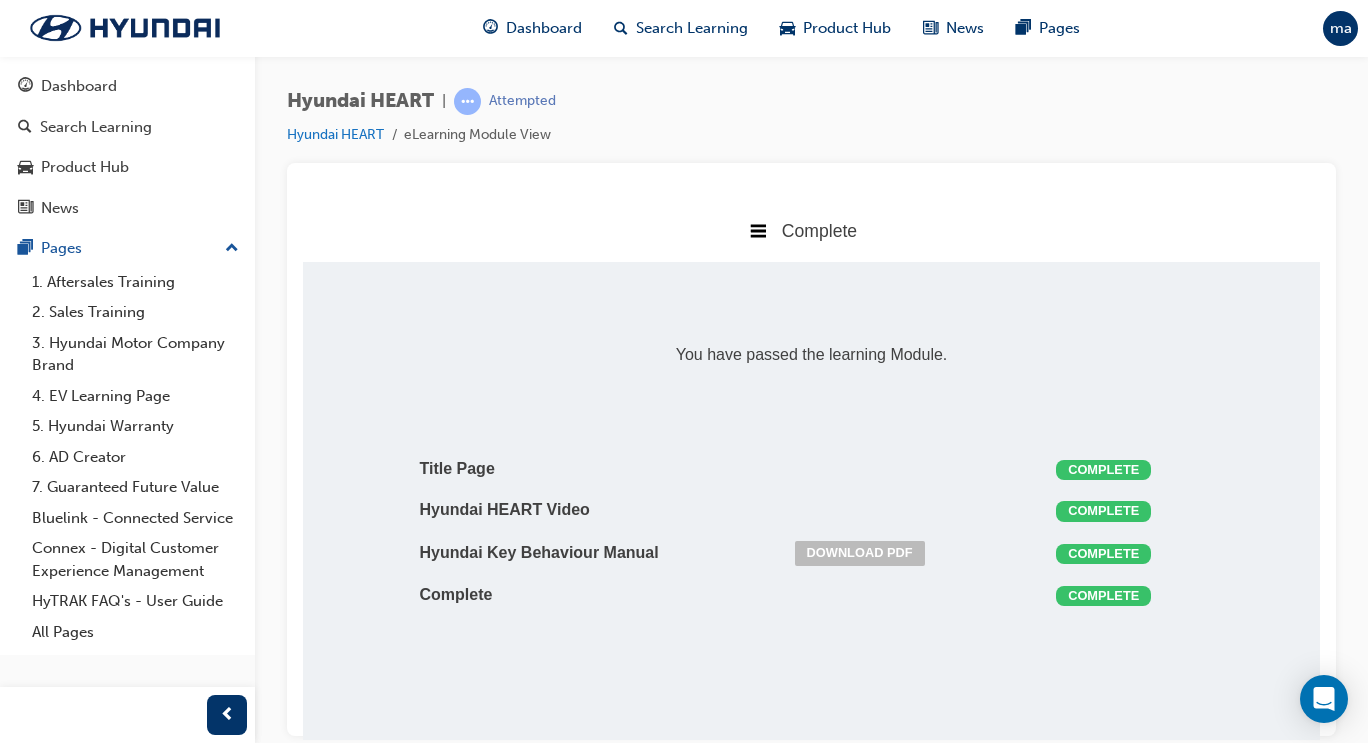 scroll, scrollTop: 0, scrollLeft: 0, axis: both 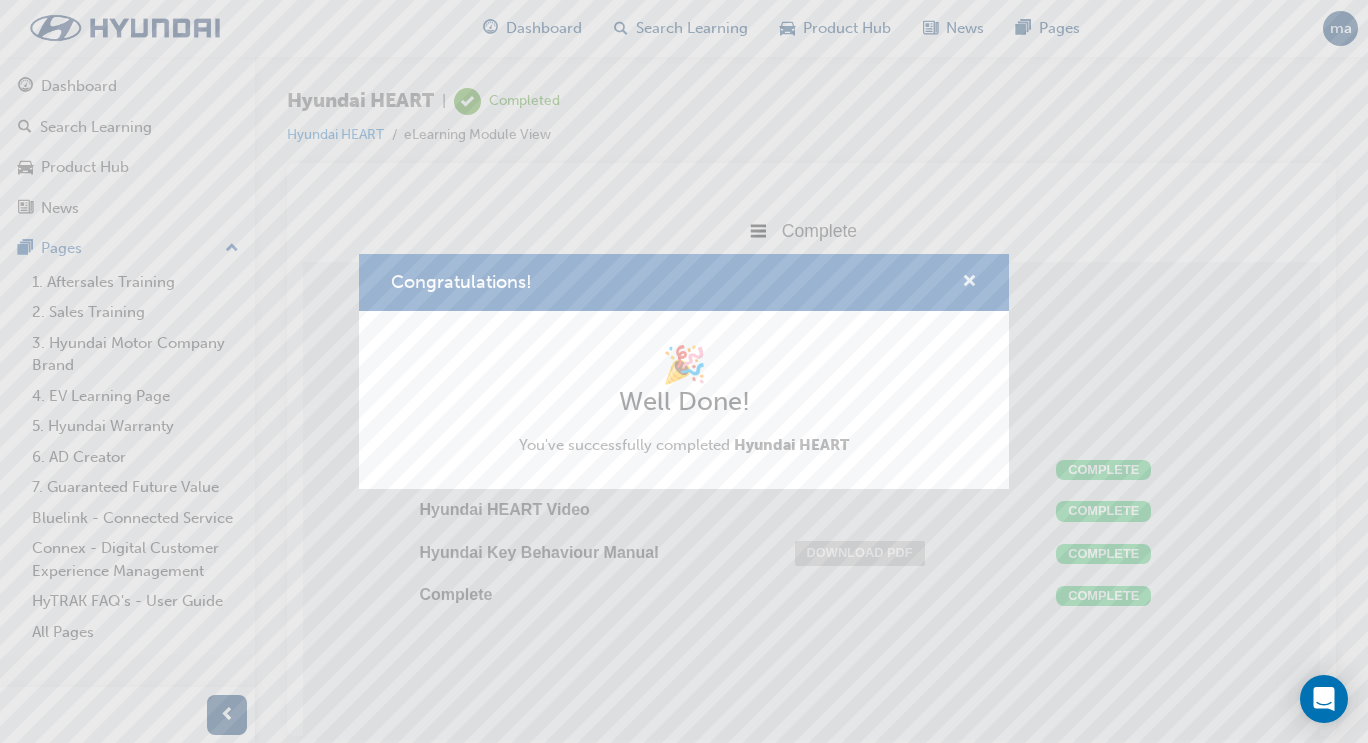 click at bounding box center (969, 283) 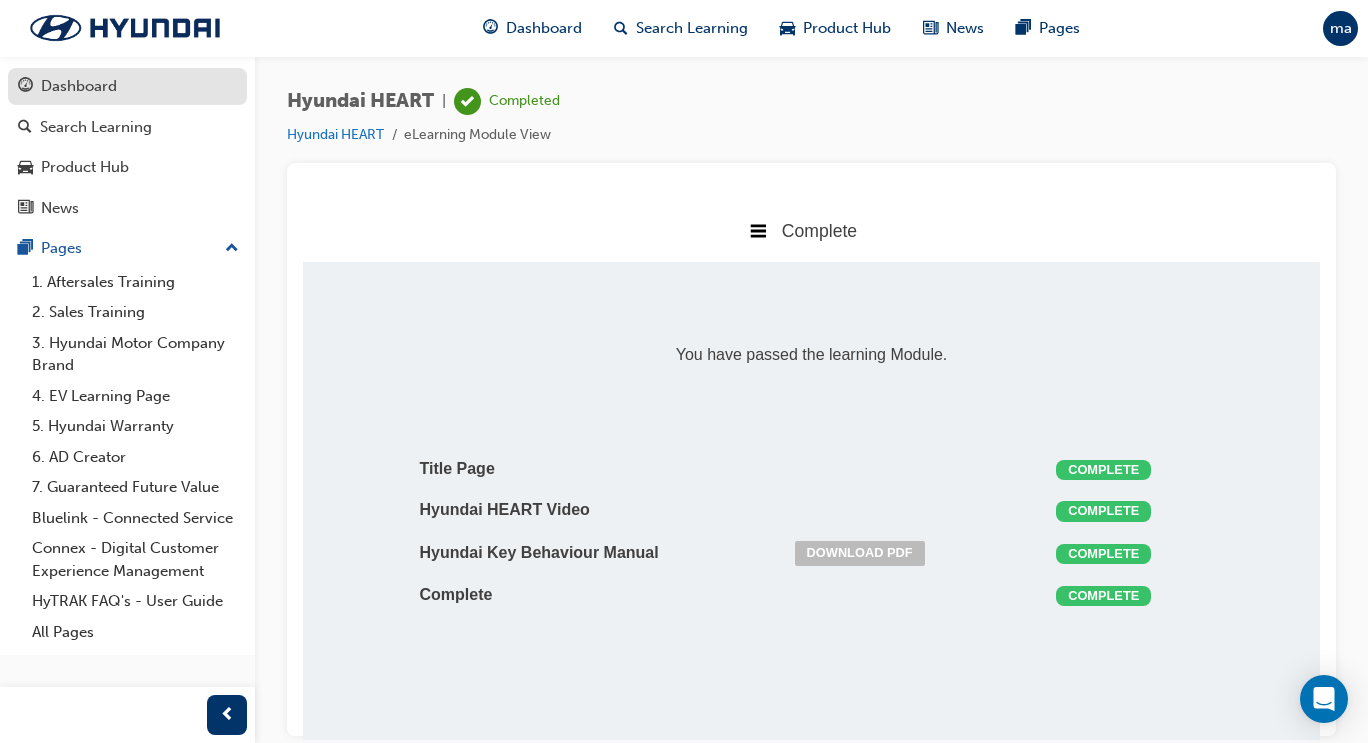 click on "Dashboard" at bounding box center (79, 86) 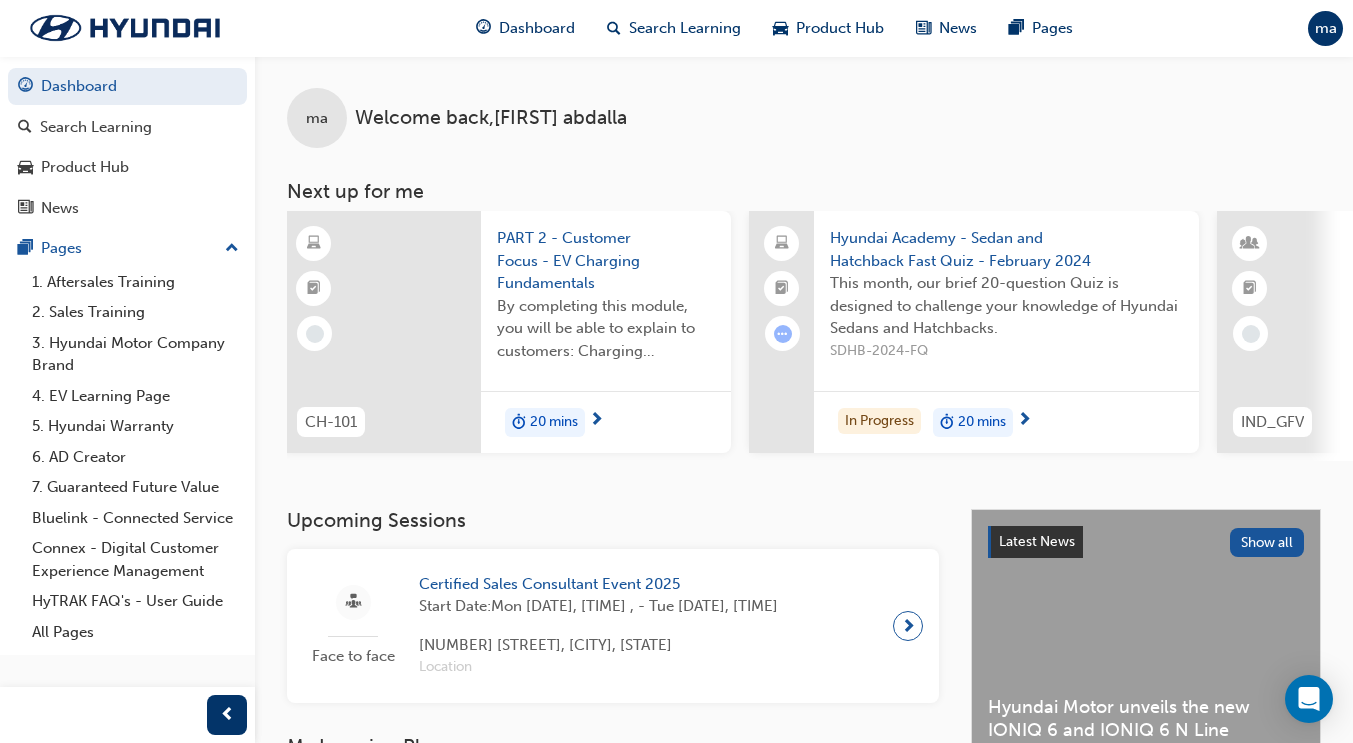 scroll, scrollTop: 0, scrollLeft: 473, axis: horizontal 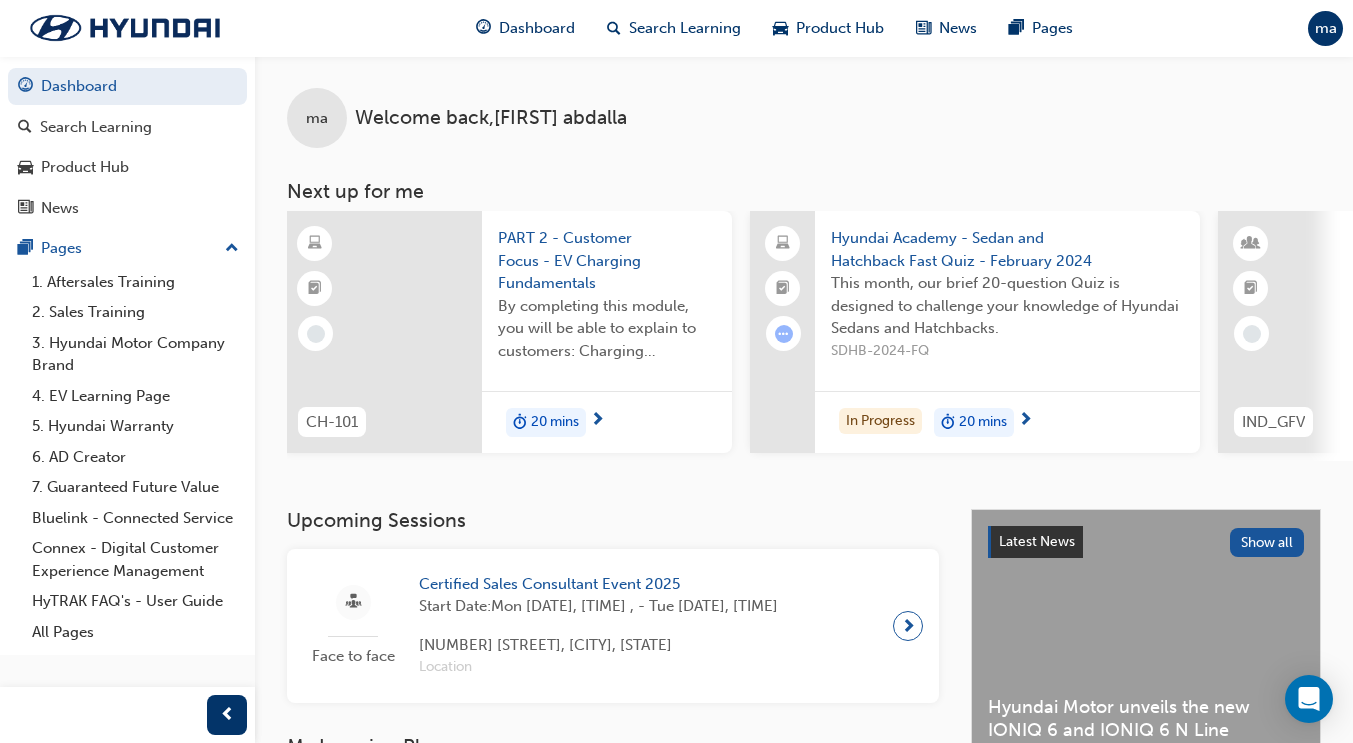click on "By completing this module, you will be able to explain to customers:
Charging terminology eg; AC and DC Charging, kWh, etc.
Charging types and requirements eg Home & Public Charging
EV Batteries & their characteristics
Plug types
Electric Range & helpful tips" at bounding box center [607, 329] 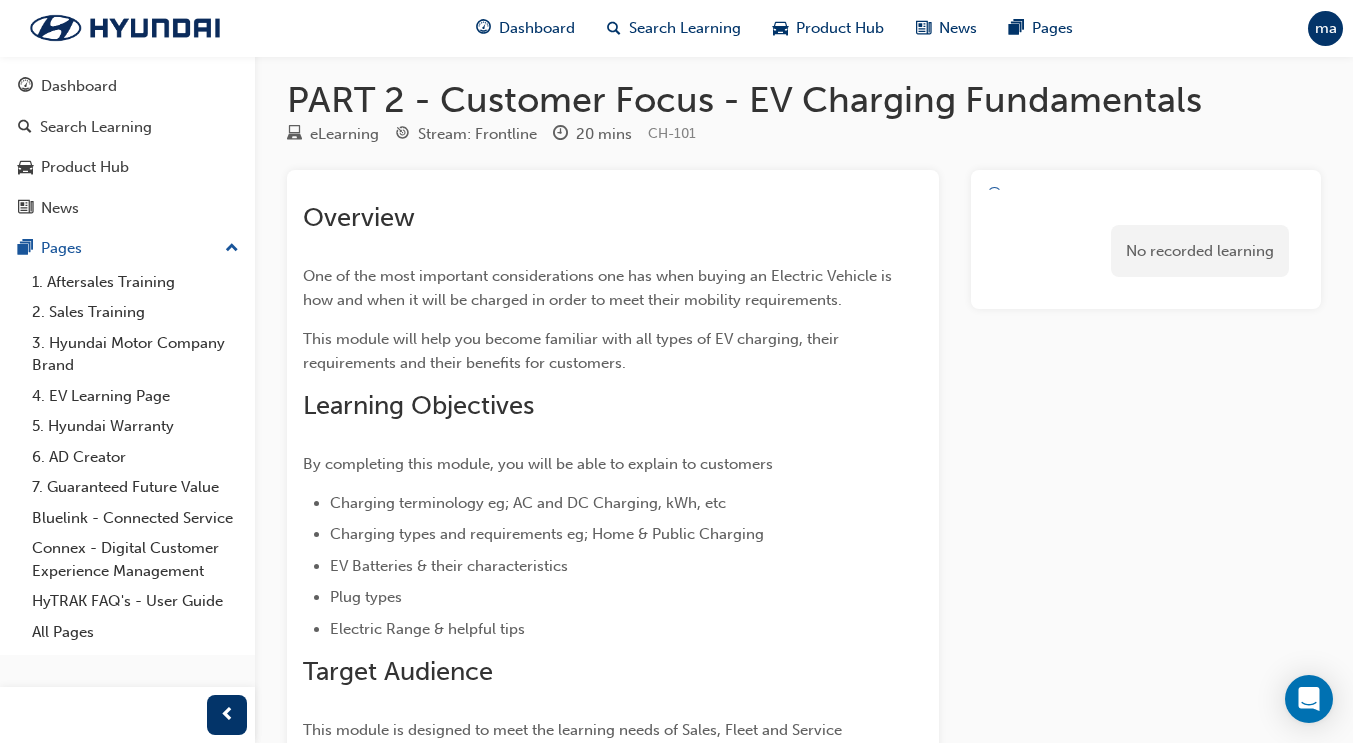 scroll, scrollTop: 0, scrollLeft: 0, axis: both 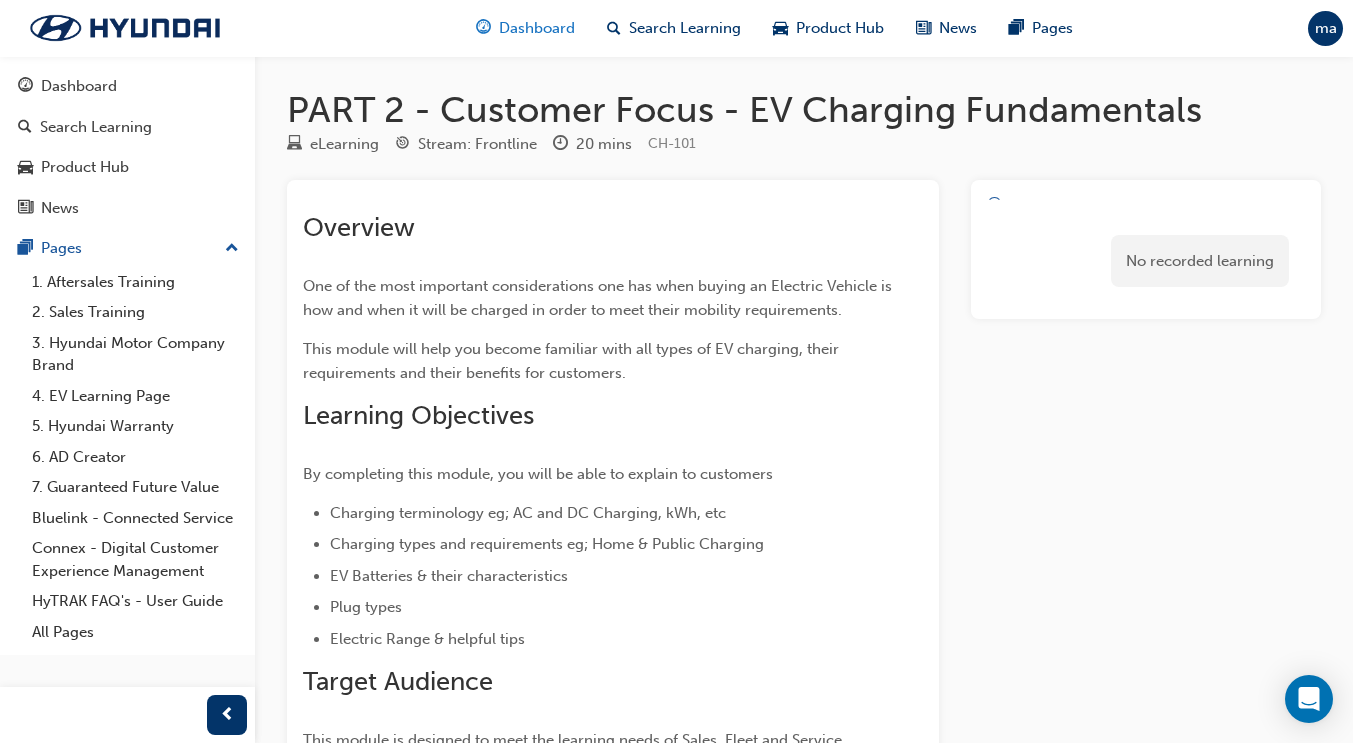 click on "Dashboard" at bounding box center [537, 28] 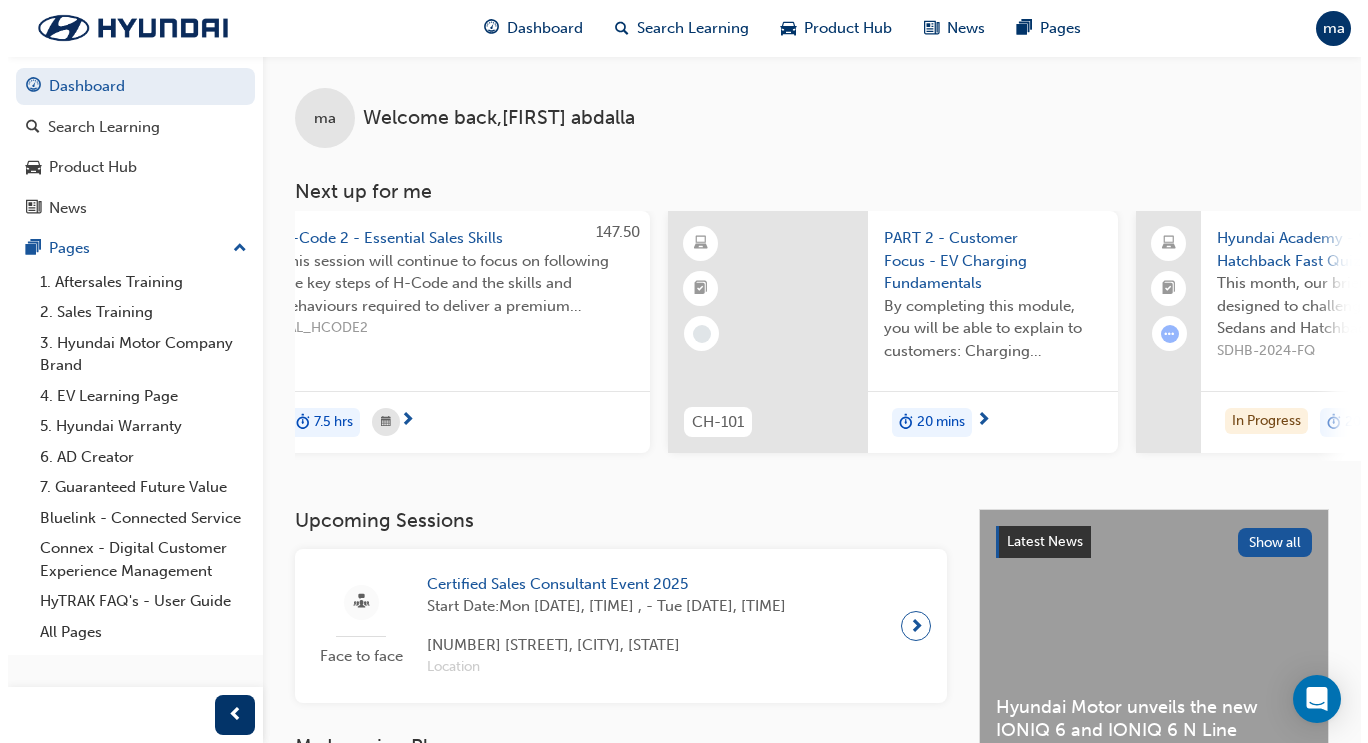 scroll, scrollTop: 0, scrollLeft: 0, axis: both 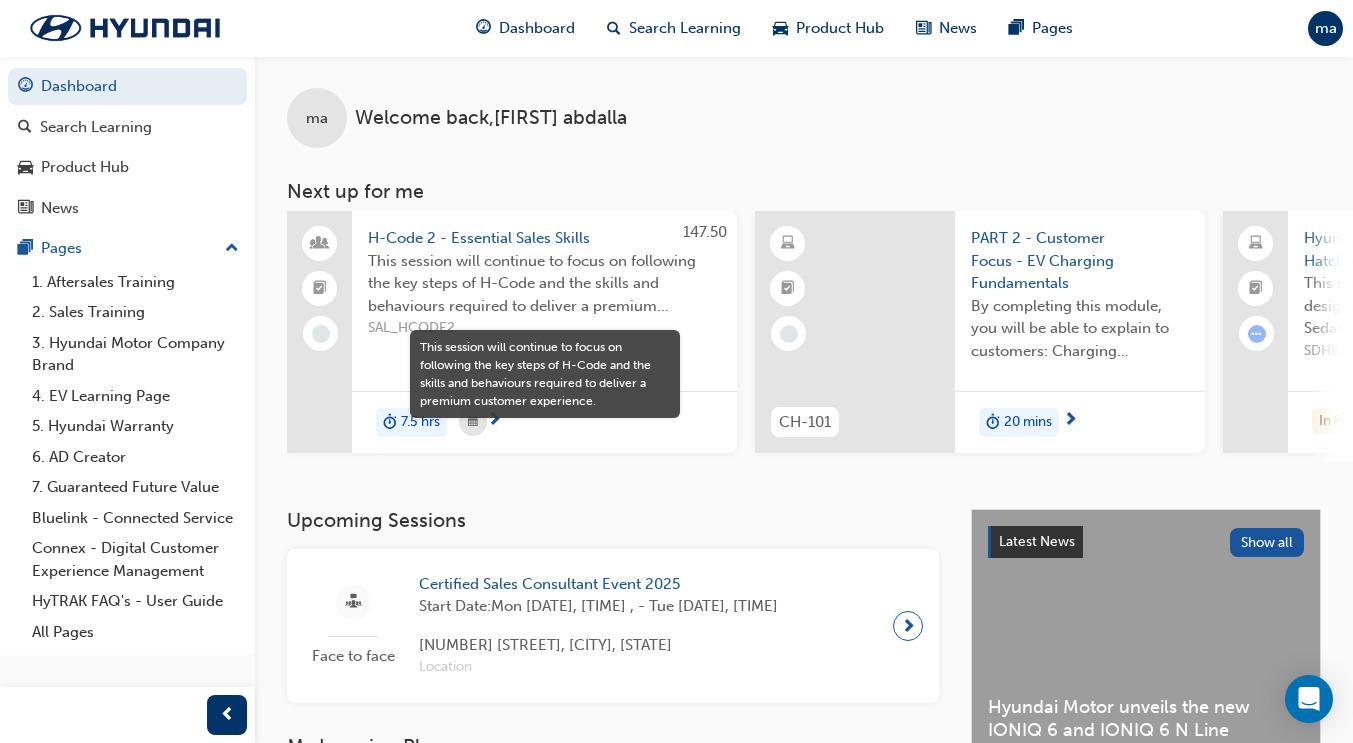click on "This session will continue to focus on following the key steps of H-Code and the skills and behaviours required to deliver a premium customer experience." at bounding box center [544, 284] 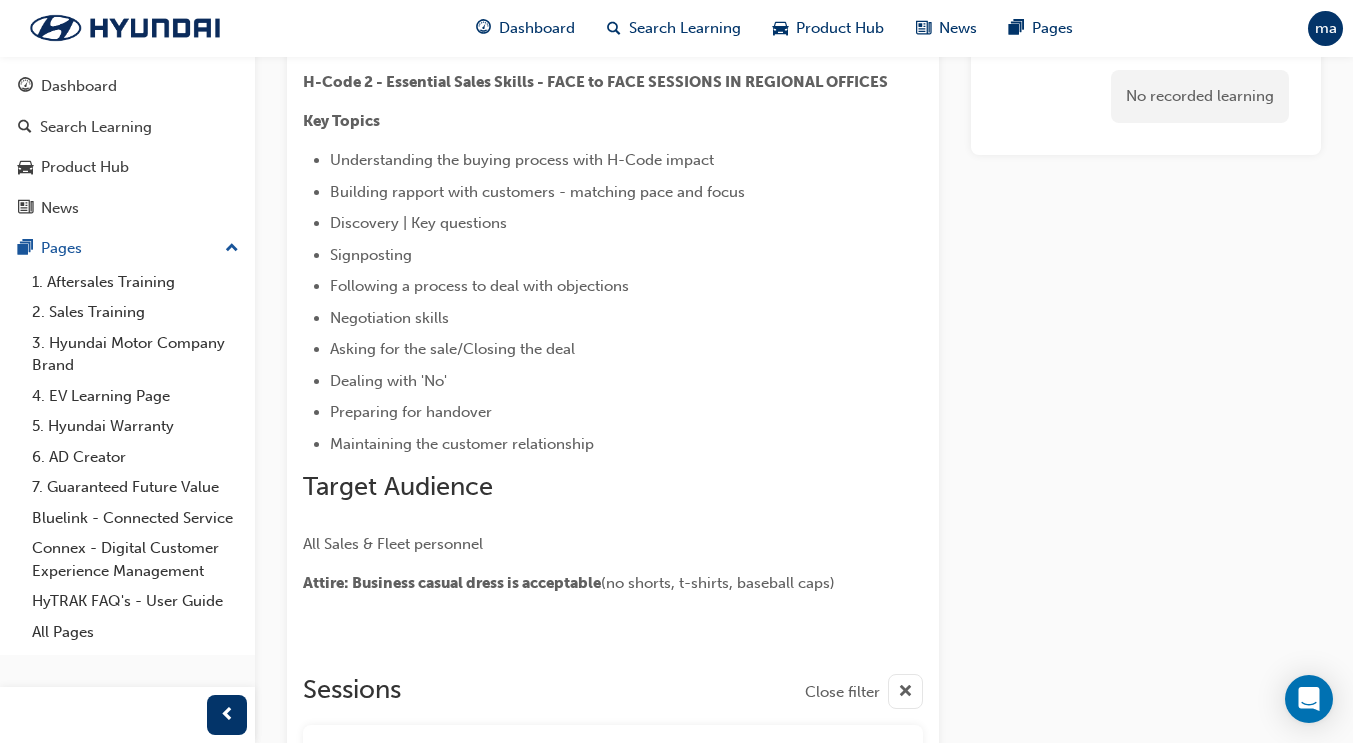 scroll, scrollTop: 97, scrollLeft: 0, axis: vertical 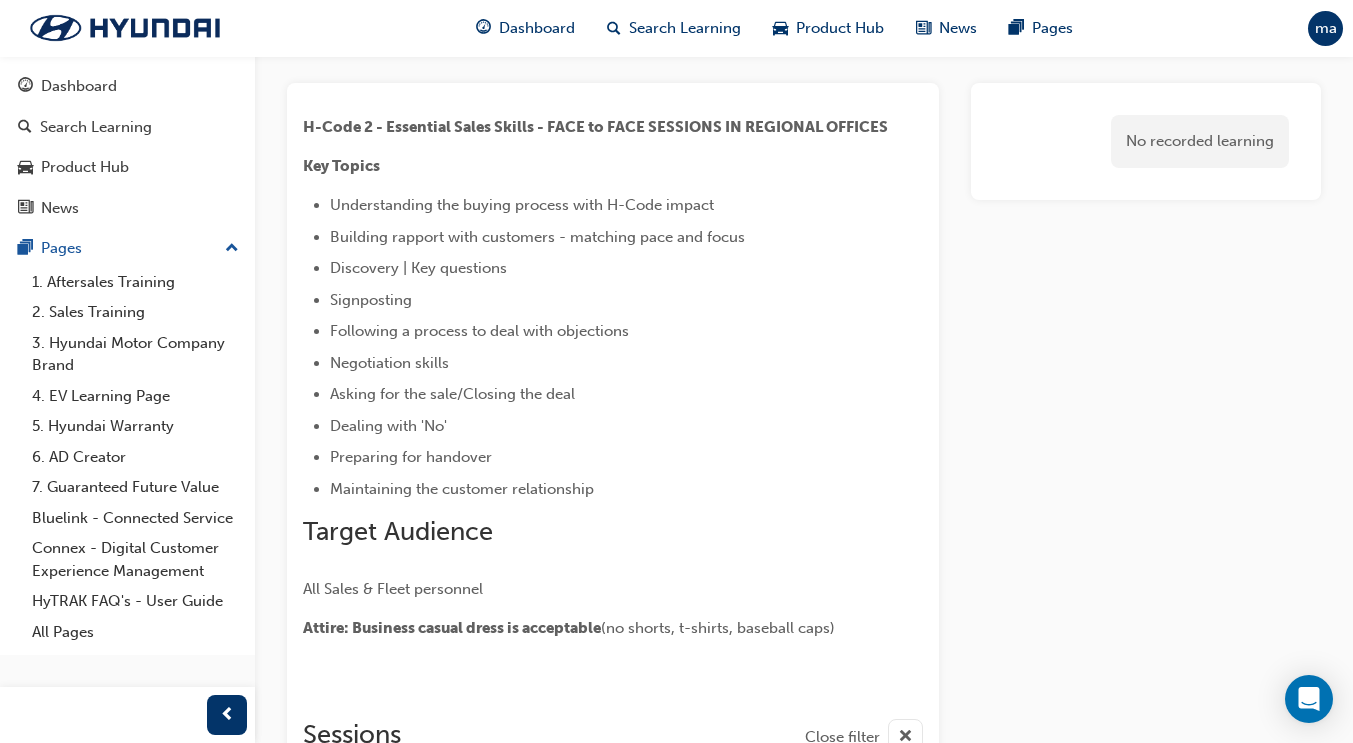 click on "Maintaining the customer relationship" at bounding box center (462, 489) 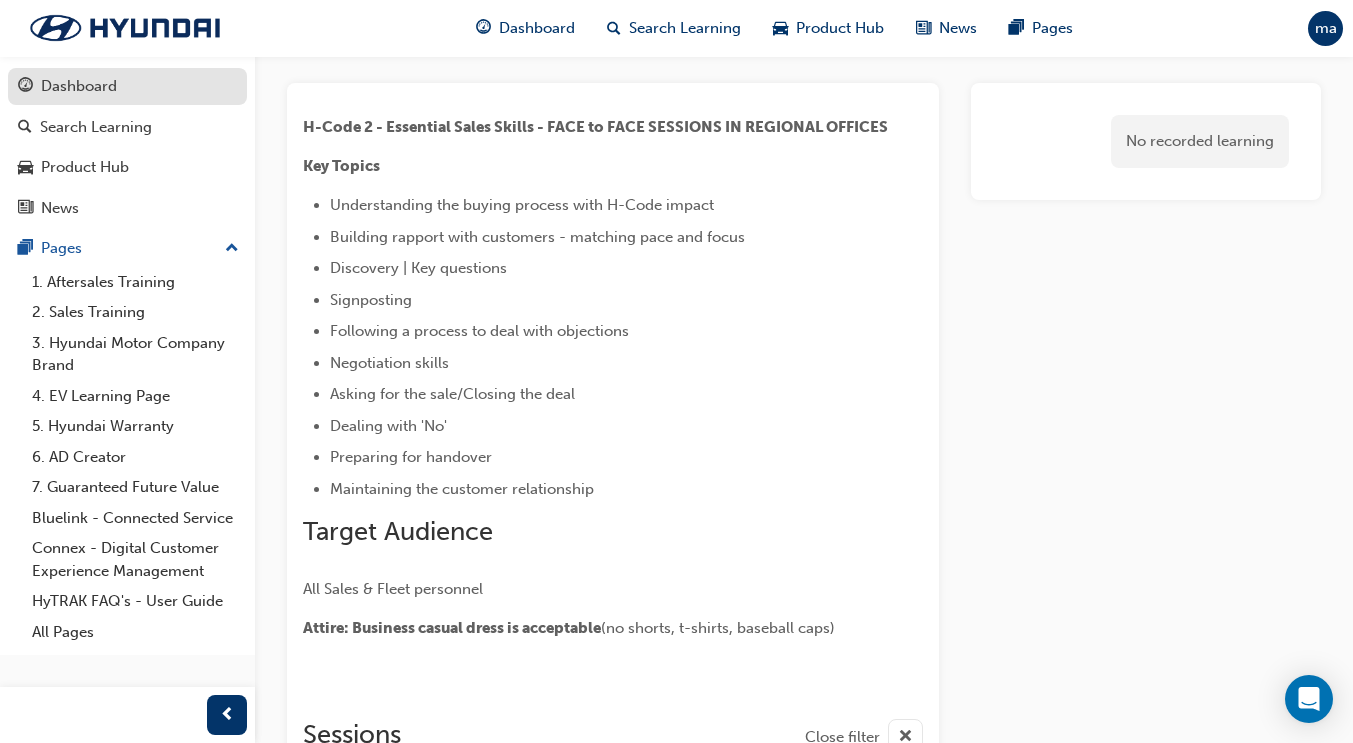 click on "Dashboard" at bounding box center [79, 86] 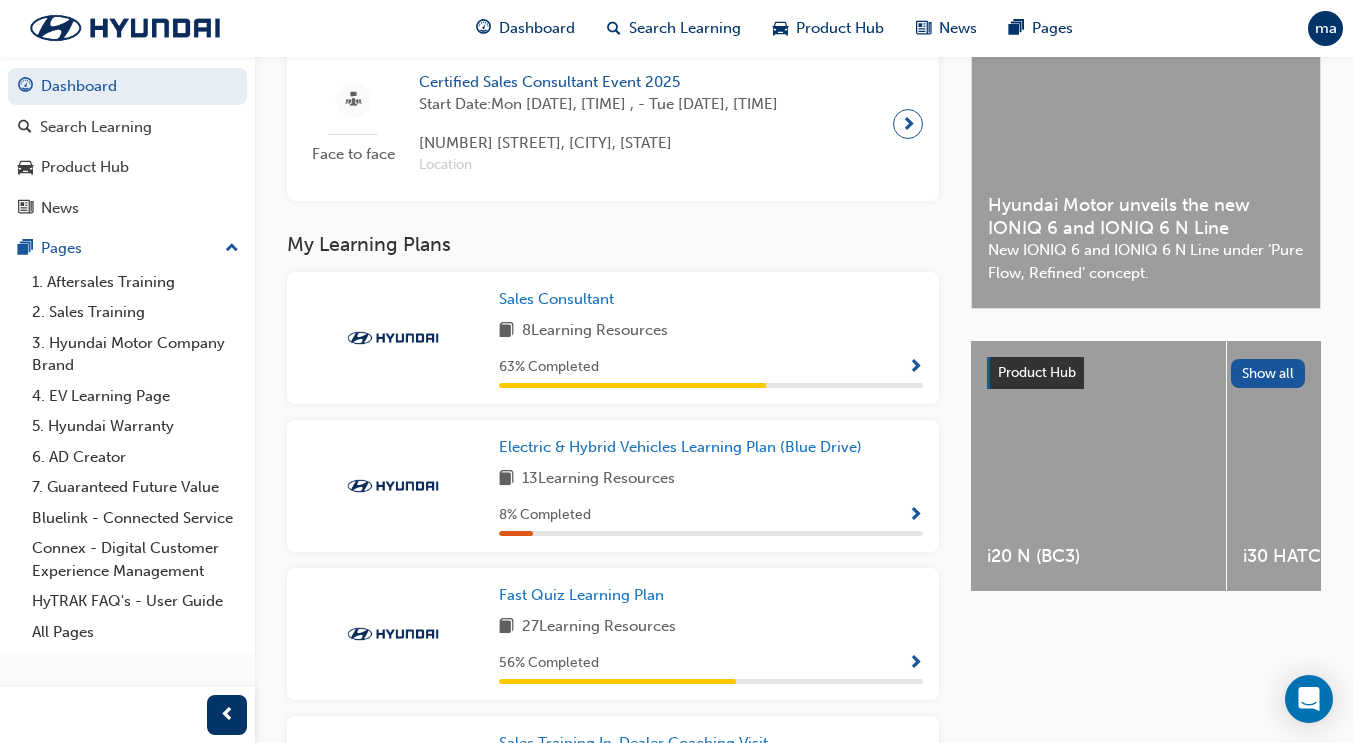 scroll, scrollTop: 503, scrollLeft: 0, axis: vertical 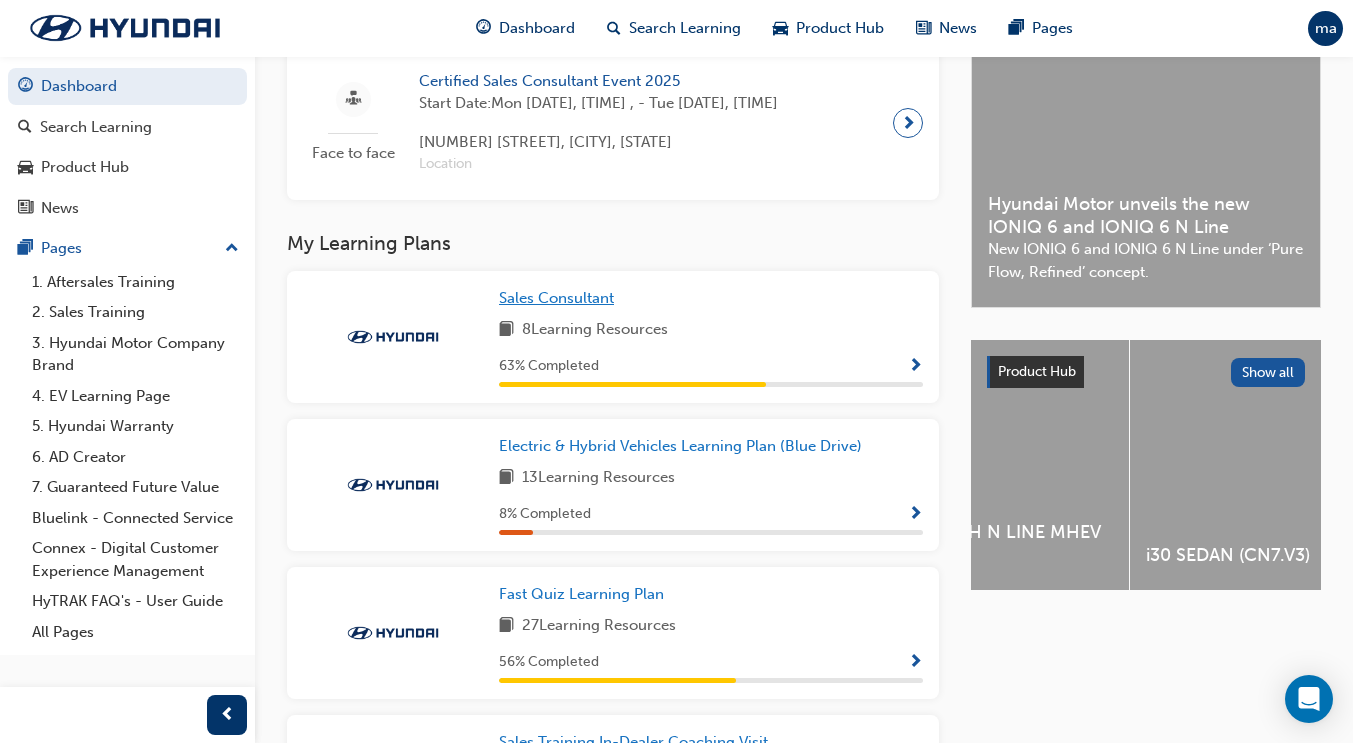 click on "Sales Consultant" at bounding box center [556, 298] 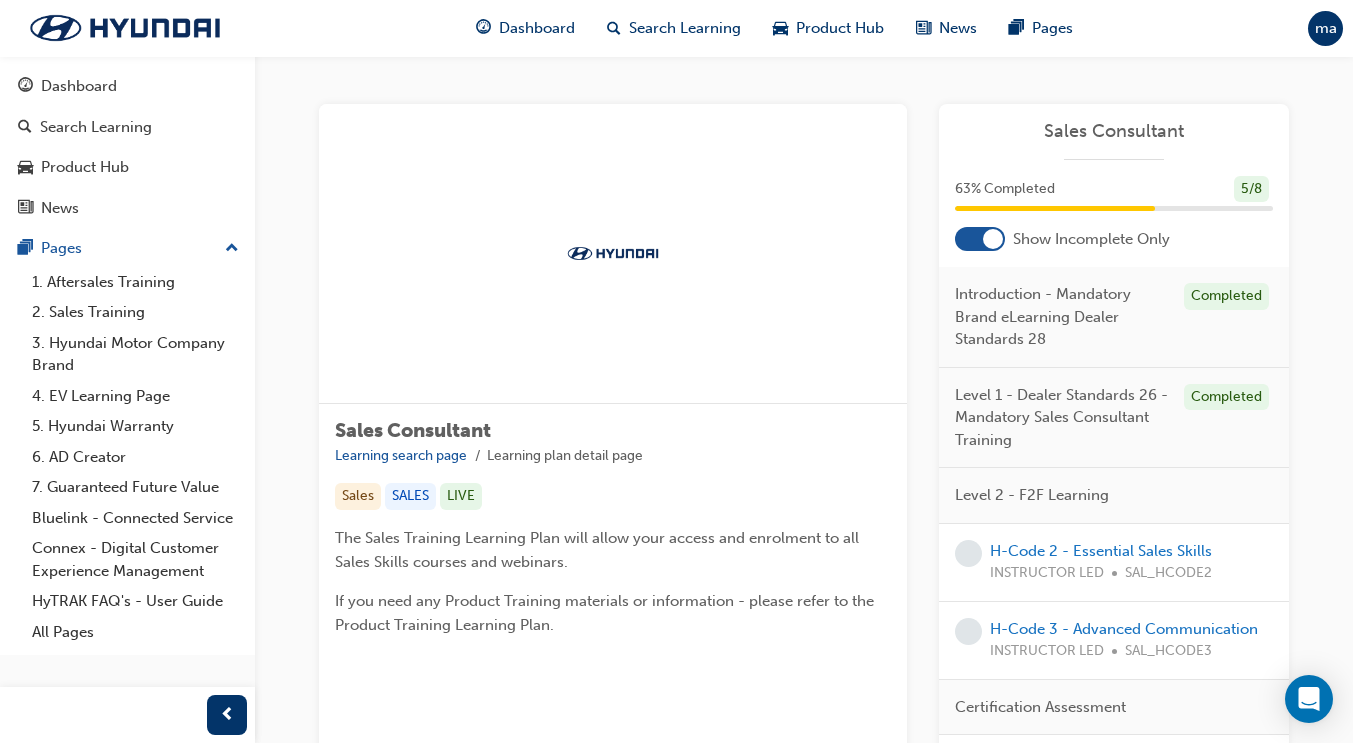 scroll, scrollTop: 1, scrollLeft: 0, axis: vertical 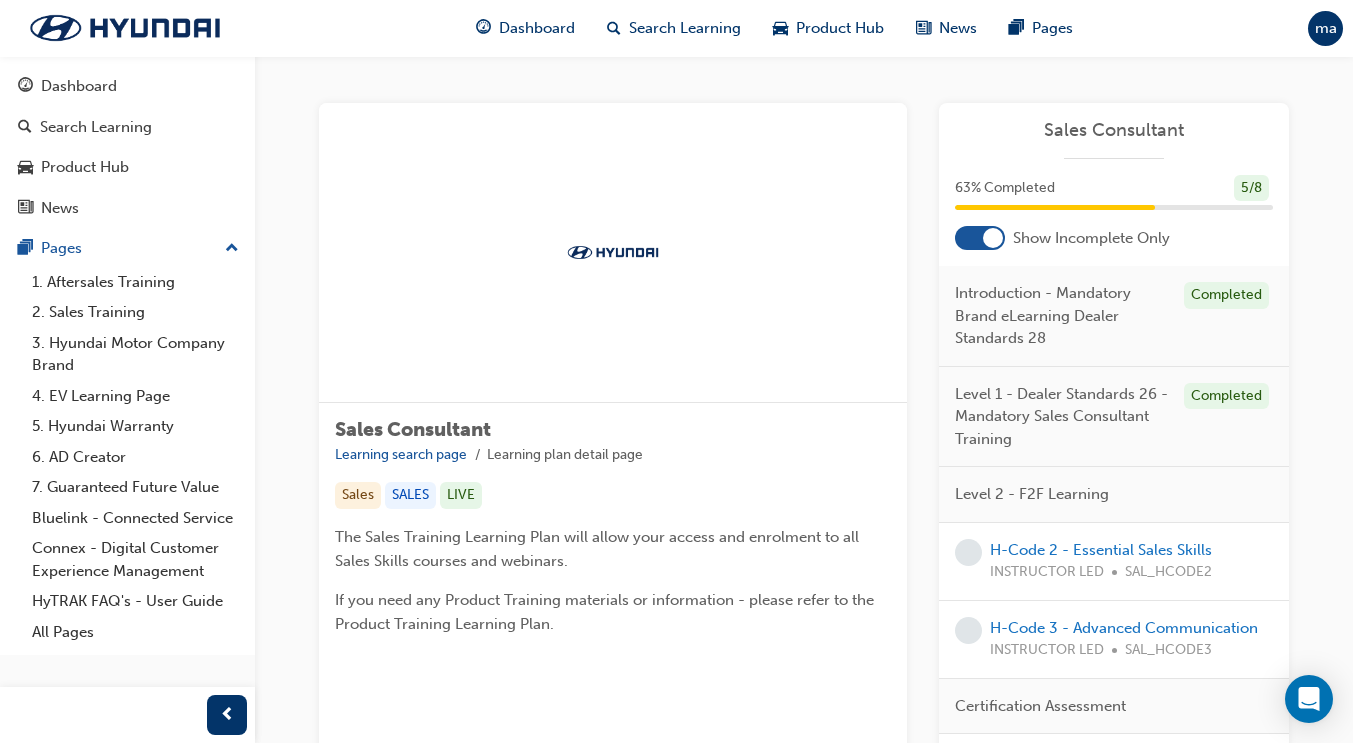 click at bounding box center [993, 238] 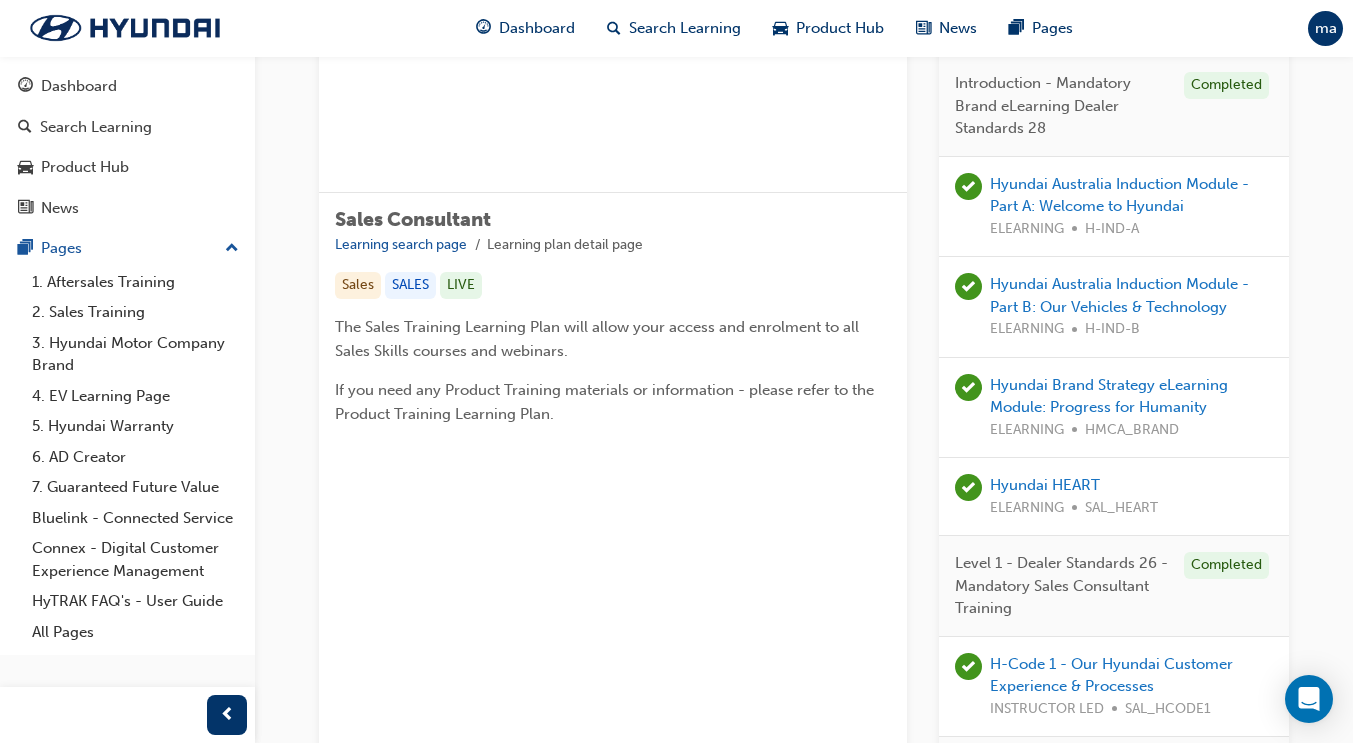 scroll, scrollTop: 210, scrollLeft: 0, axis: vertical 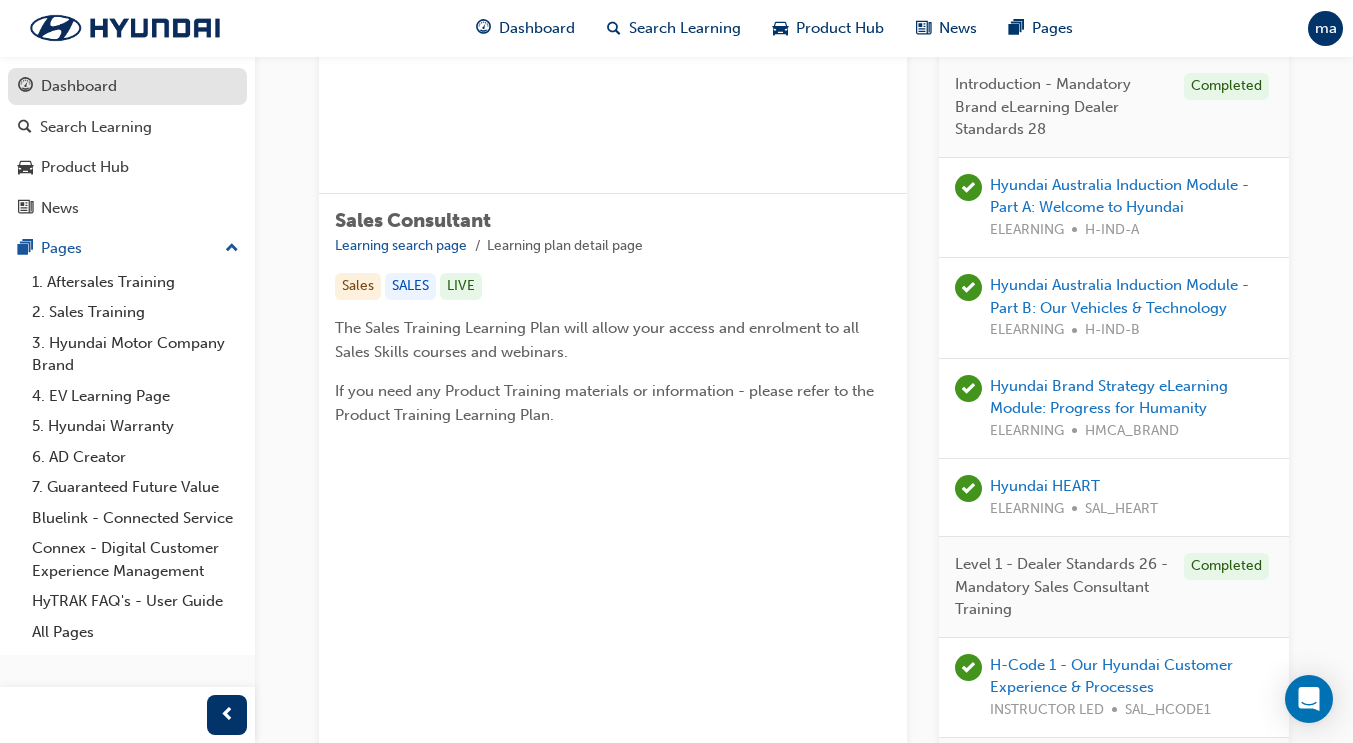 click on "Dashboard" at bounding box center (127, 86) 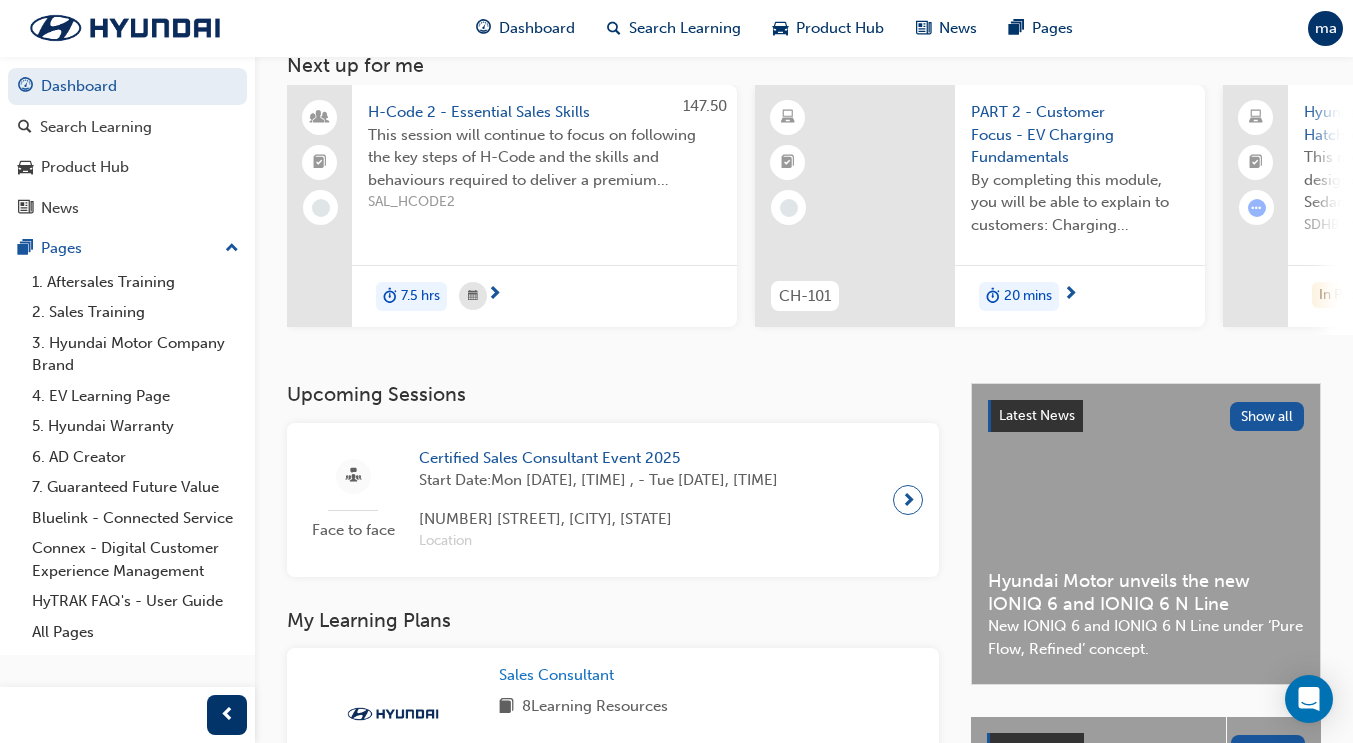 scroll, scrollTop: 97, scrollLeft: 0, axis: vertical 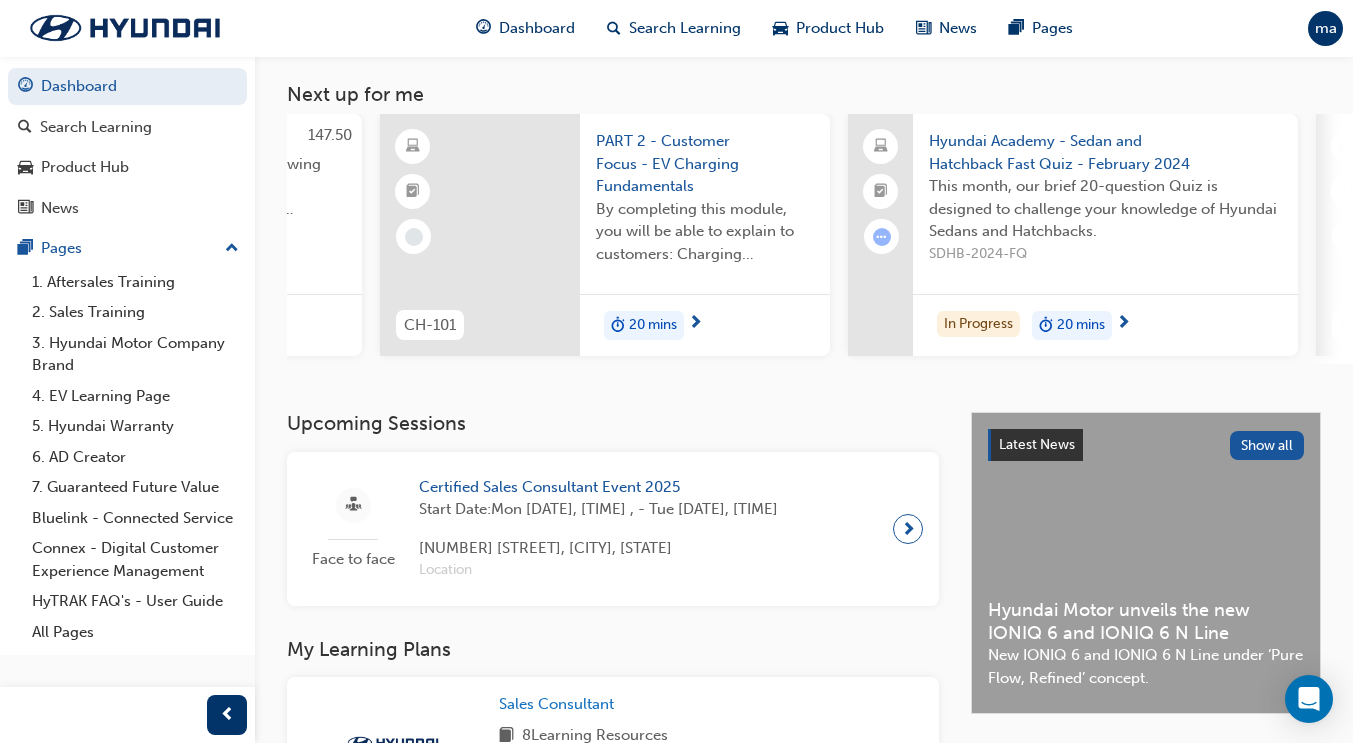 click on "PART 2 - Customer Focus - EV Charging Fundamentals" at bounding box center [705, 164] 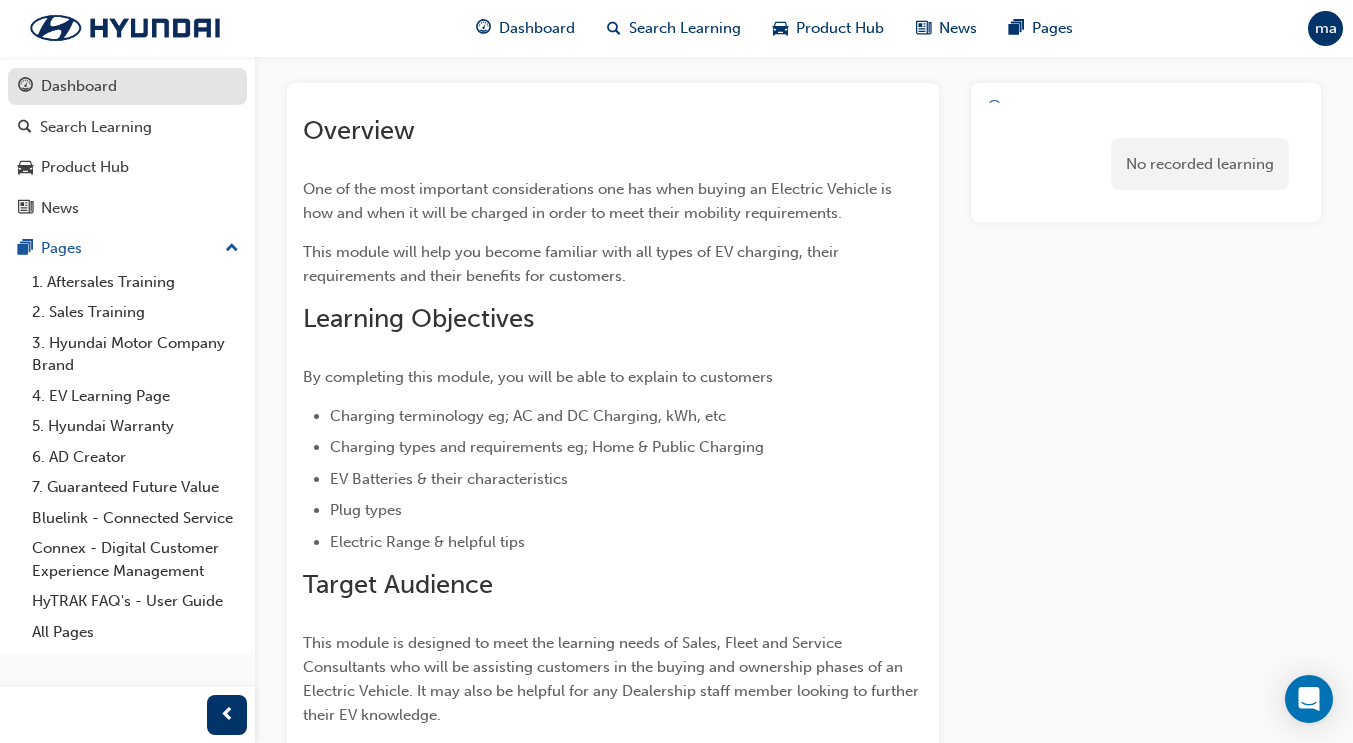 click on "Dashboard" at bounding box center [79, 86] 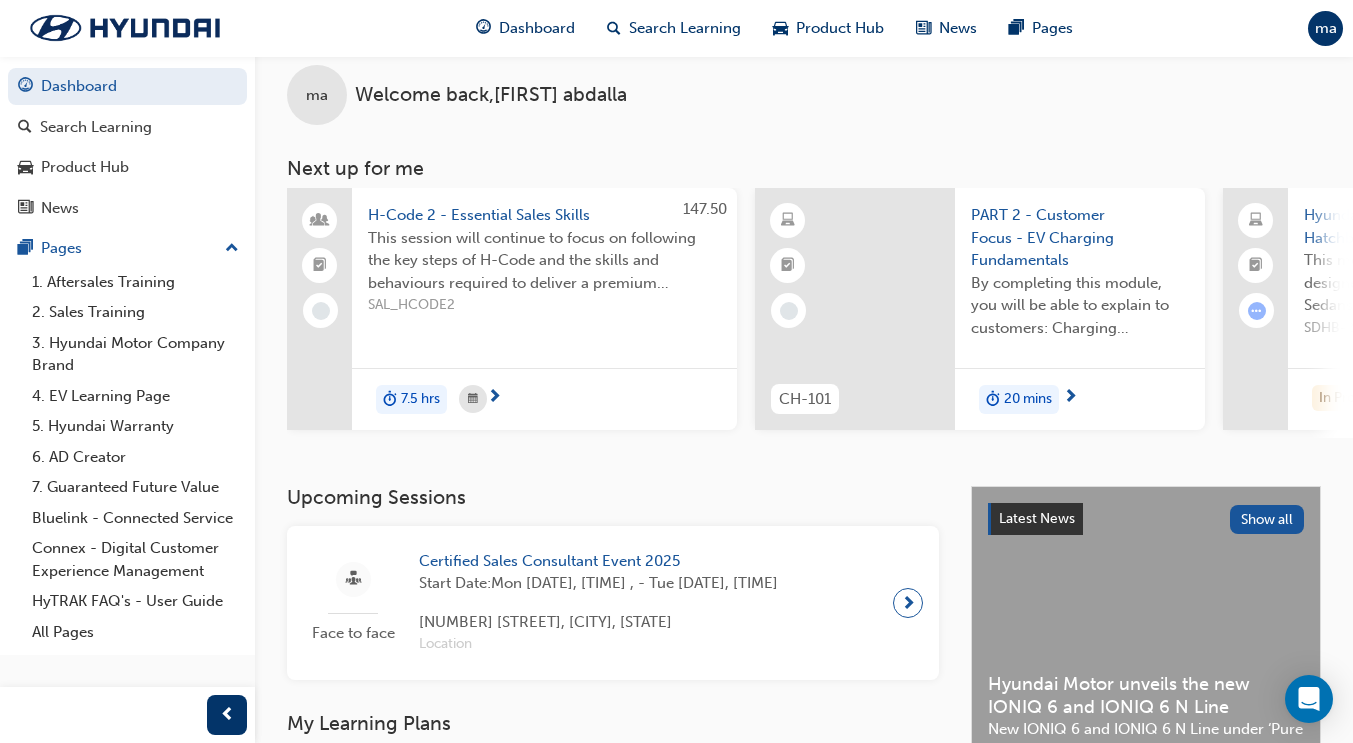 scroll, scrollTop: 97, scrollLeft: 0, axis: vertical 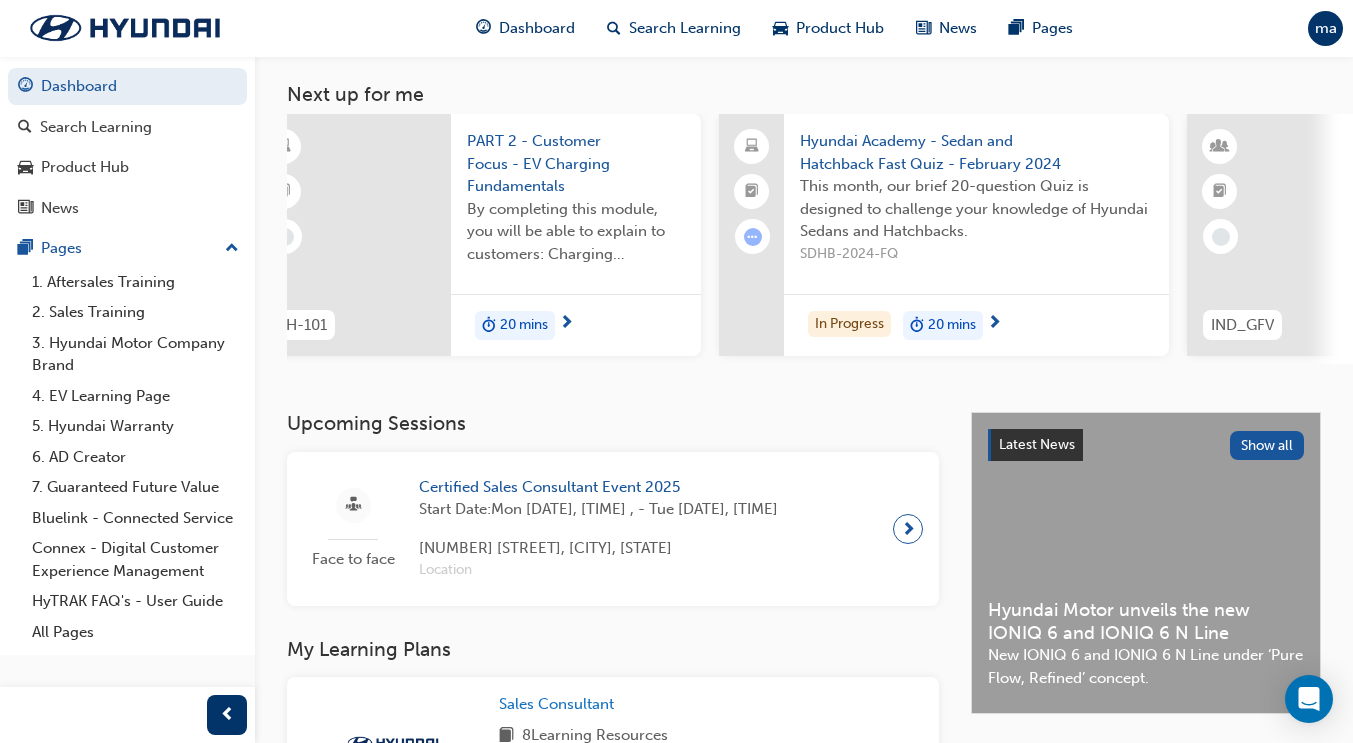 click on "Hyundai Academy - Sedan and Hatchback Fast Quiz - February 2024" at bounding box center (976, 152) 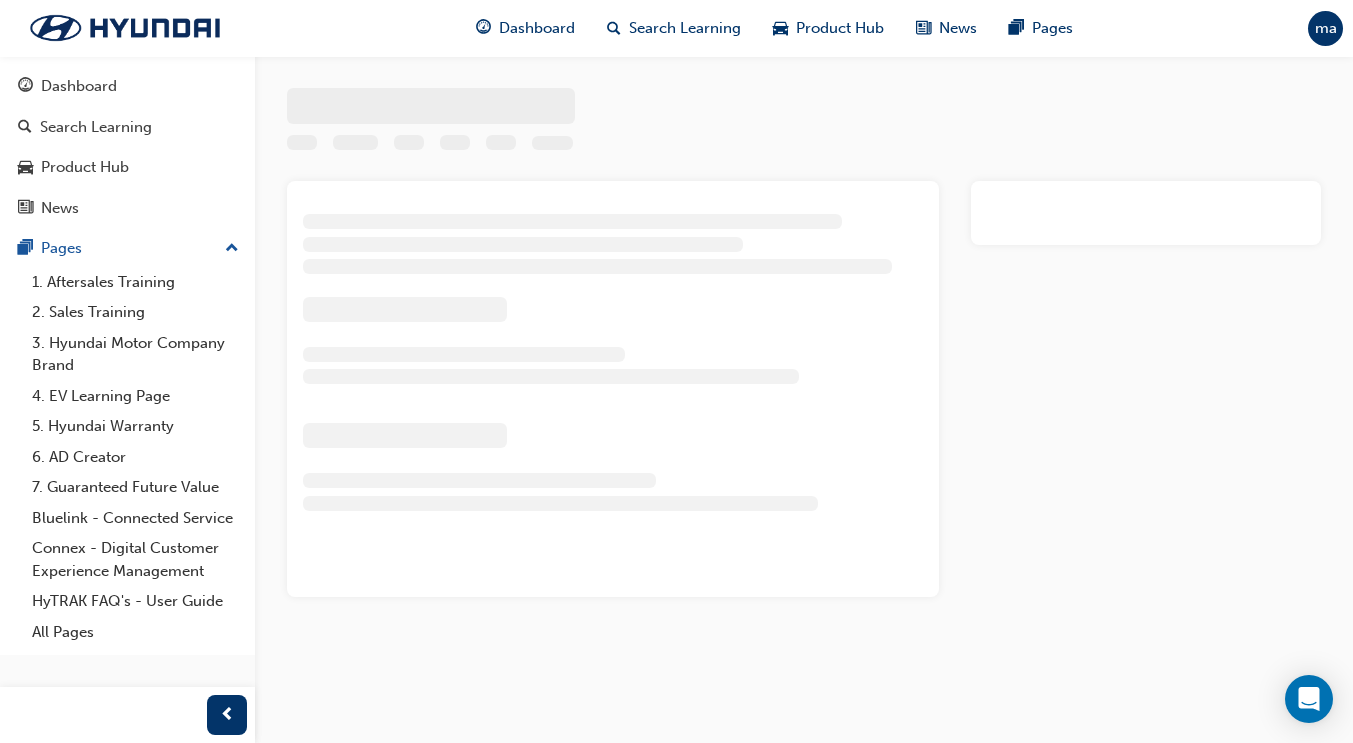 scroll, scrollTop: 0, scrollLeft: 0, axis: both 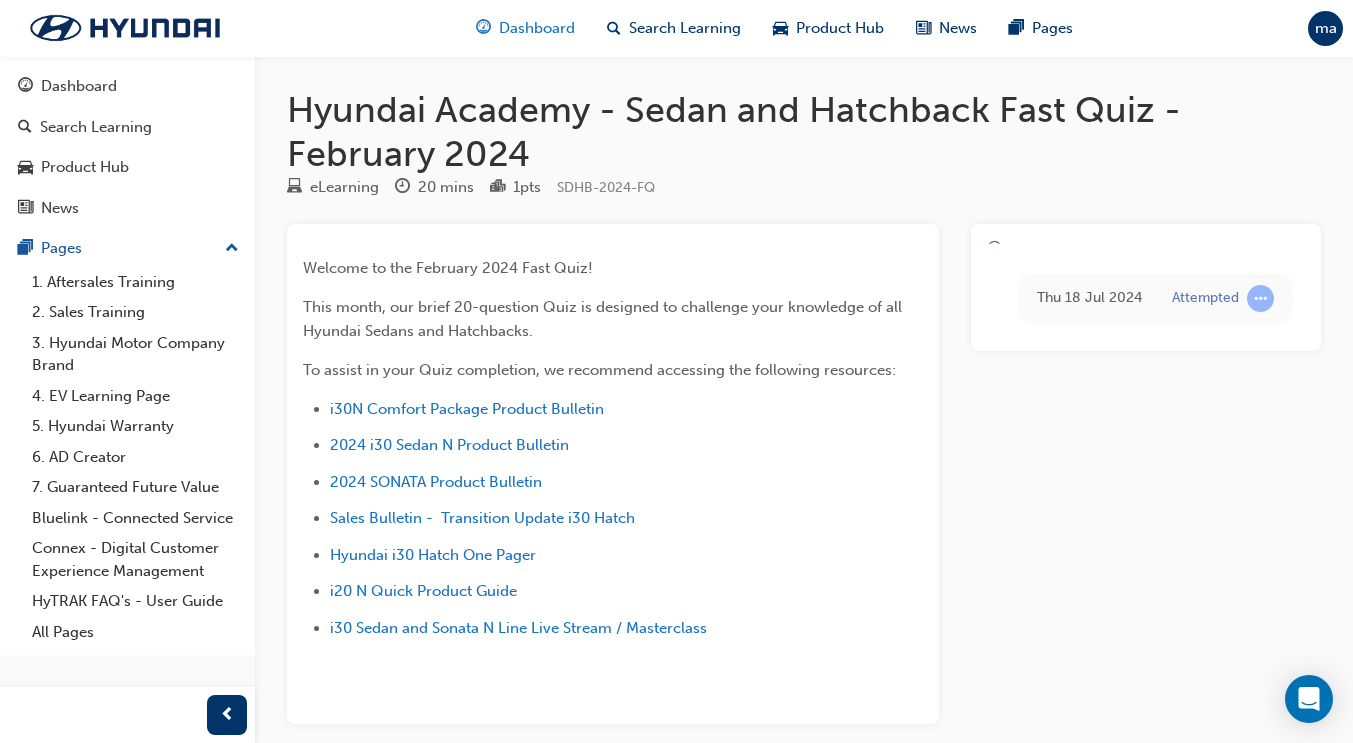 click on "Dashboard" at bounding box center (537, 28) 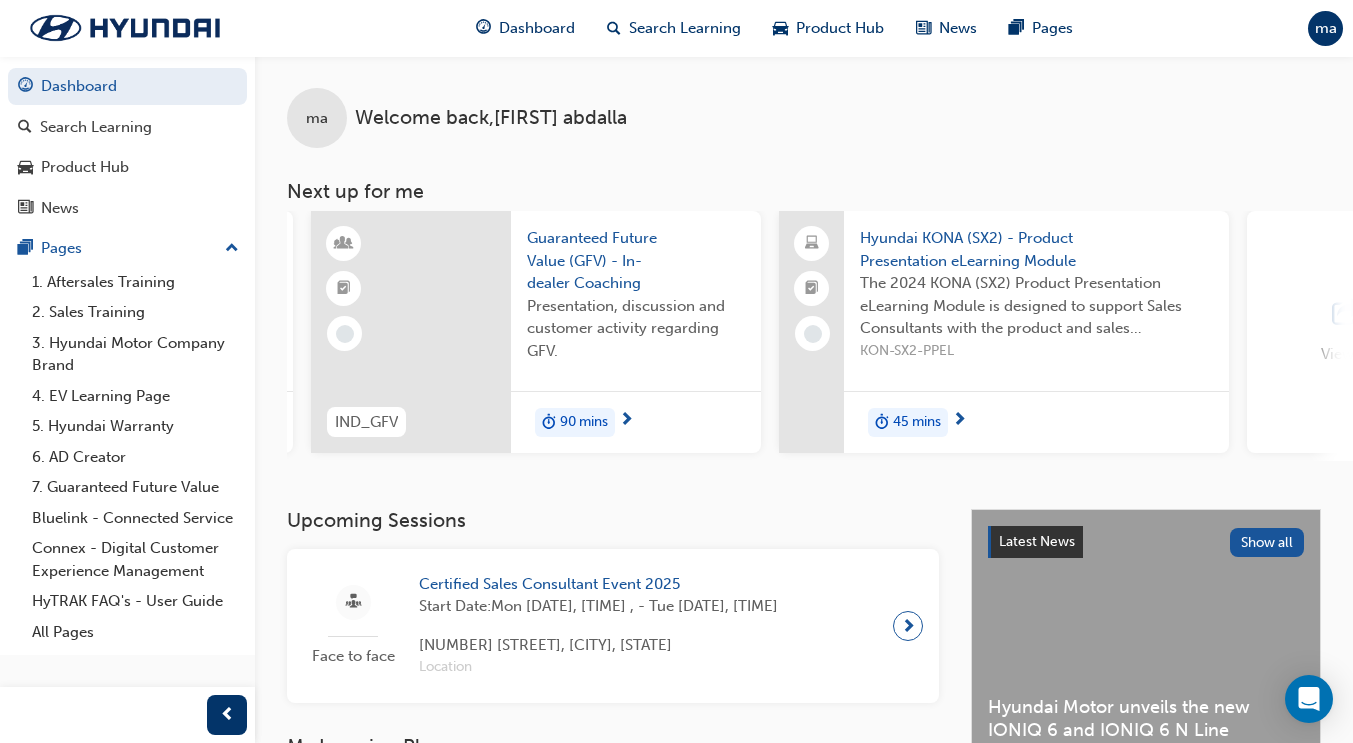 scroll, scrollTop: 0, scrollLeft: 1739, axis: horizontal 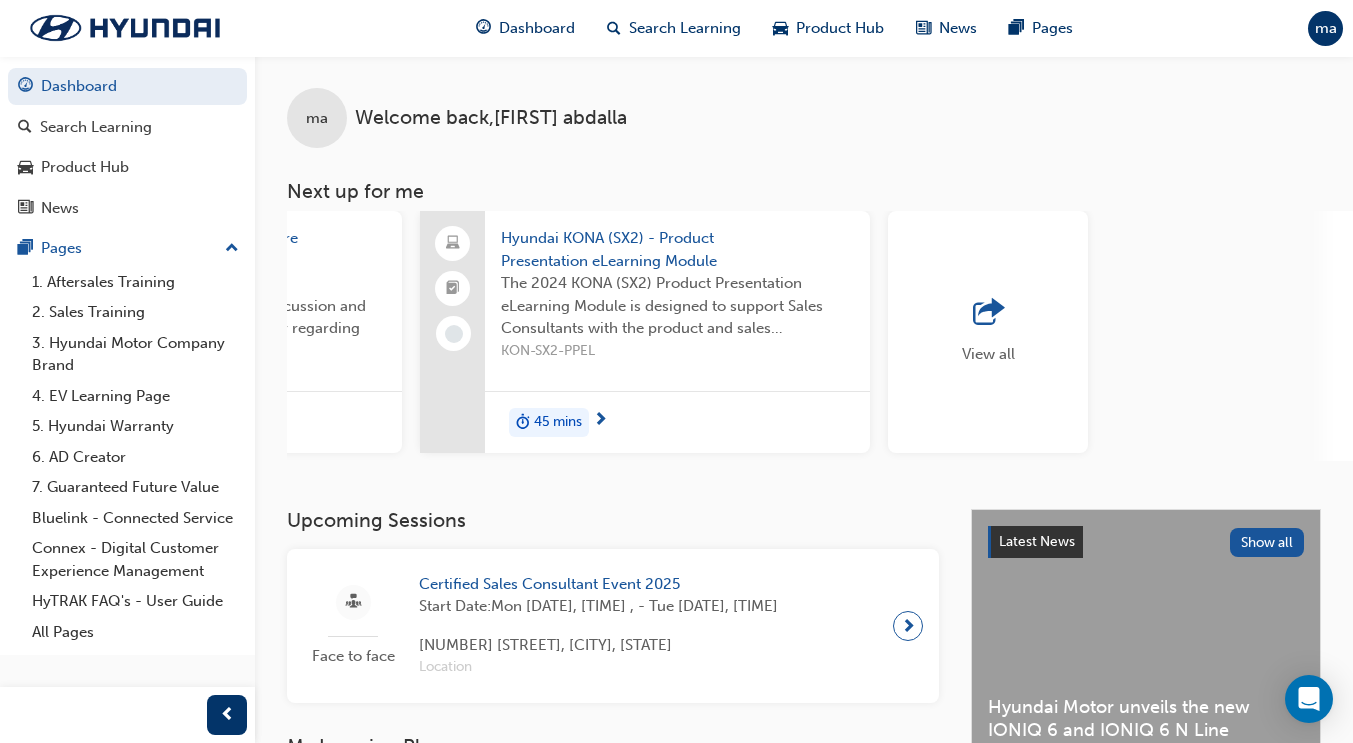 click at bounding box center [988, 313] 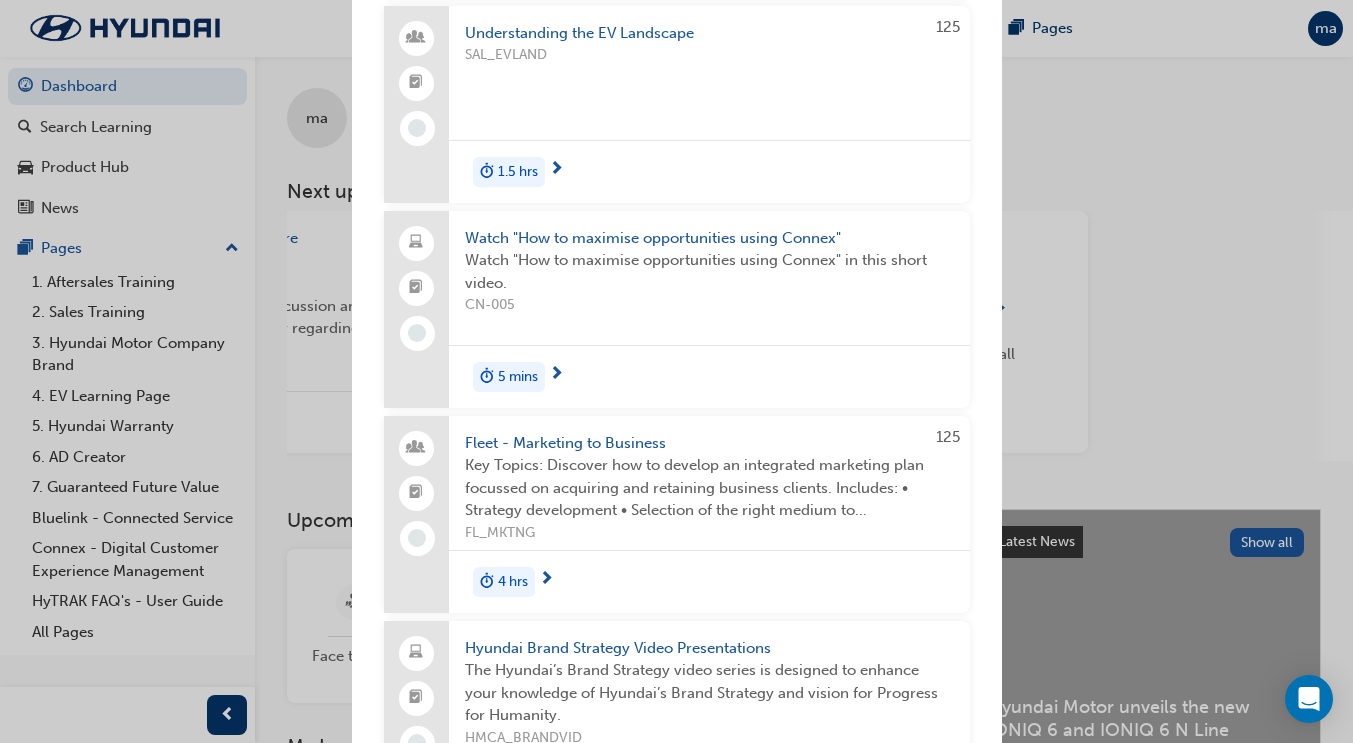 scroll, scrollTop: 1199, scrollLeft: 0, axis: vertical 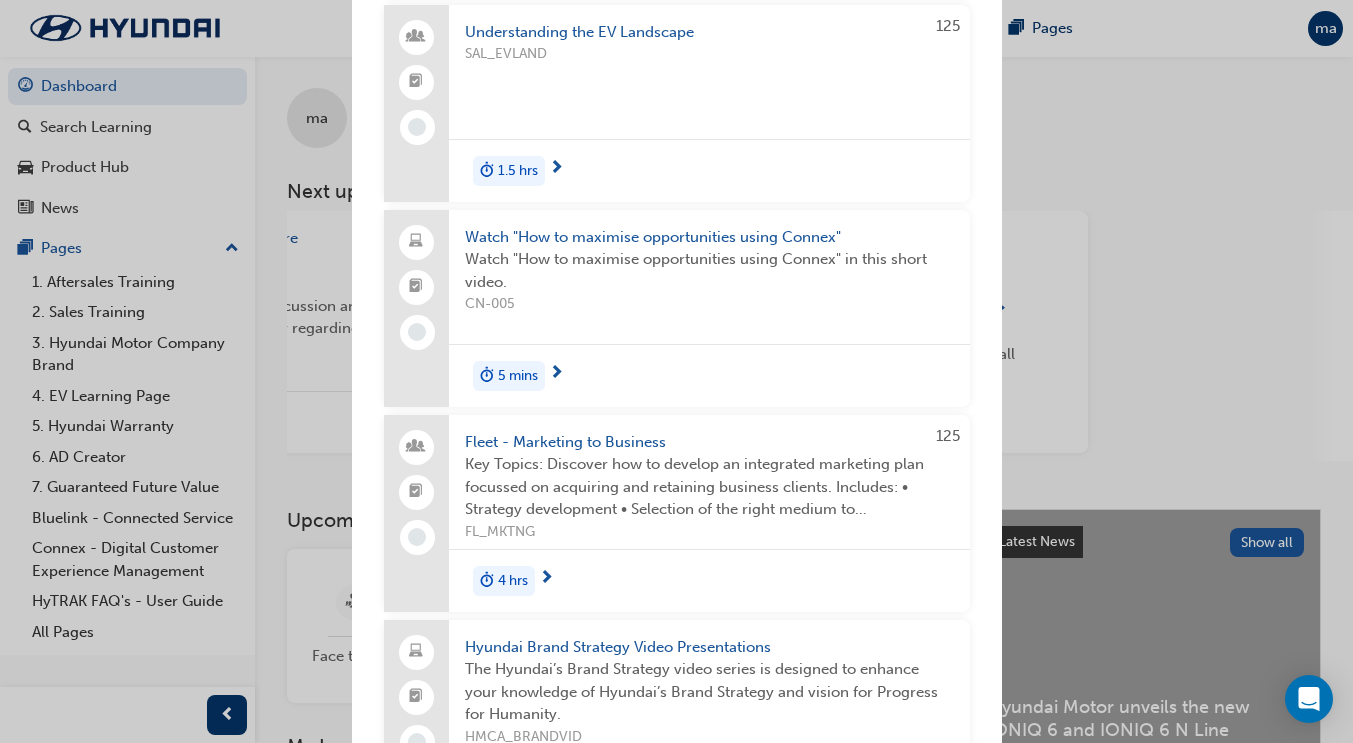 click on "Fleet - Marketing to Business" at bounding box center [709, 442] 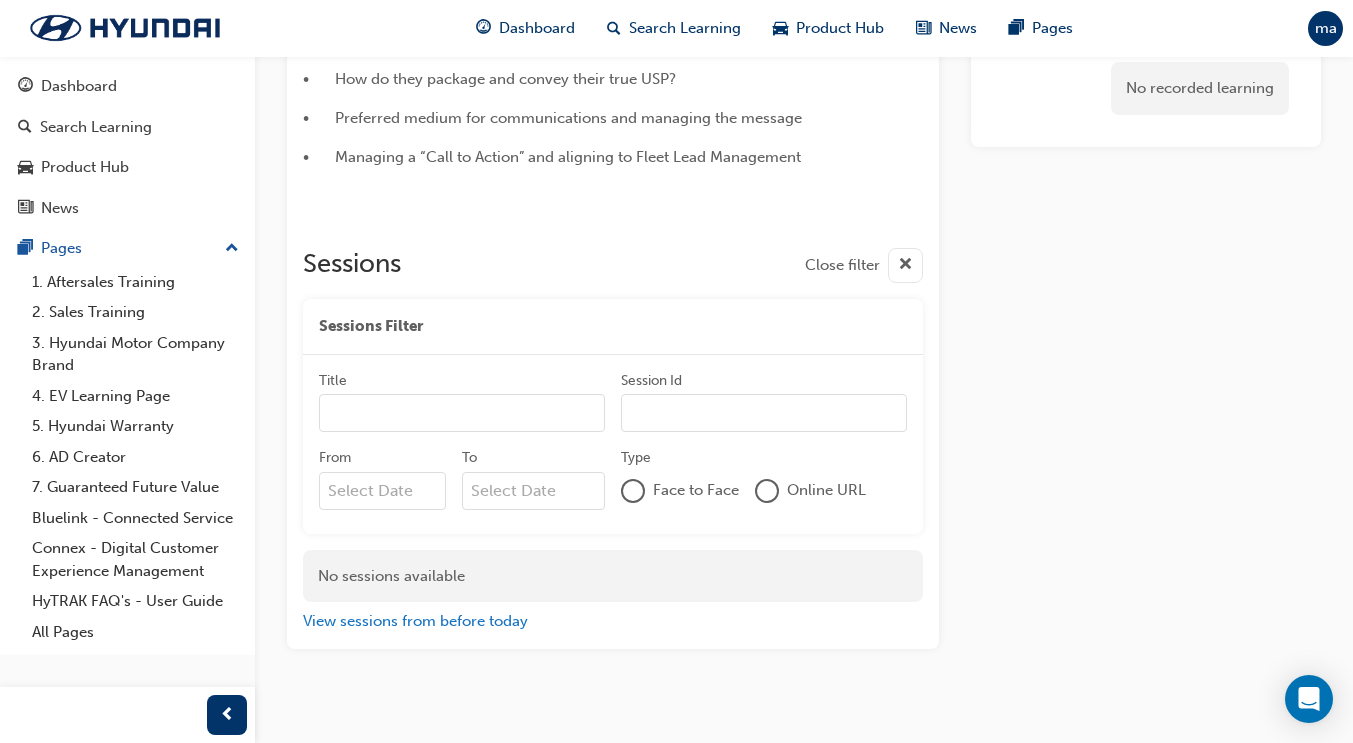 scroll, scrollTop: 732, scrollLeft: 0, axis: vertical 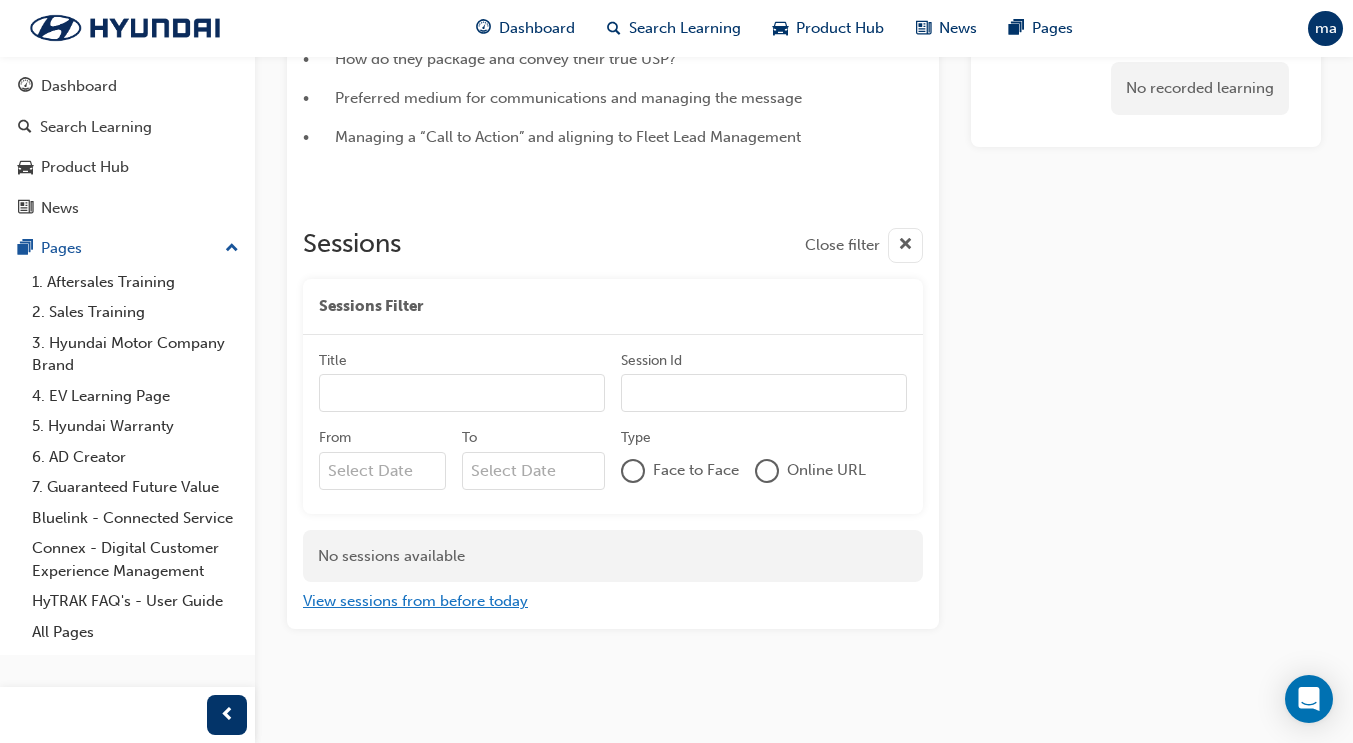 click on "View sessions from before today" at bounding box center (415, 601) 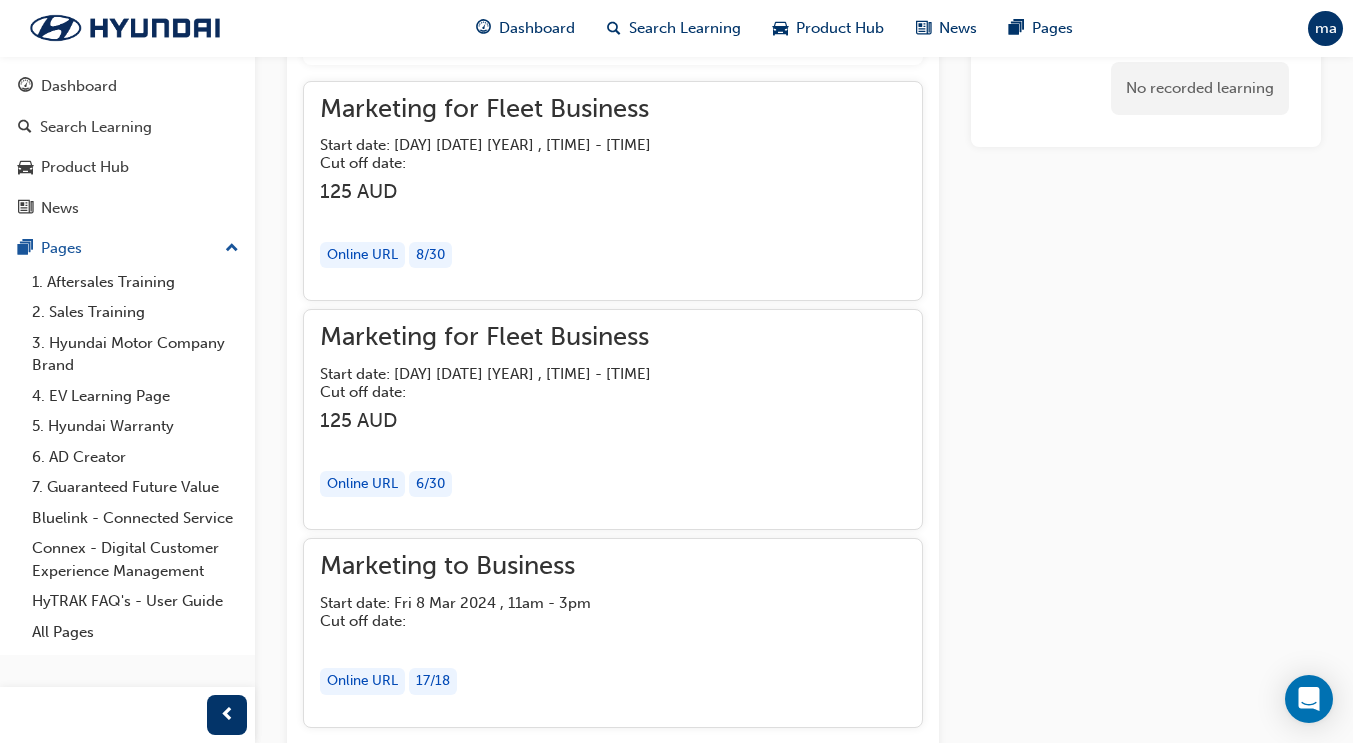 scroll, scrollTop: 1183, scrollLeft: 0, axis: vertical 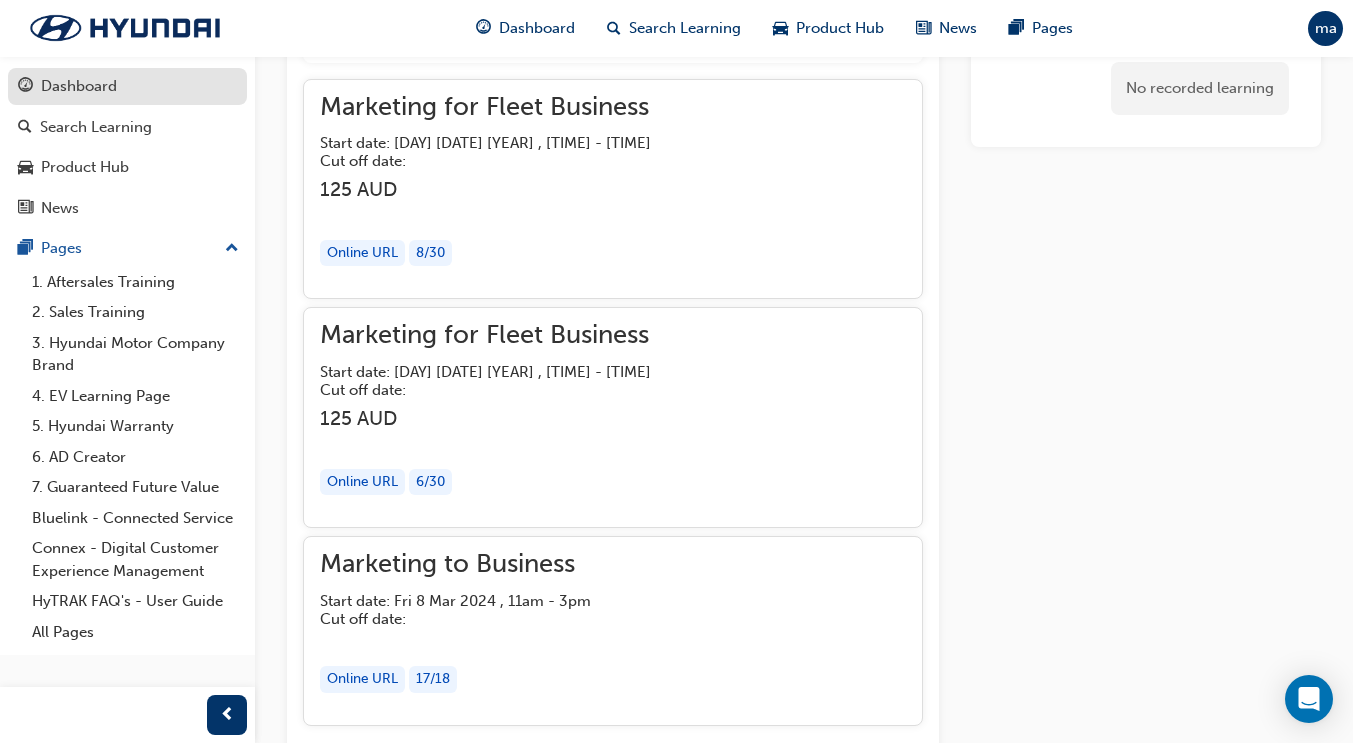 click on "Dashboard" at bounding box center [127, 86] 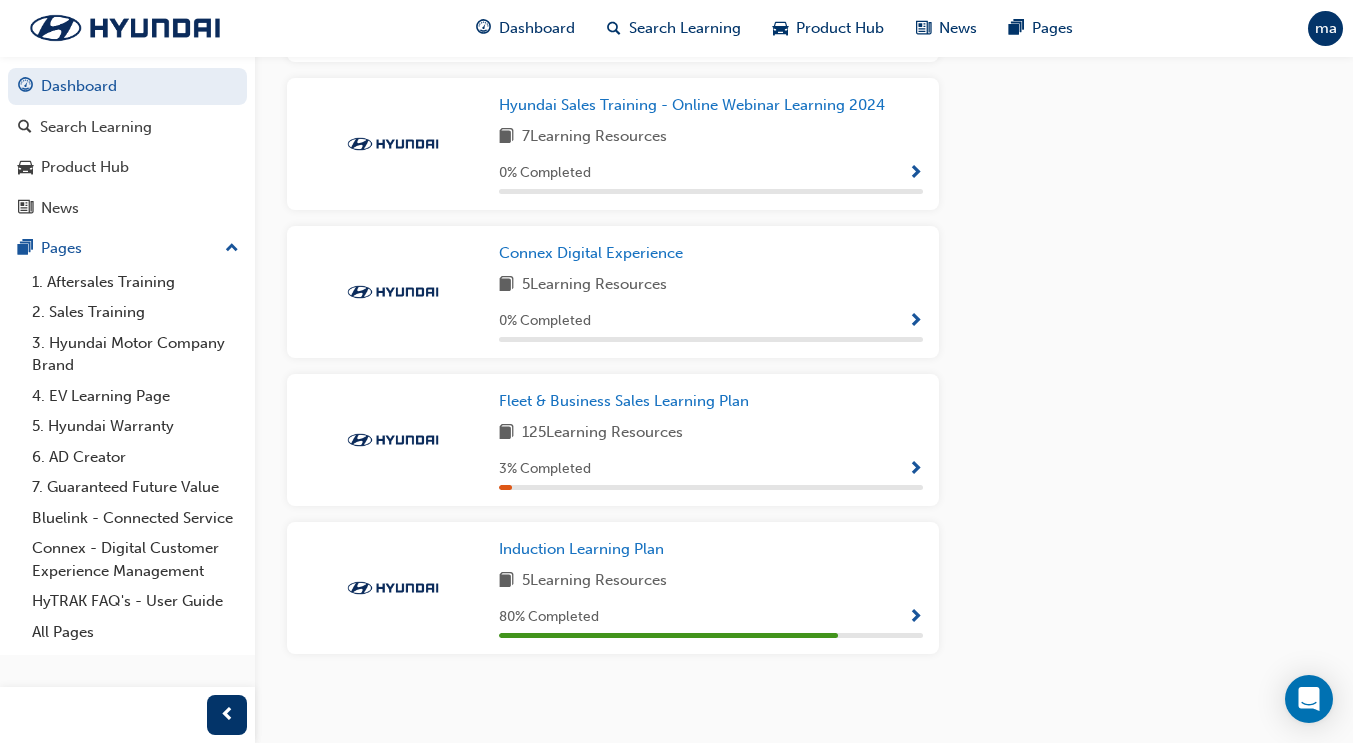 scroll, scrollTop: 1437, scrollLeft: 0, axis: vertical 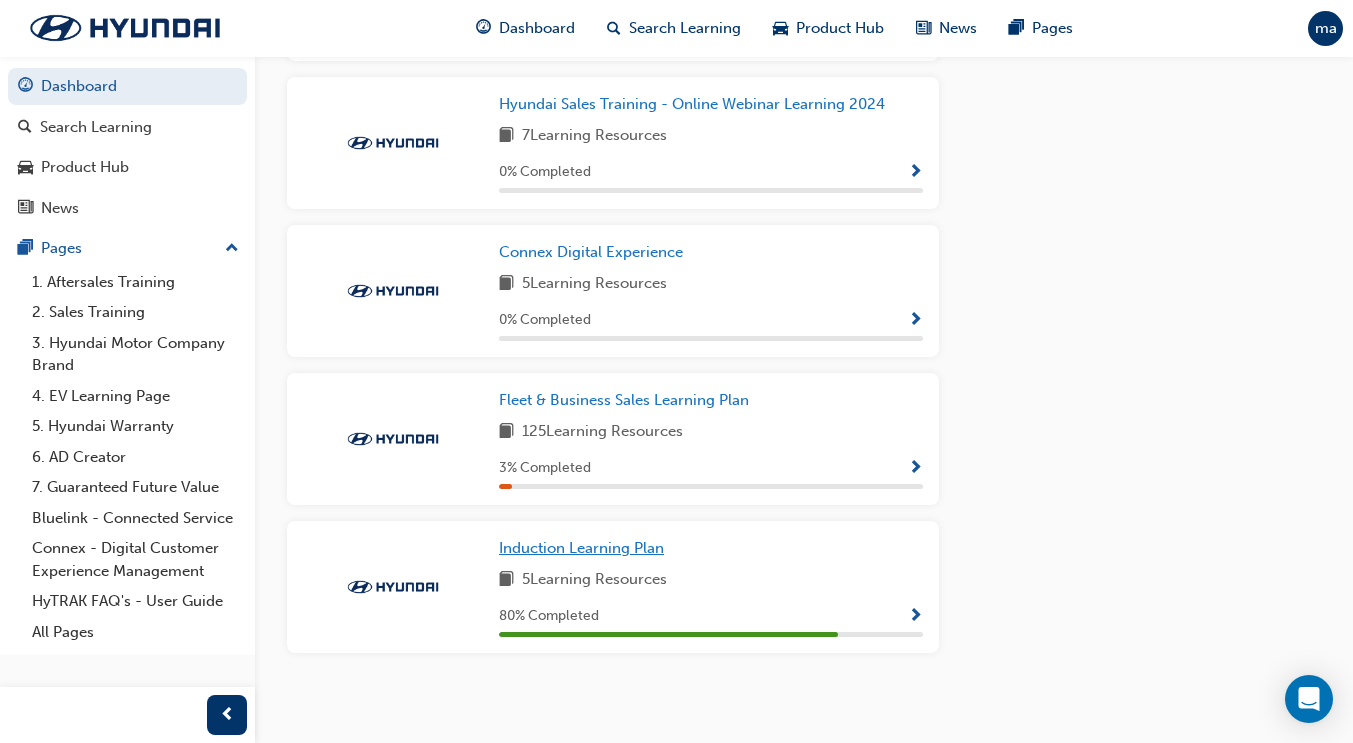click on "Induction Learning Plan" at bounding box center [581, 548] 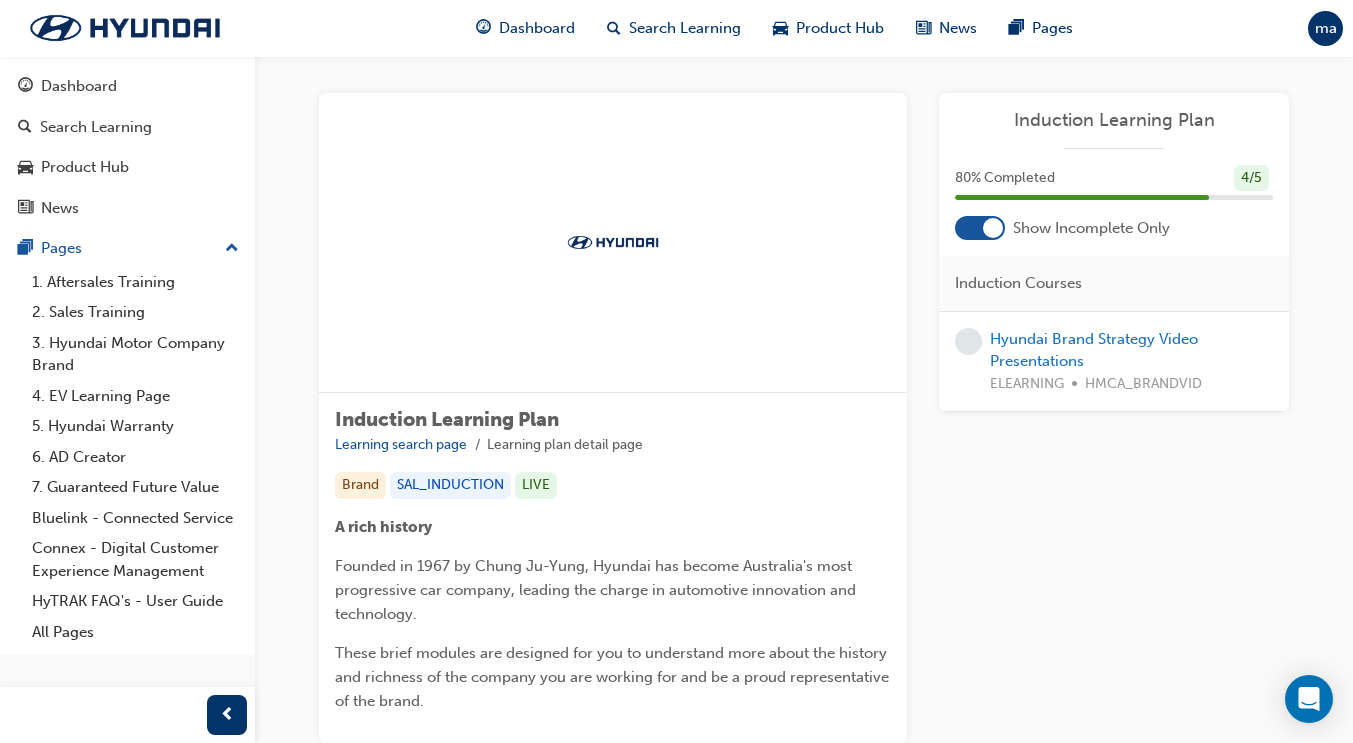 scroll, scrollTop: 0, scrollLeft: 0, axis: both 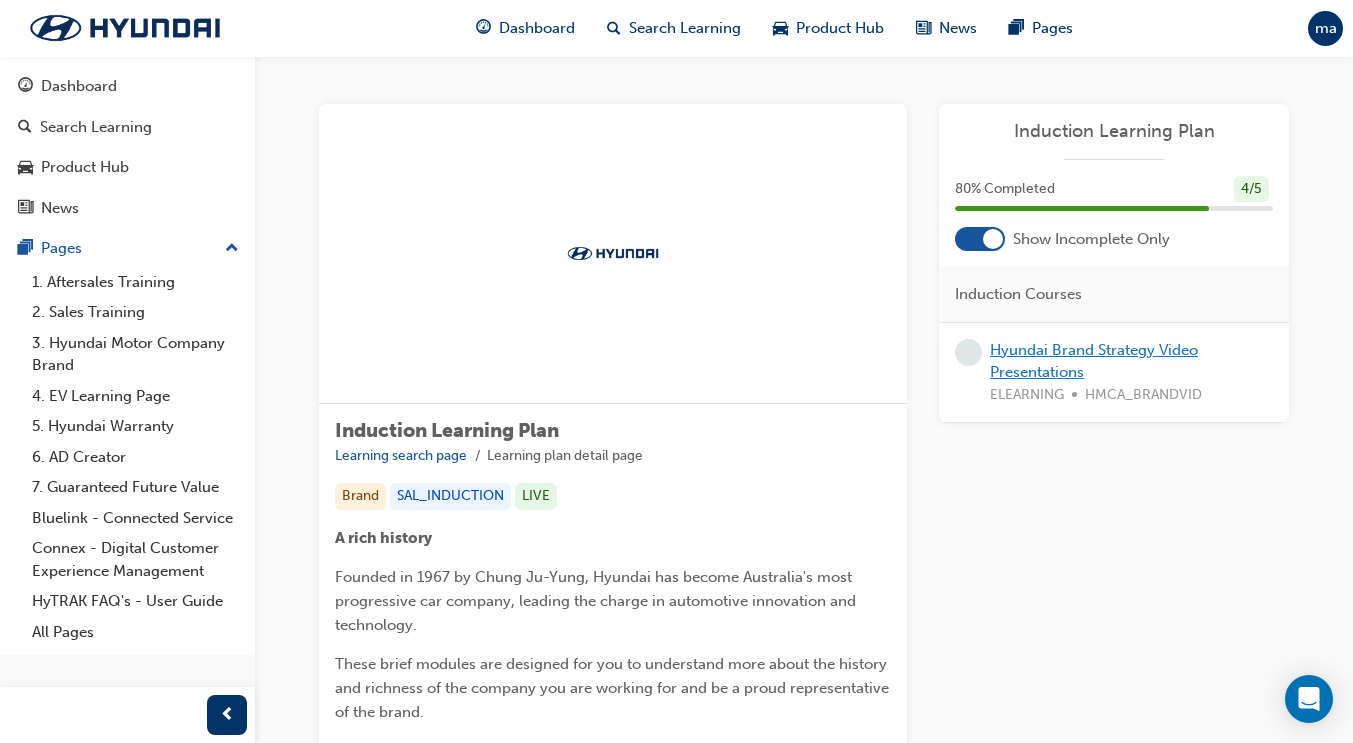 click on "Hyundai Brand Strategy Video Presentations" at bounding box center (1094, 361) 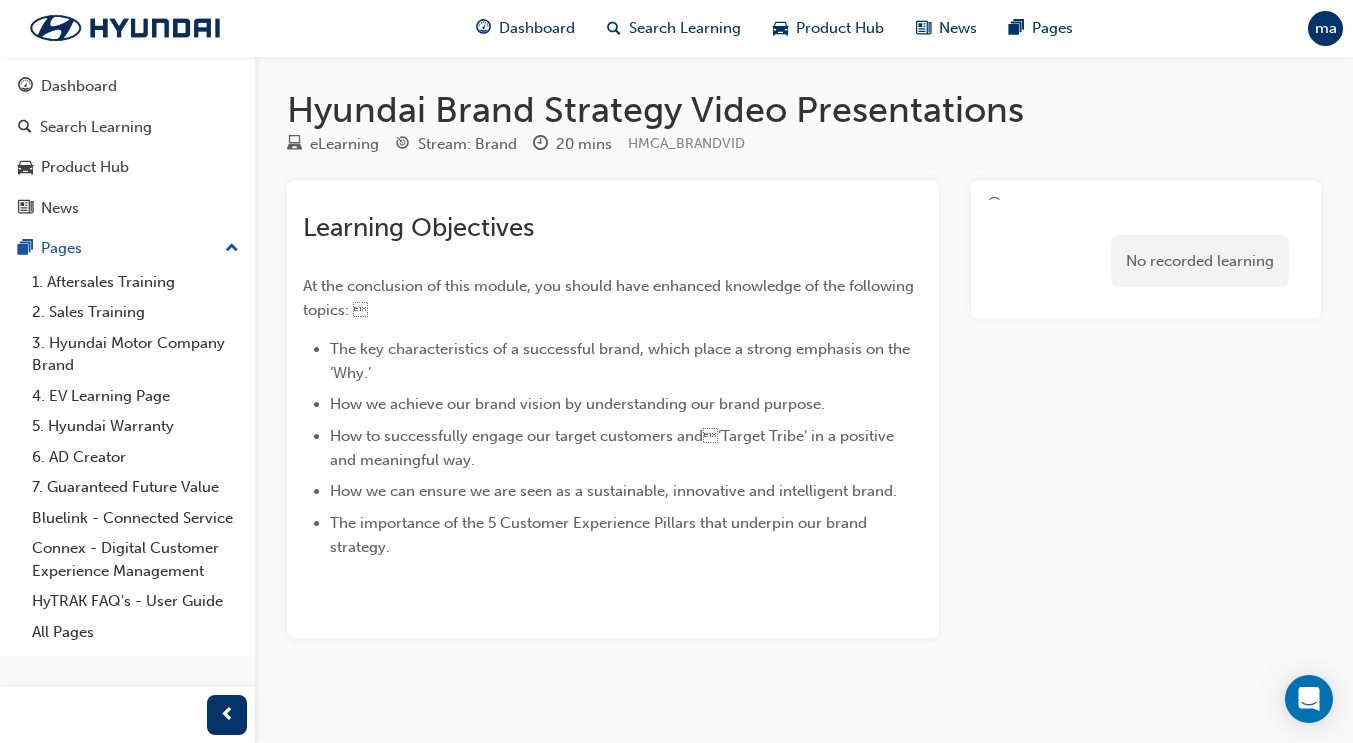 scroll, scrollTop: 9, scrollLeft: 0, axis: vertical 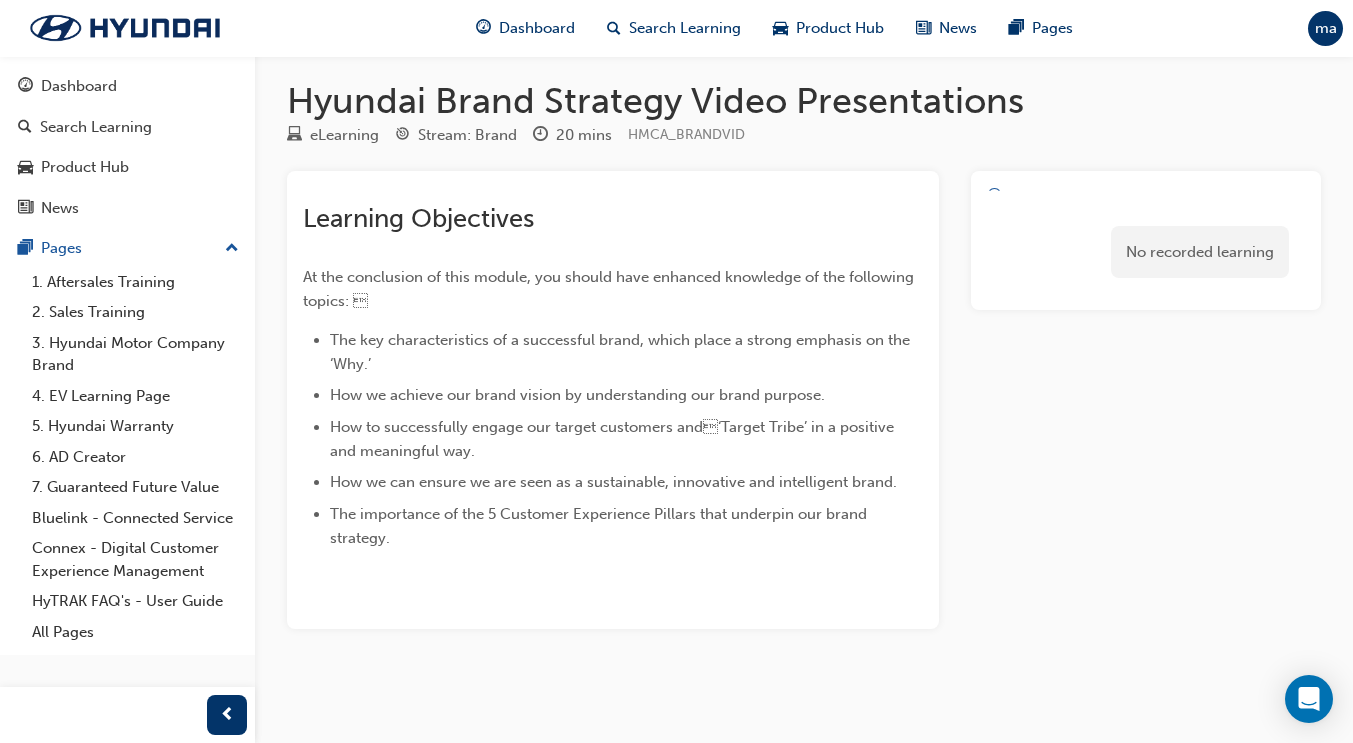 click on "ma" at bounding box center [1326, 28] 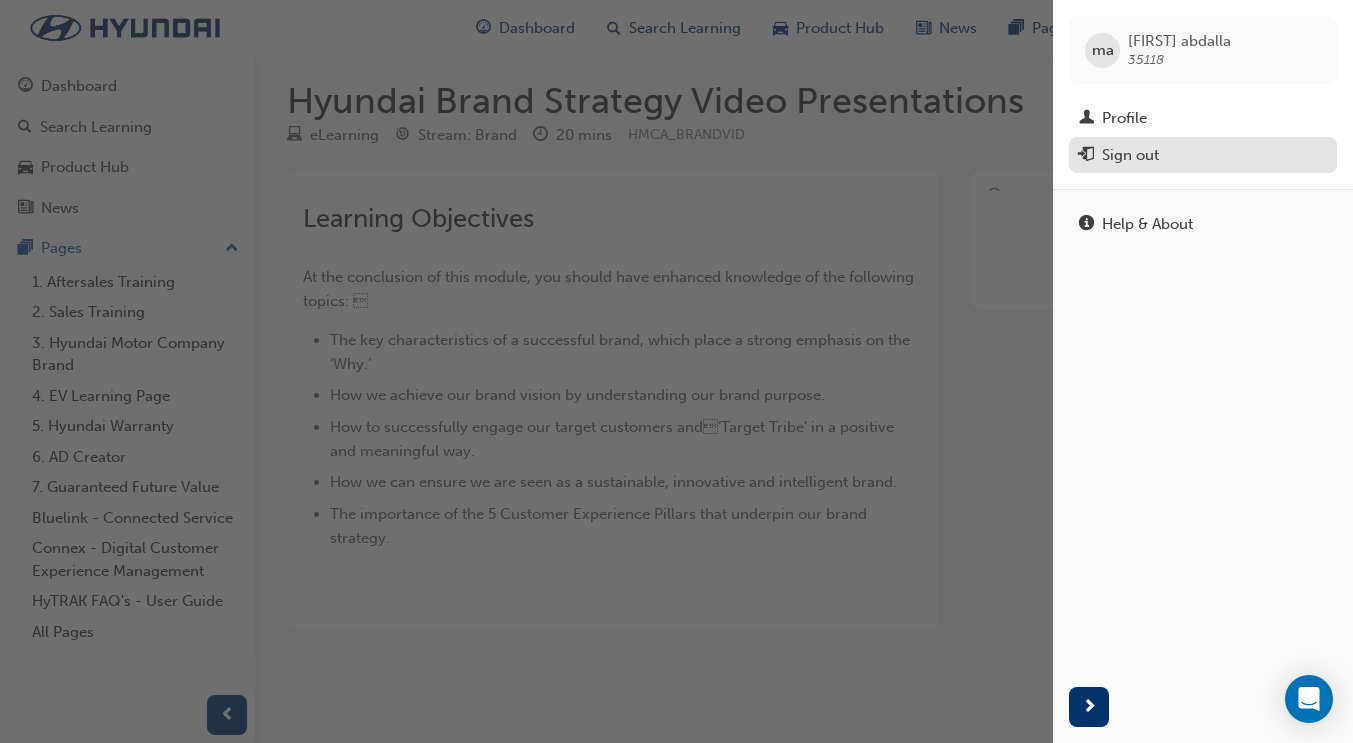 click on "Sign out" at bounding box center (1203, 155) 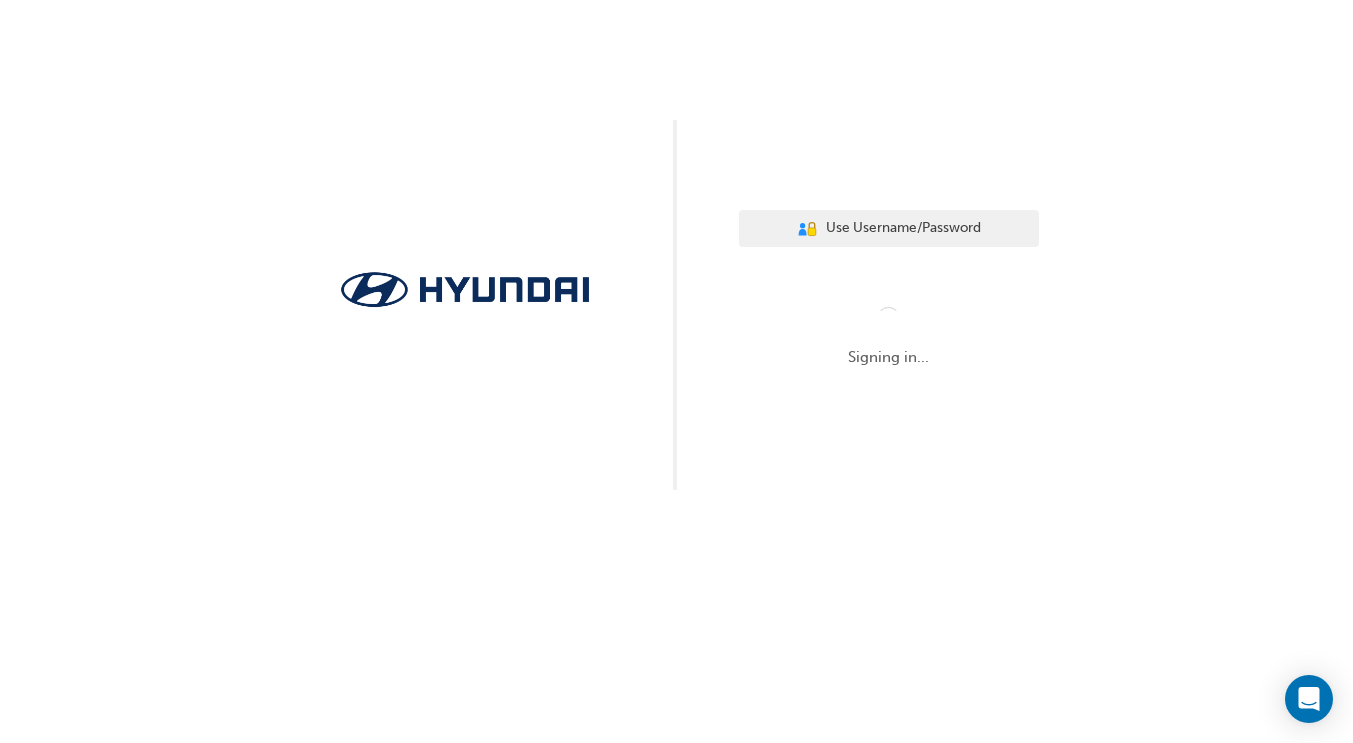 scroll, scrollTop: 0, scrollLeft: 0, axis: both 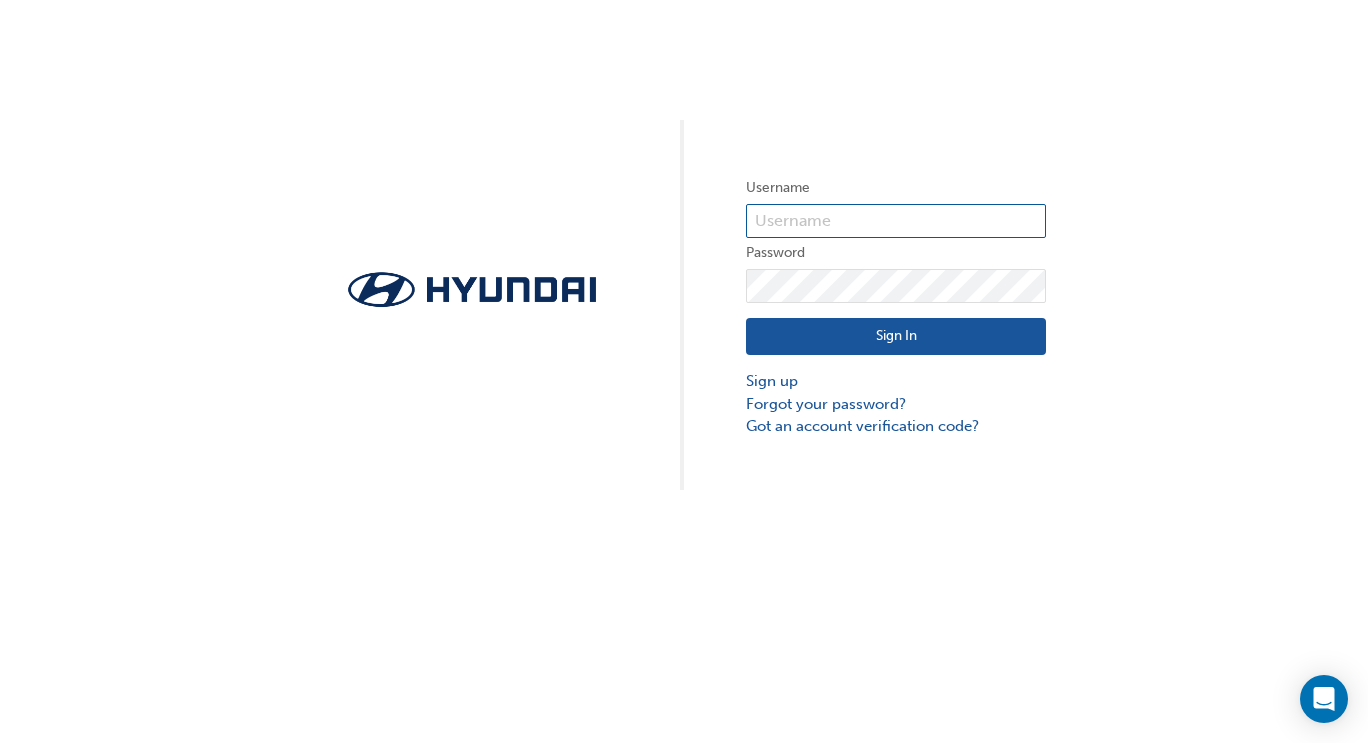click at bounding box center [896, 221] 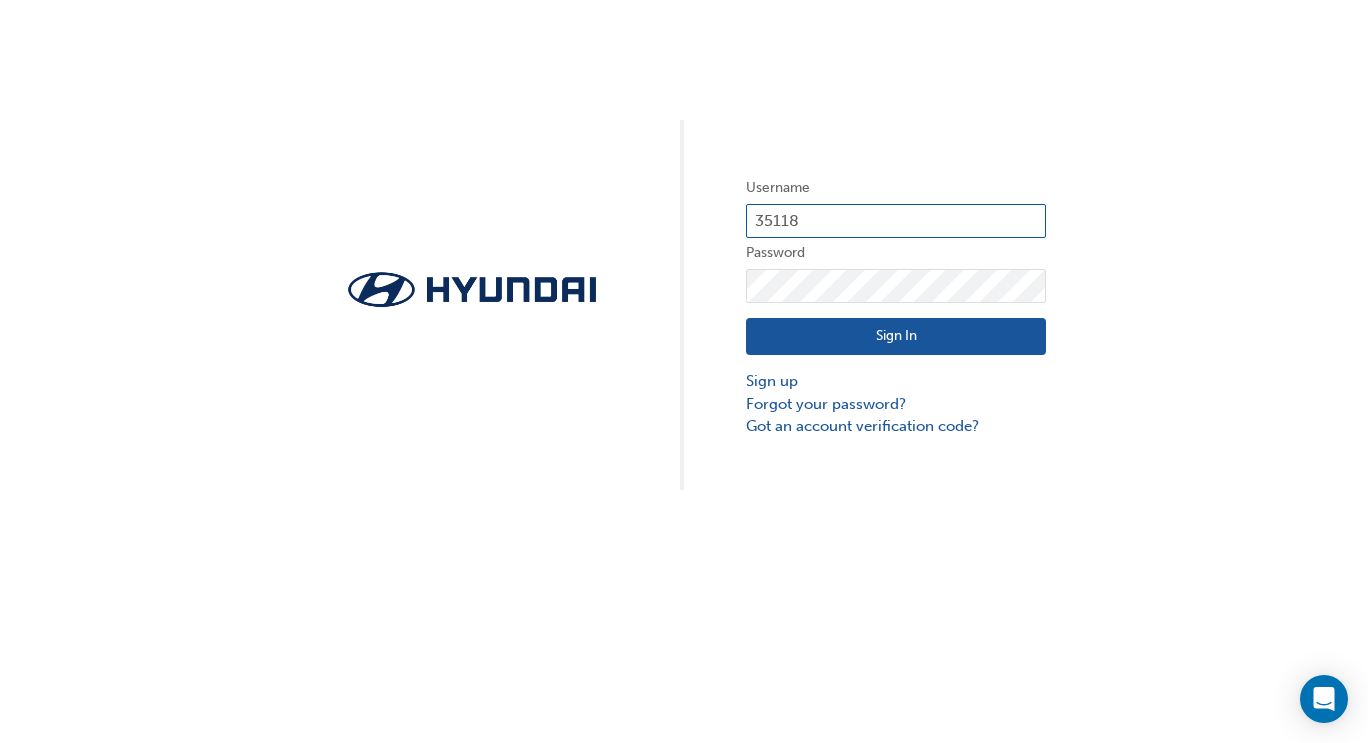 type on "35118" 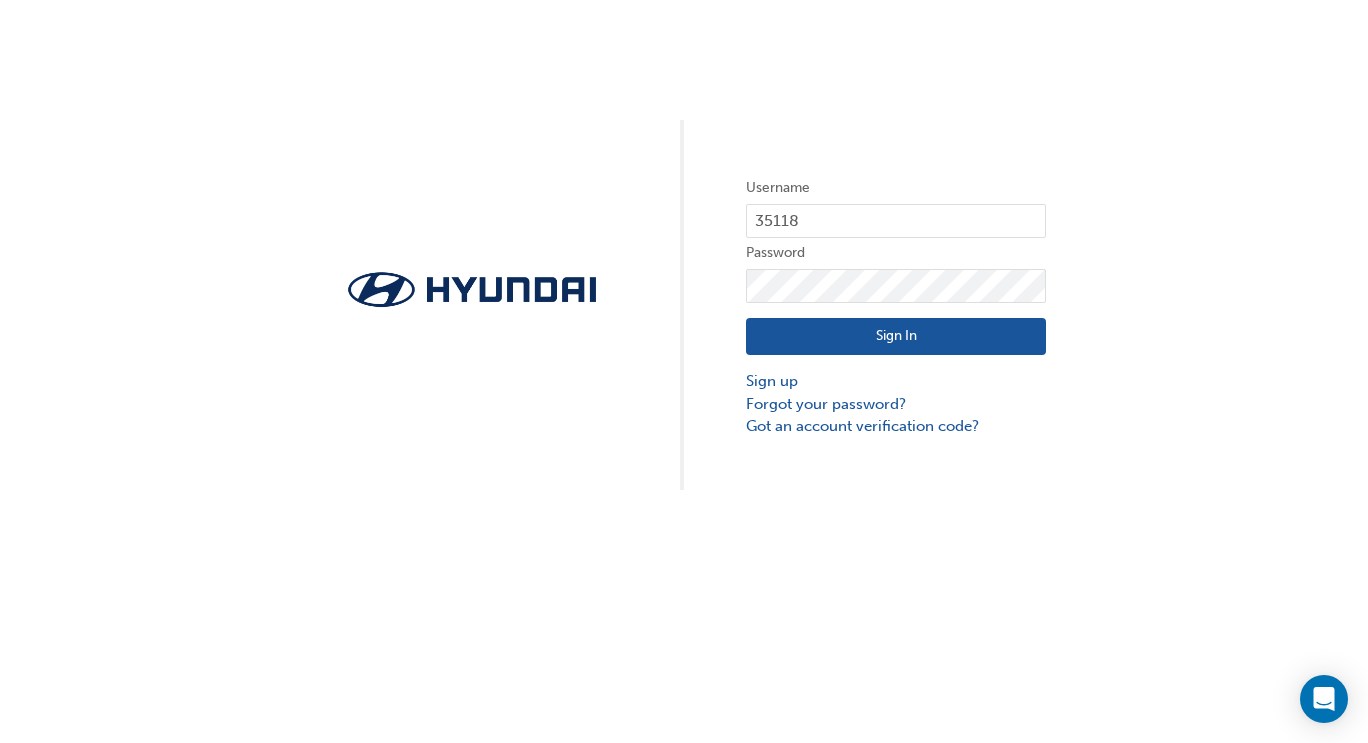 click on "Sign In" at bounding box center [896, 337] 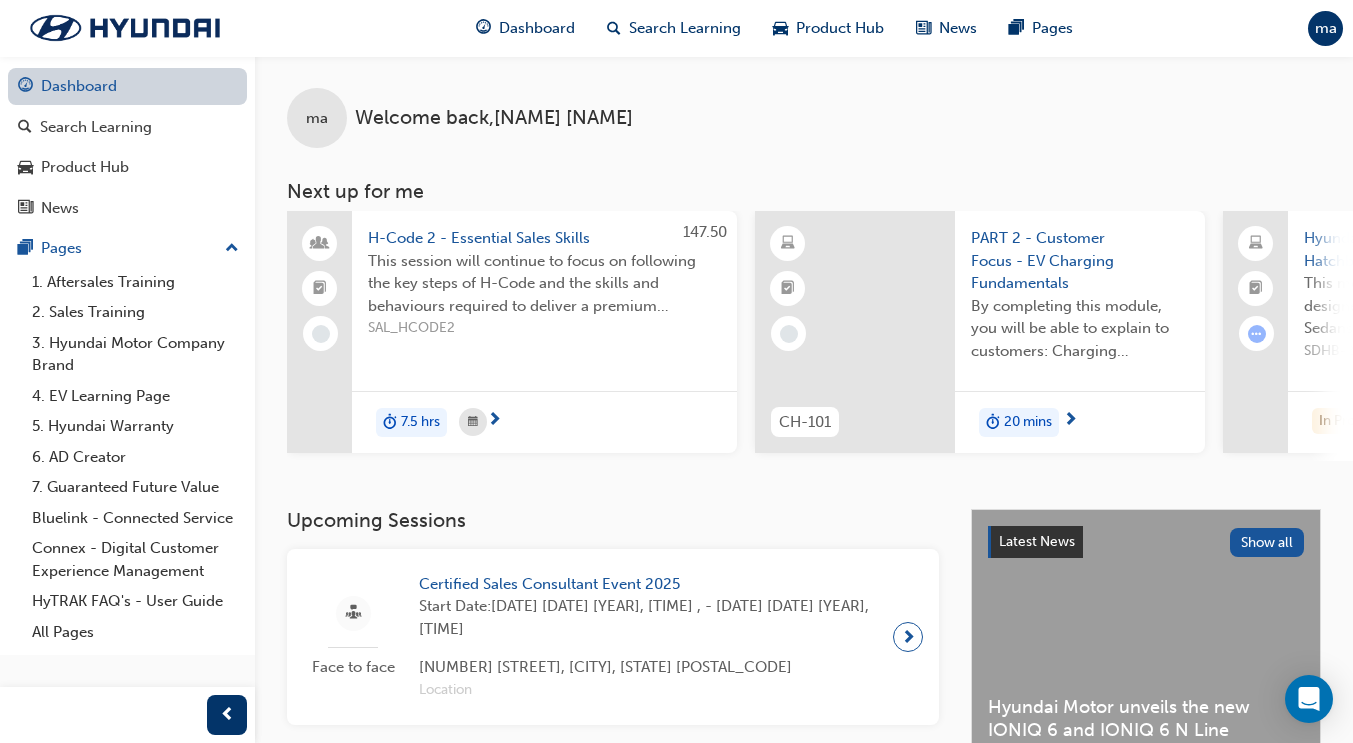 click on "Dashboard" at bounding box center (127, 86) 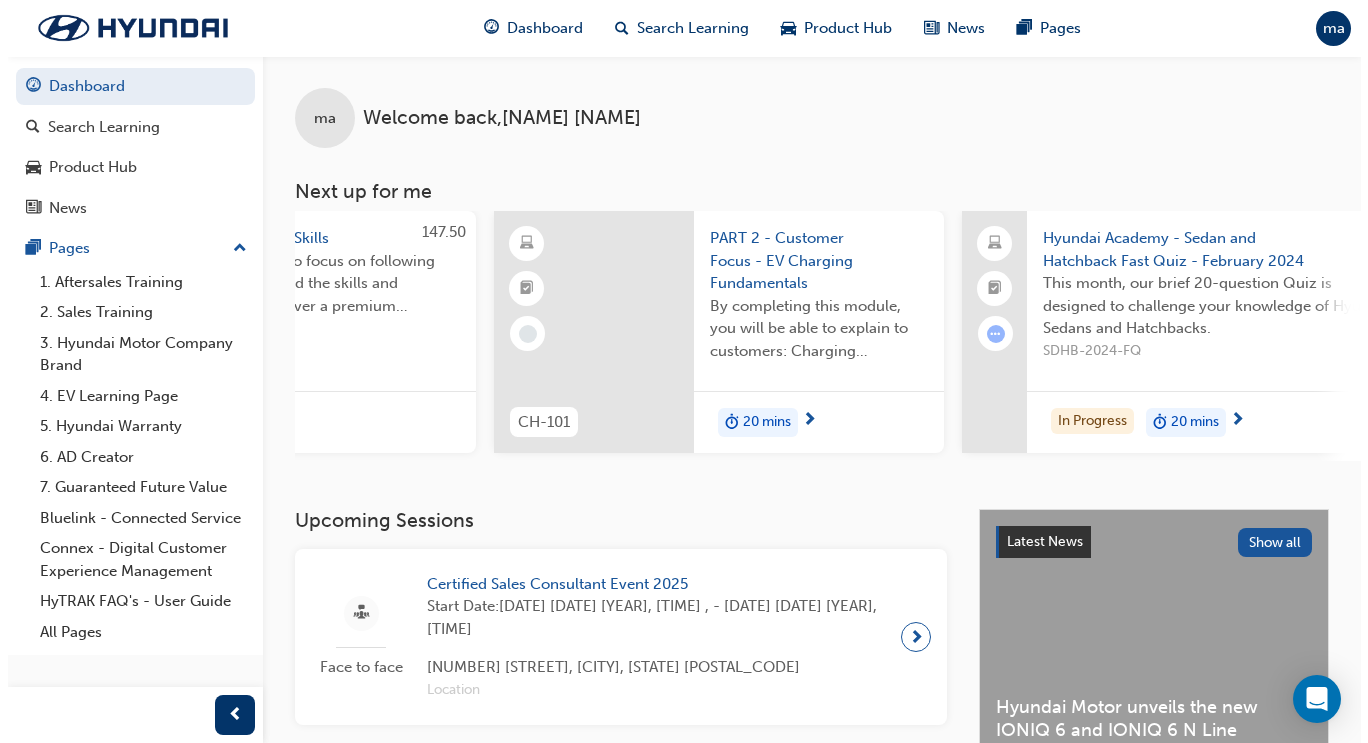 scroll, scrollTop: 0, scrollLeft: 0, axis: both 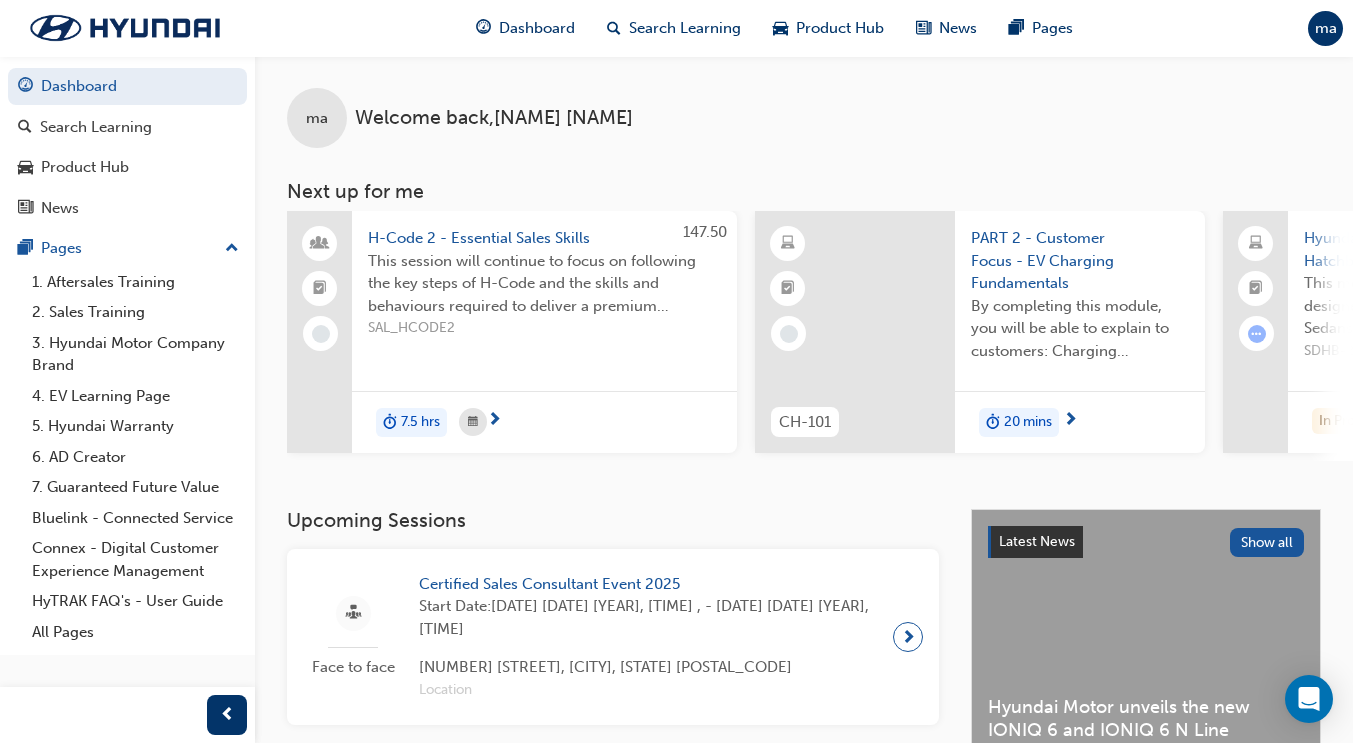 click on "PART 2 - Customer Focus - EV Charging Fundamentals" at bounding box center [1080, 261] 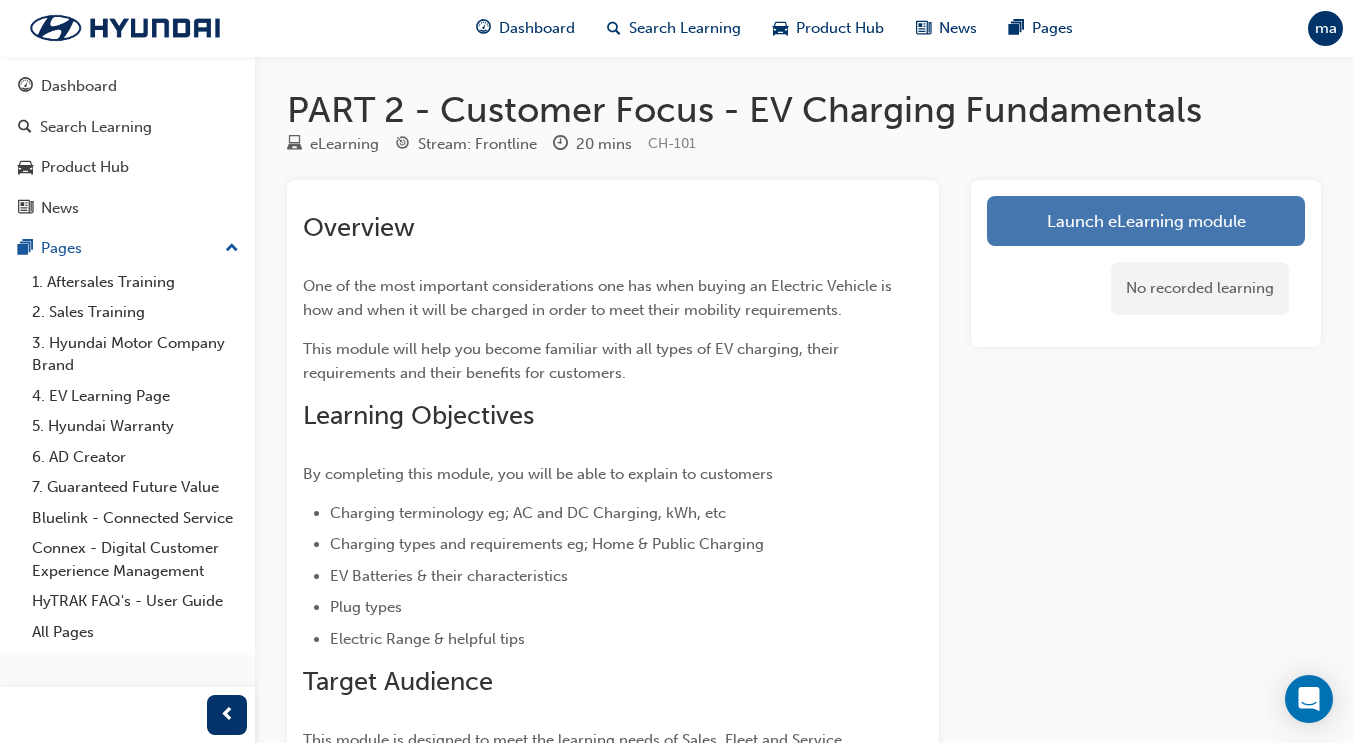 click on "Launch eLearning module" at bounding box center (1146, 221) 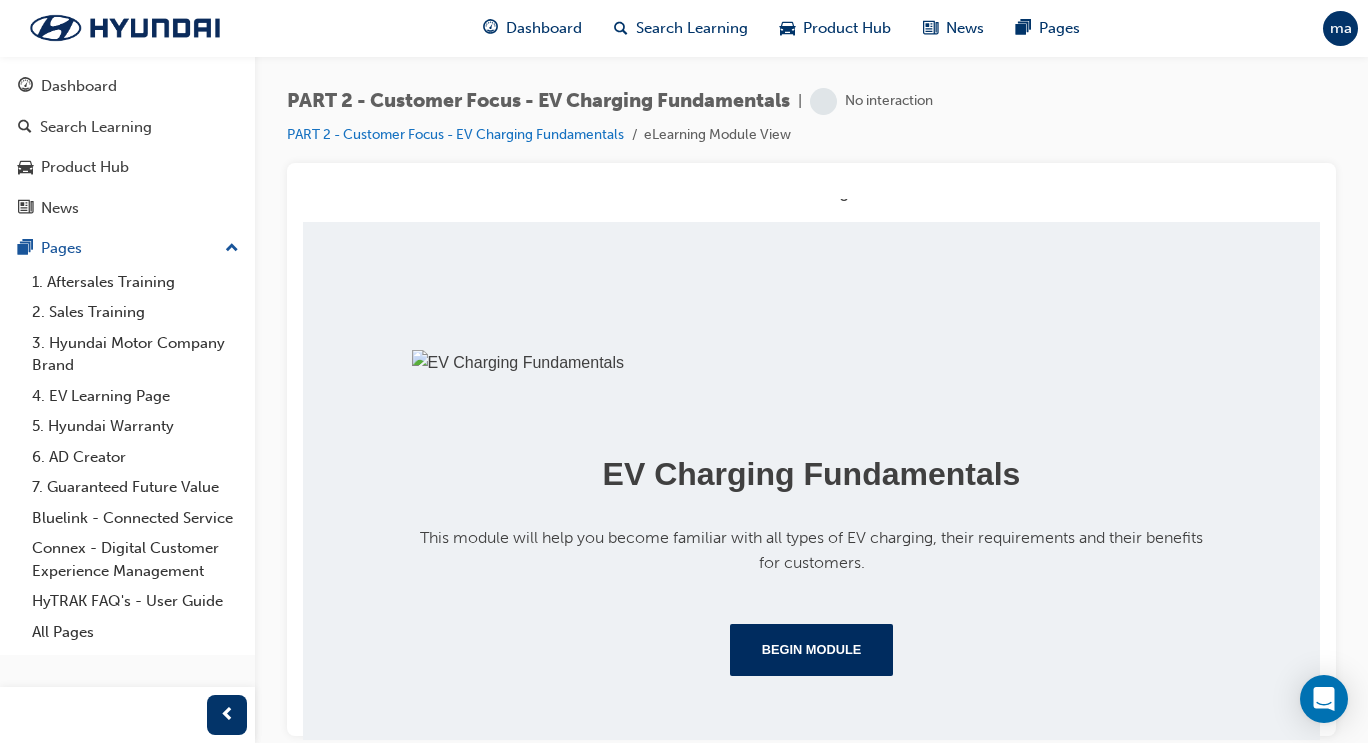 scroll, scrollTop: 398, scrollLeft: 0, axis: vertical 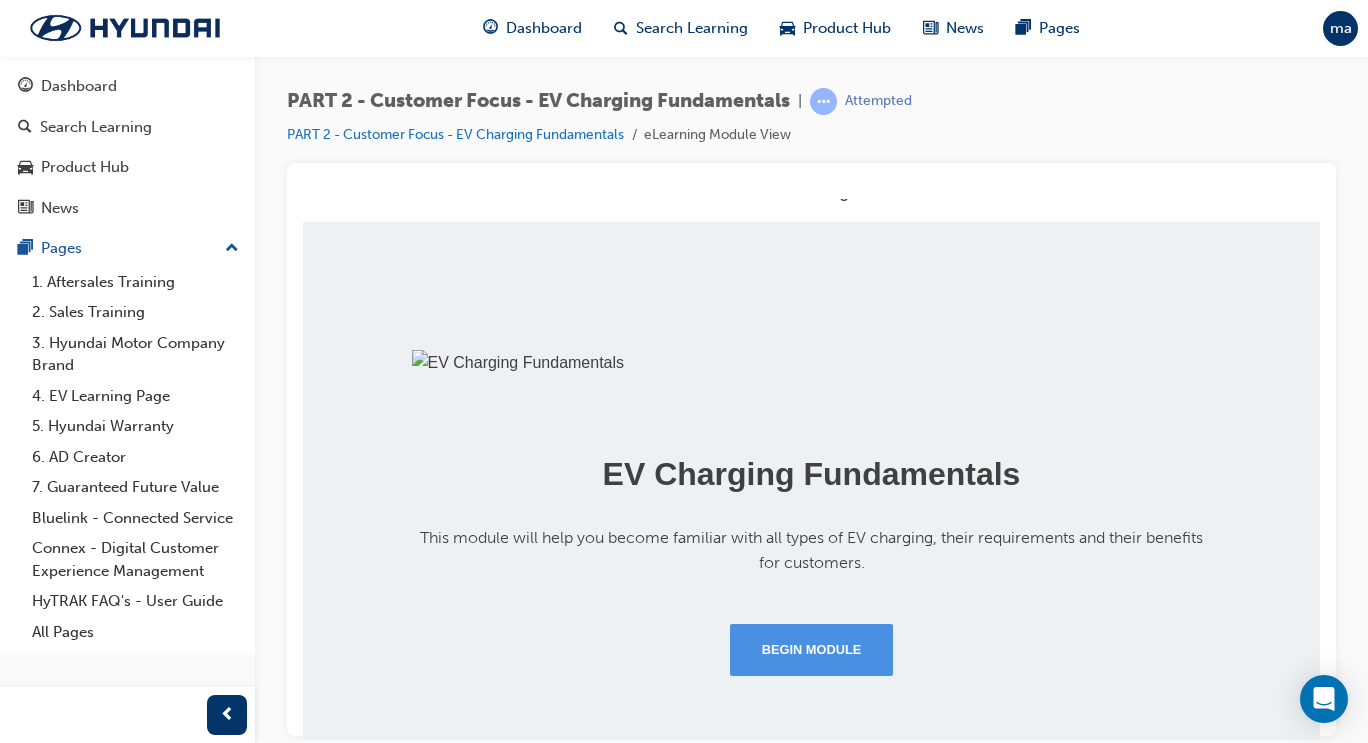 click on "Begin Module" at bounding box center [812, 649] 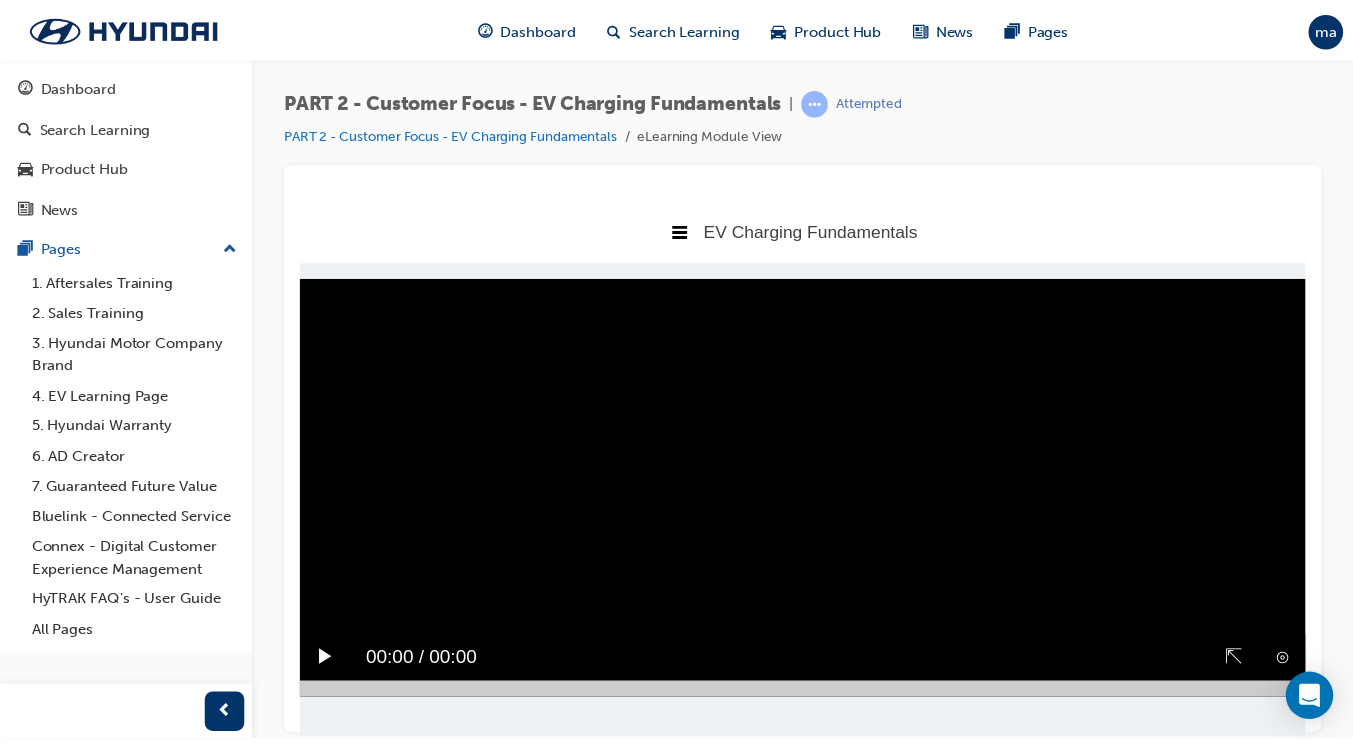 scroll, scrollTop: 0, scrollLeft: 0, axis: both 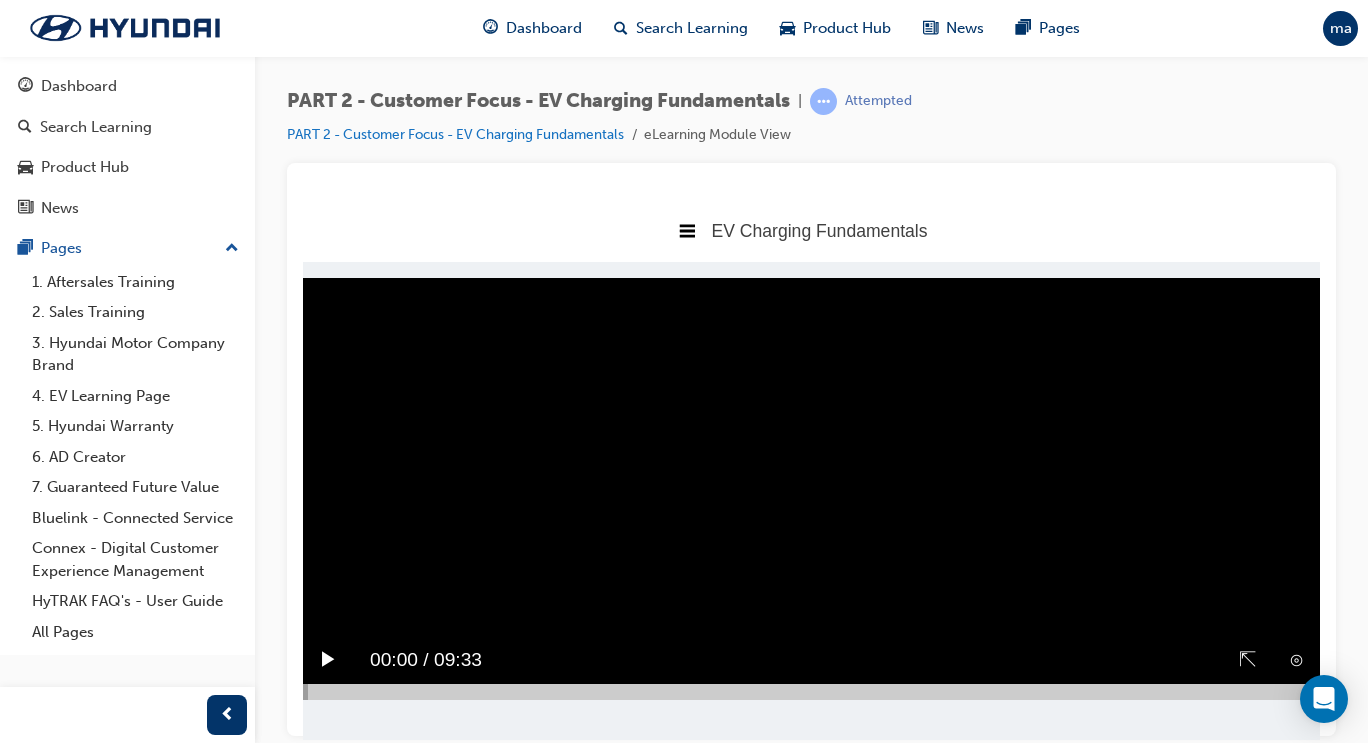 click on "▶︎" at bounding box center (328, 659) 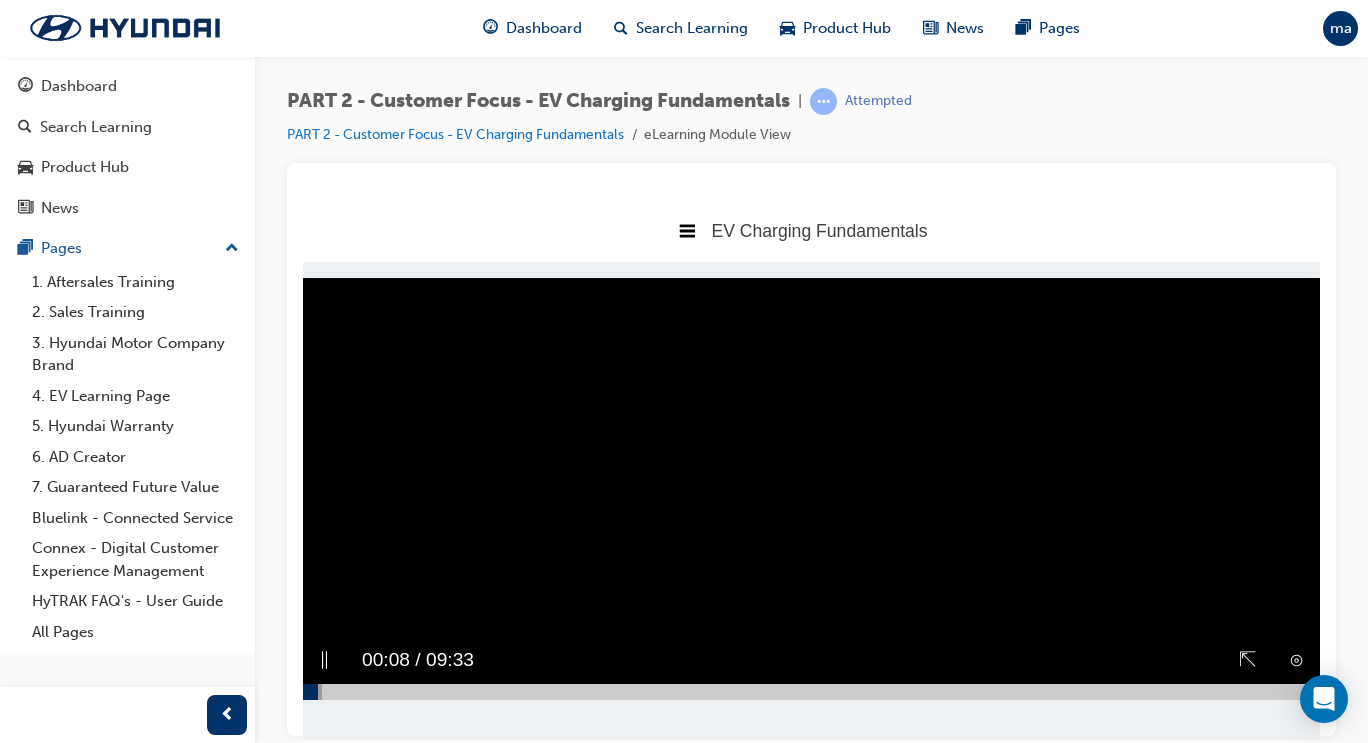 click on "⇱" at bounding box center [1248, 659] 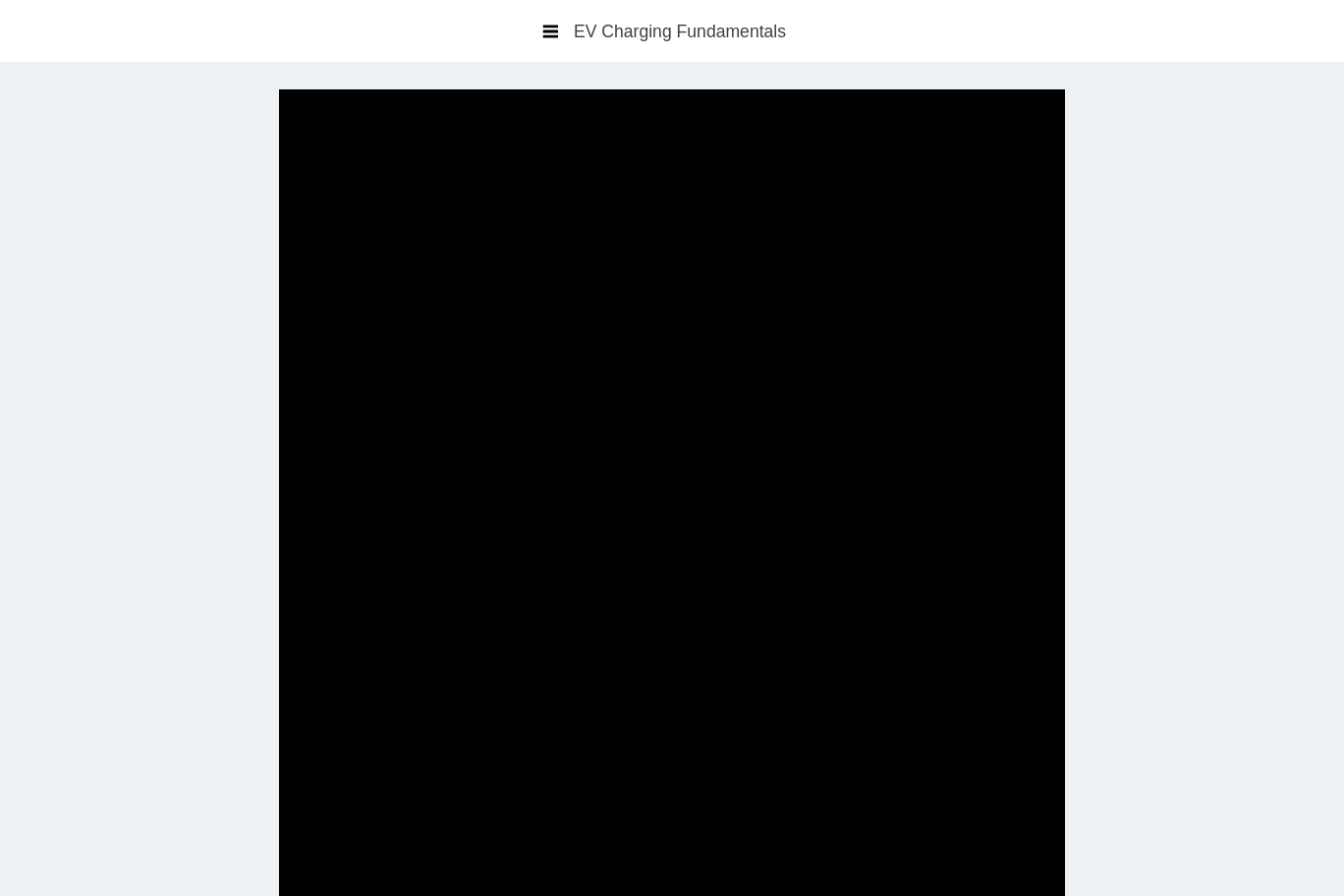 click on "Sorry, your browser does not support embedded videos.  Download Instead" at bounding box center (672, 537) 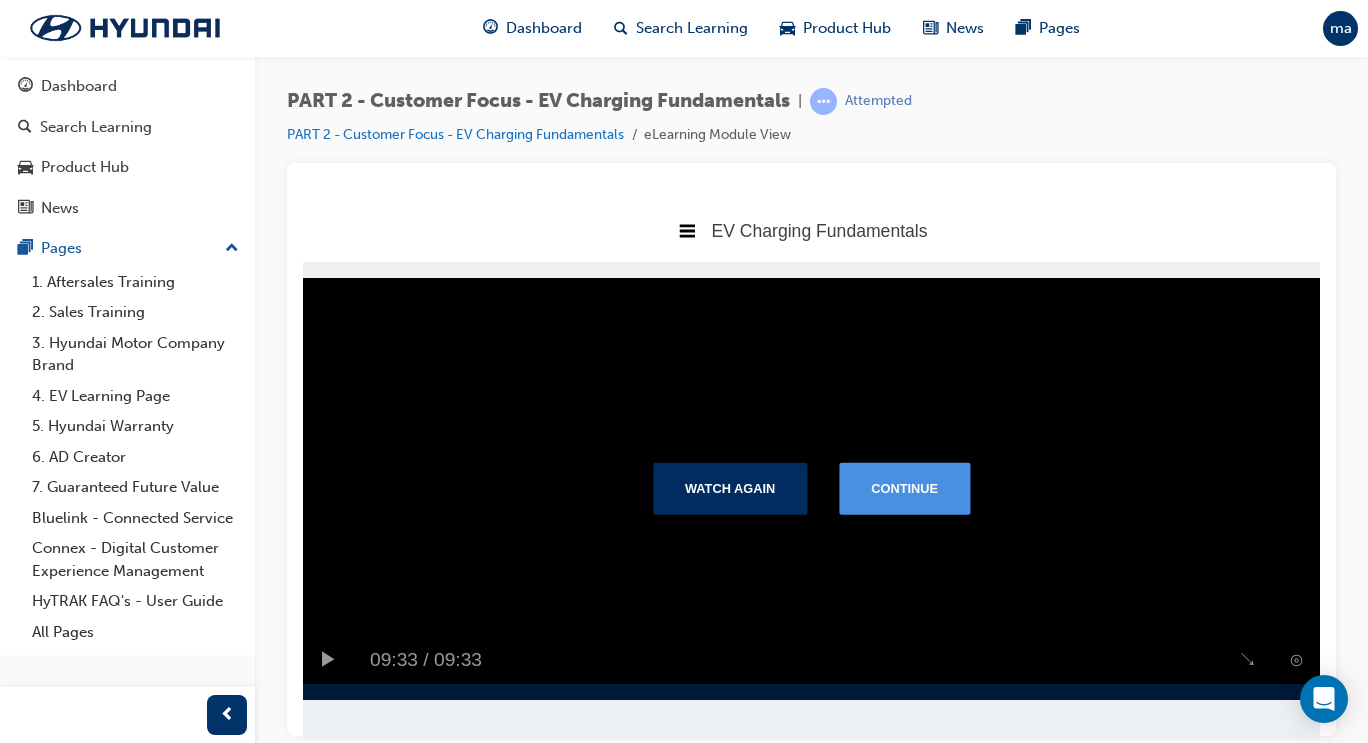 click on "Continue" at bounding box center [904, 488] 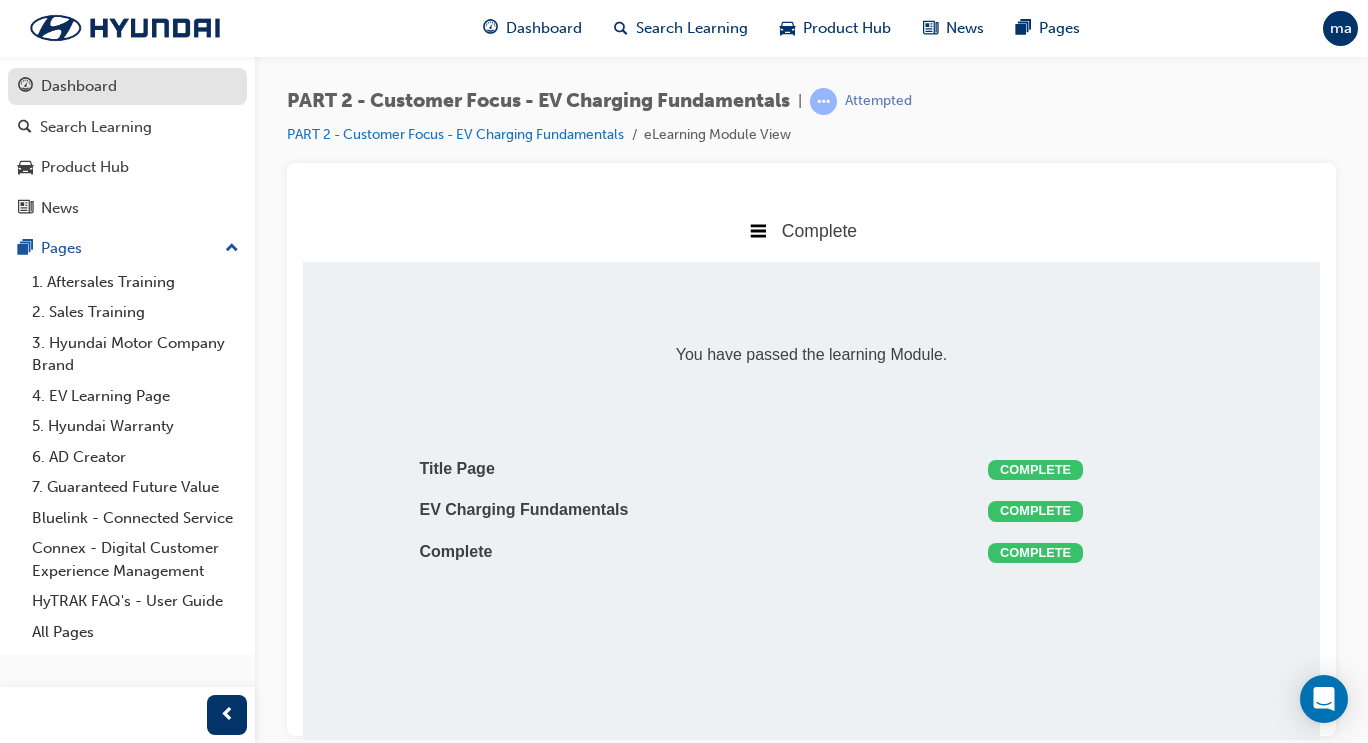 click on "Dashboard" at bounding box center [127, 86] 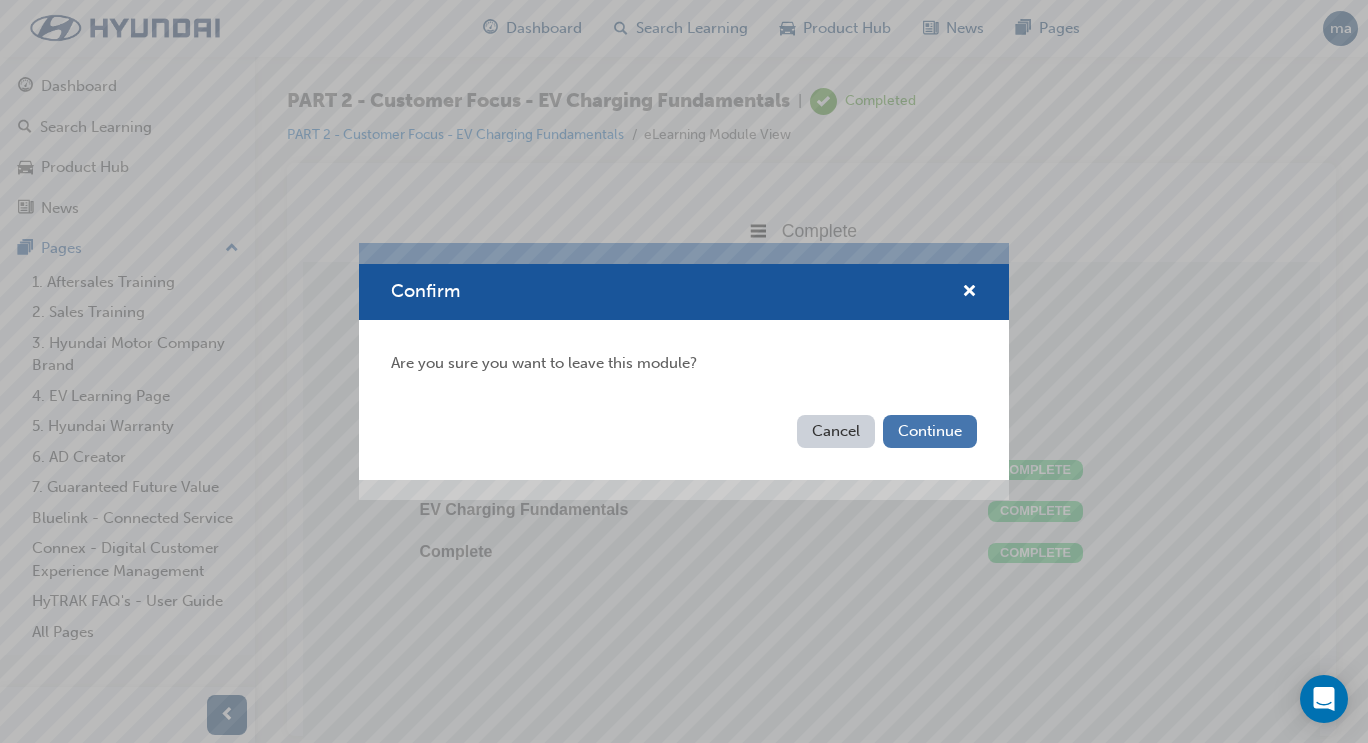 click on "Continue" at bounding box center [930, 431] 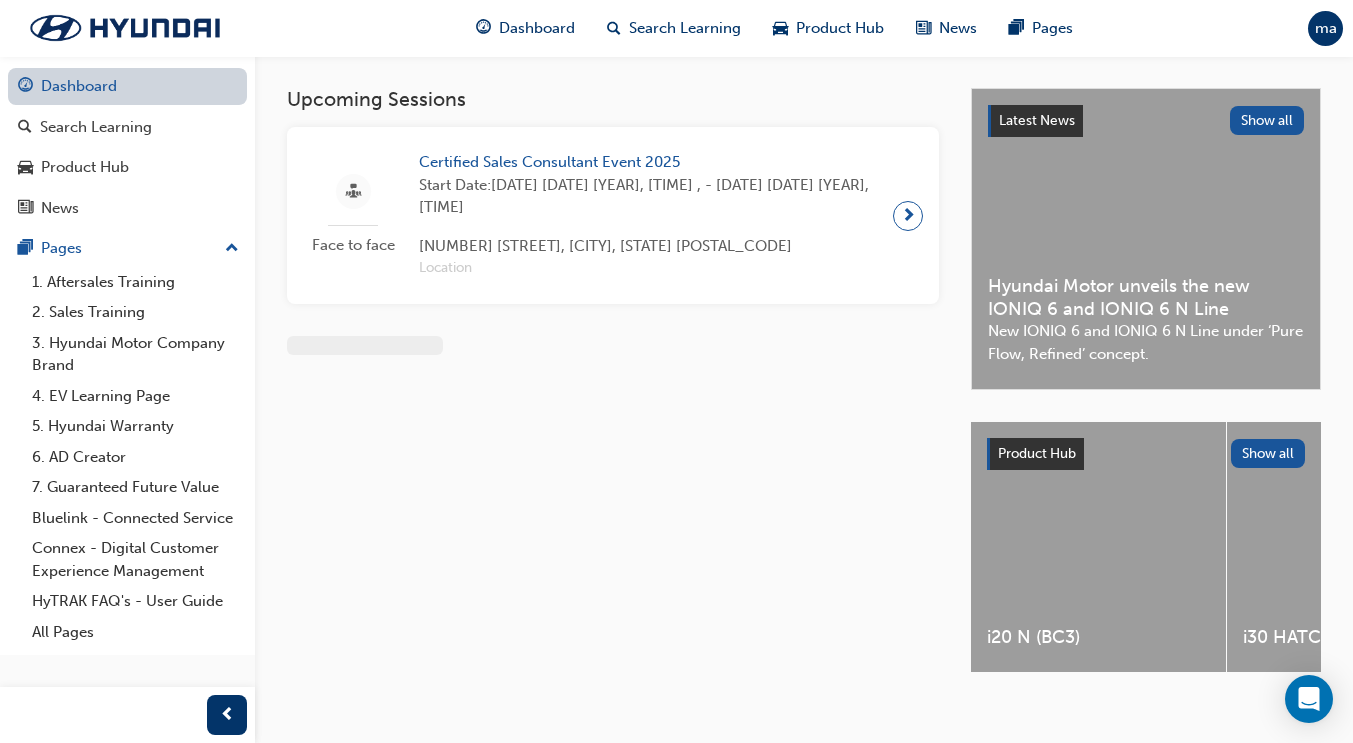 click on "Dashboard" at bounding box center [127, 86] 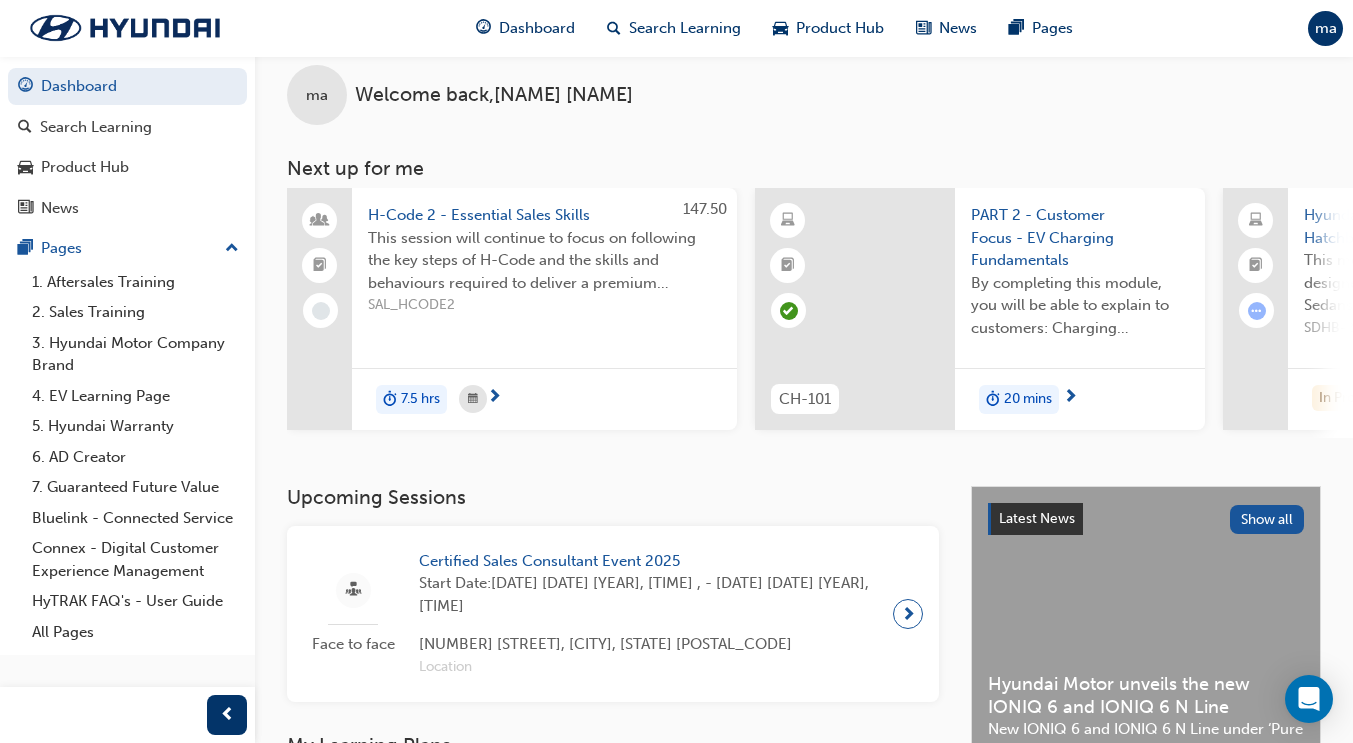 scroll, scrollTop: 4, scrollLeft: 0, axis: vertical 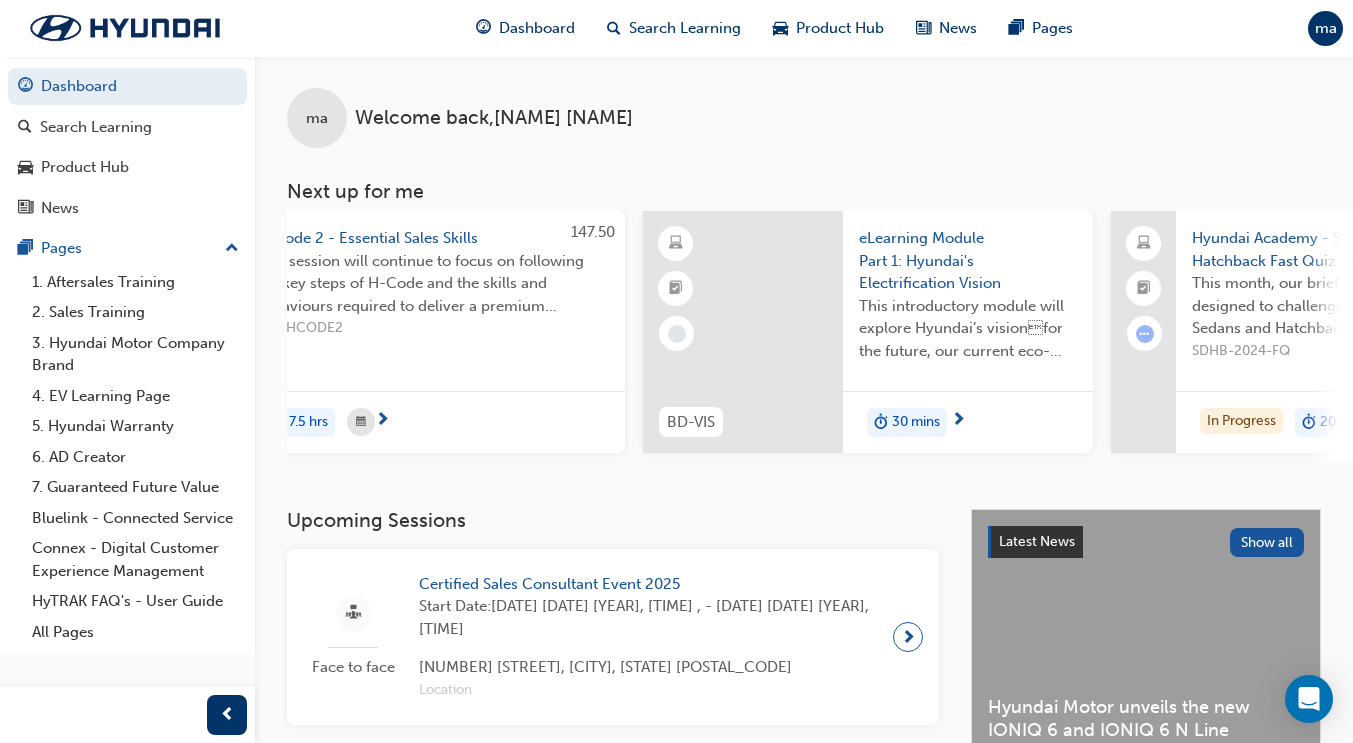 click on "eLearning Module Part 1: Hyundai's Electrification Vision" at bounding box center (968, 261) 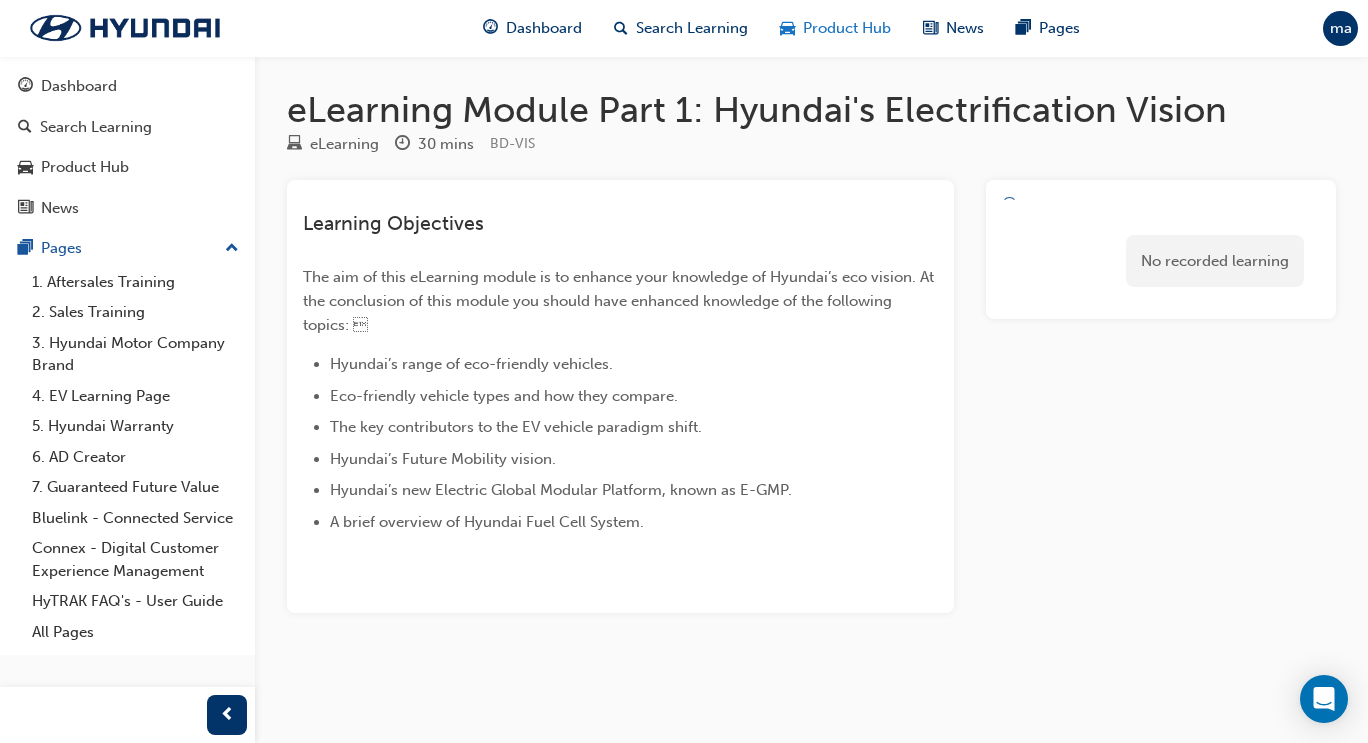 click on "Product Hub" at bounding box center [847, 28] 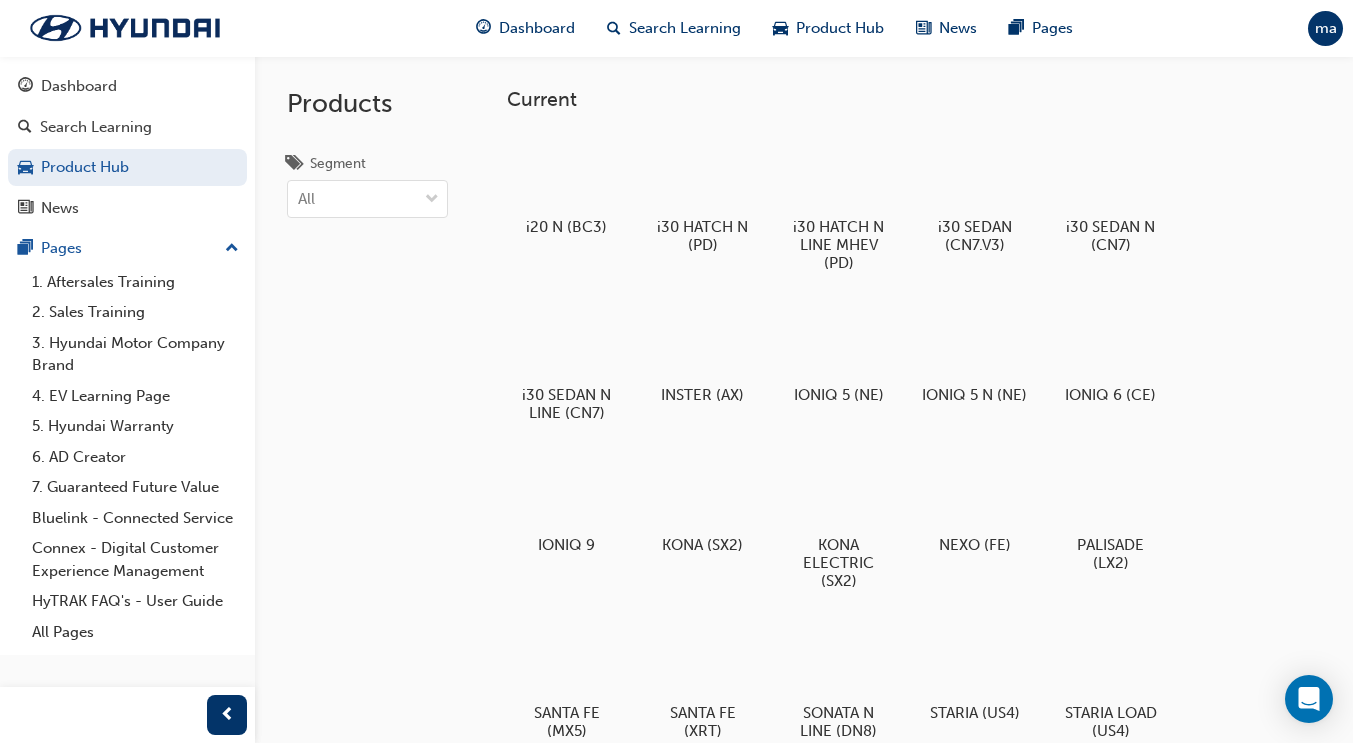 scroll, scrollTop: 95, scrollLeft: 0, axis: vertical 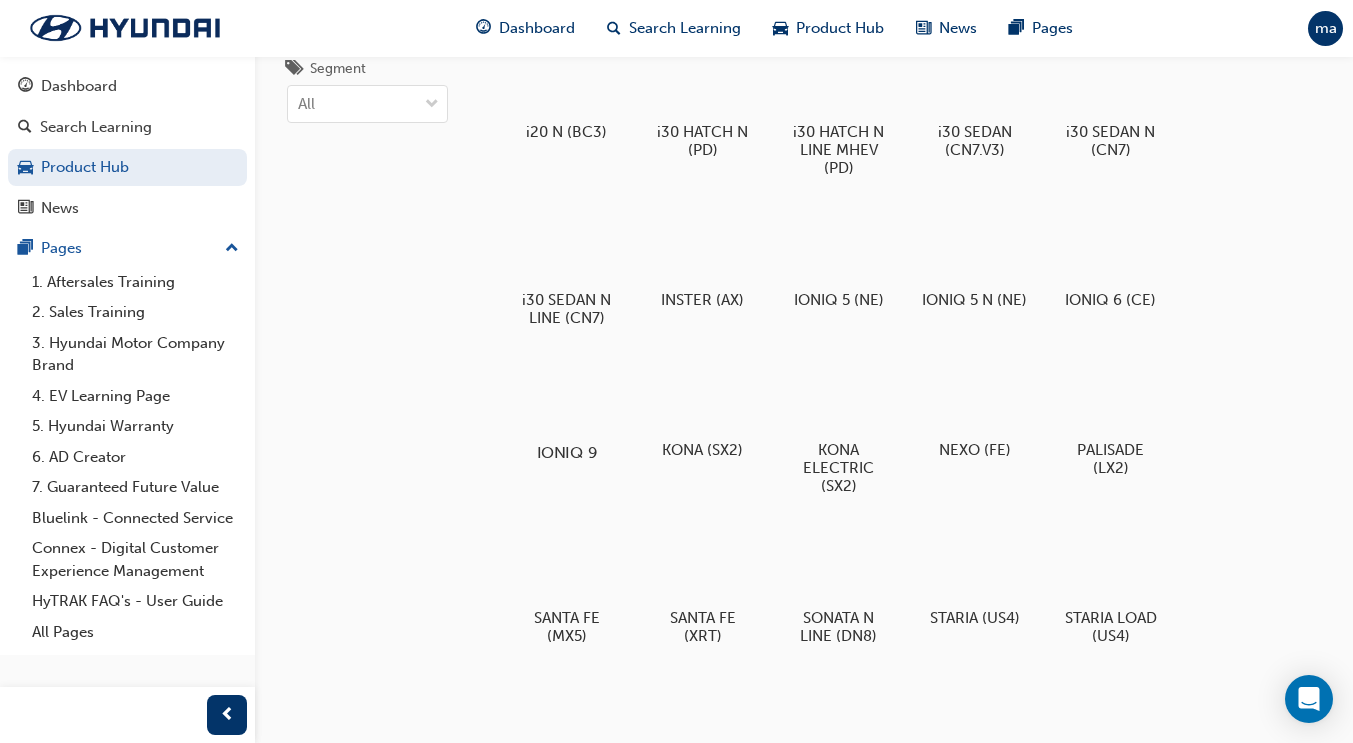 click at bounding box center [566, 395] 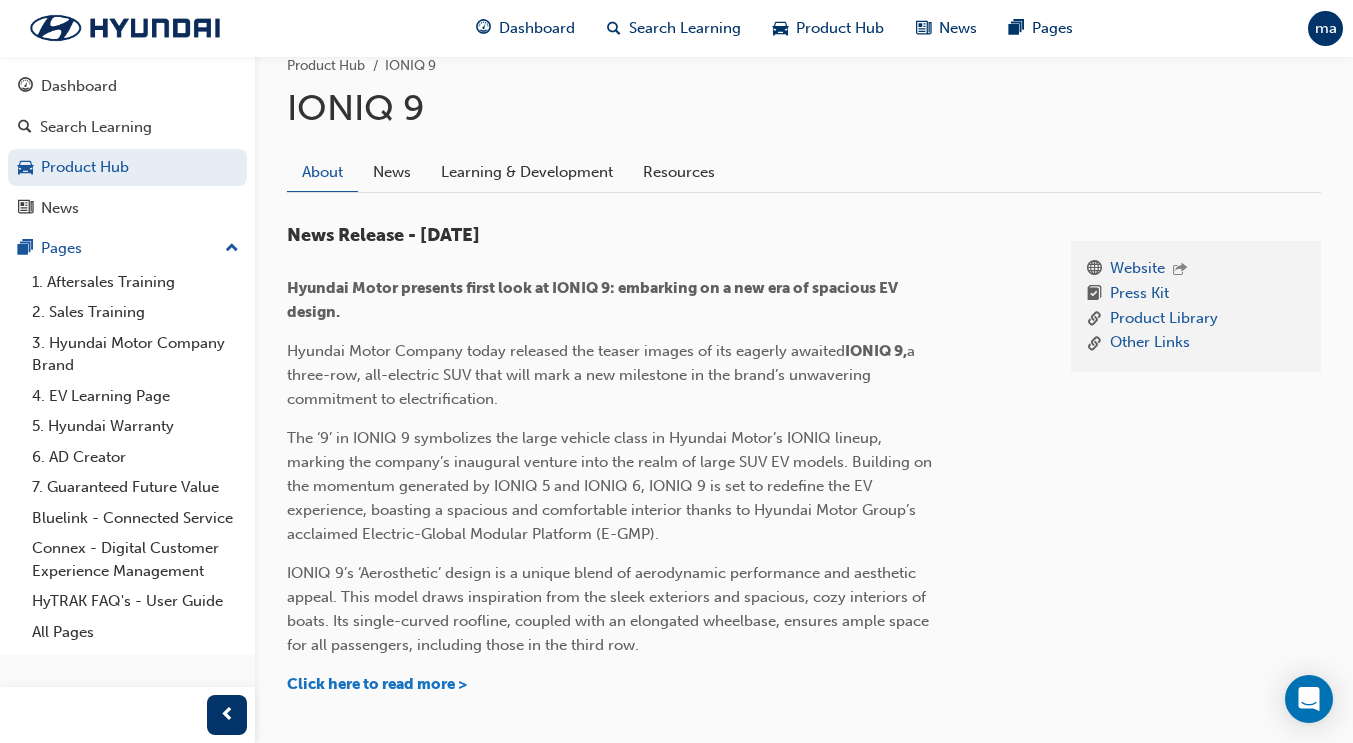 scroll, scrollTop: 405, scrollLeft: 0, axis: vertical 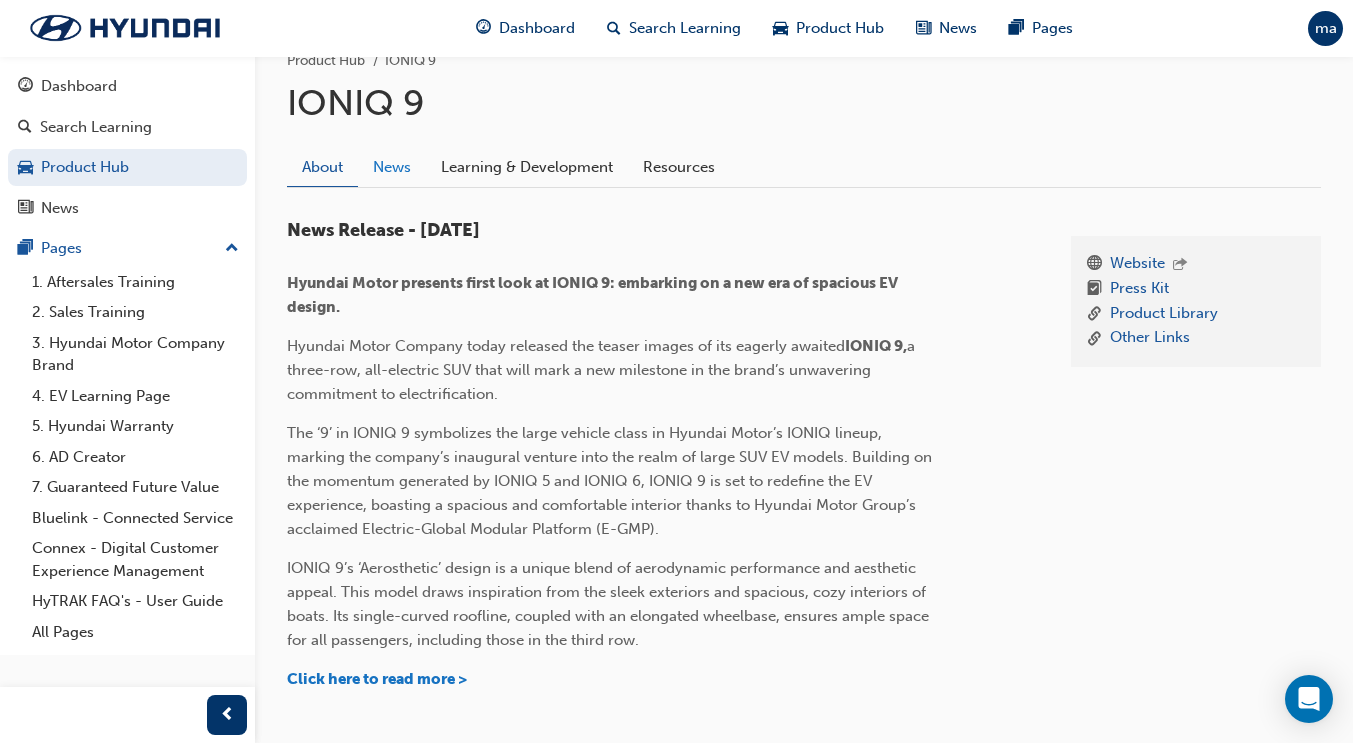 click on "News" at bounding box center (392, 167) 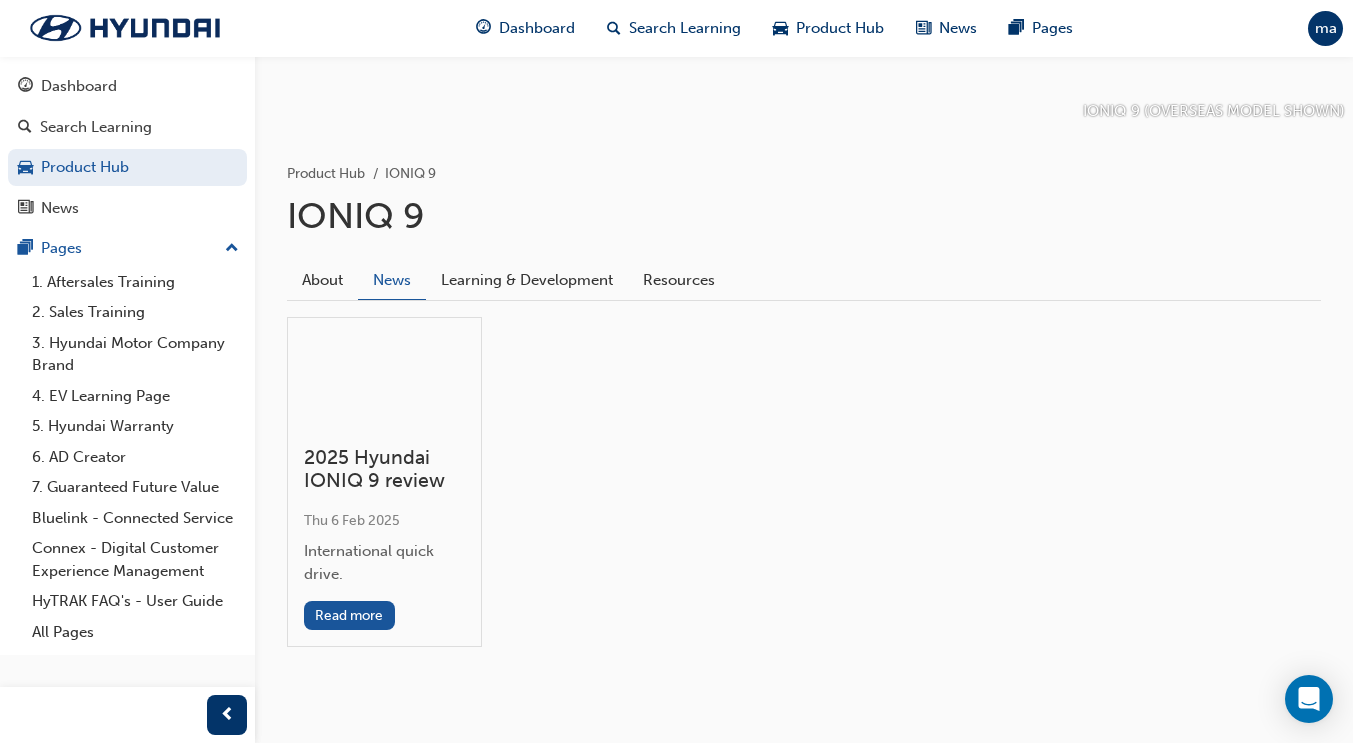 scroll, scrollTop: 298, scrollLeft: 0, axis: vertical 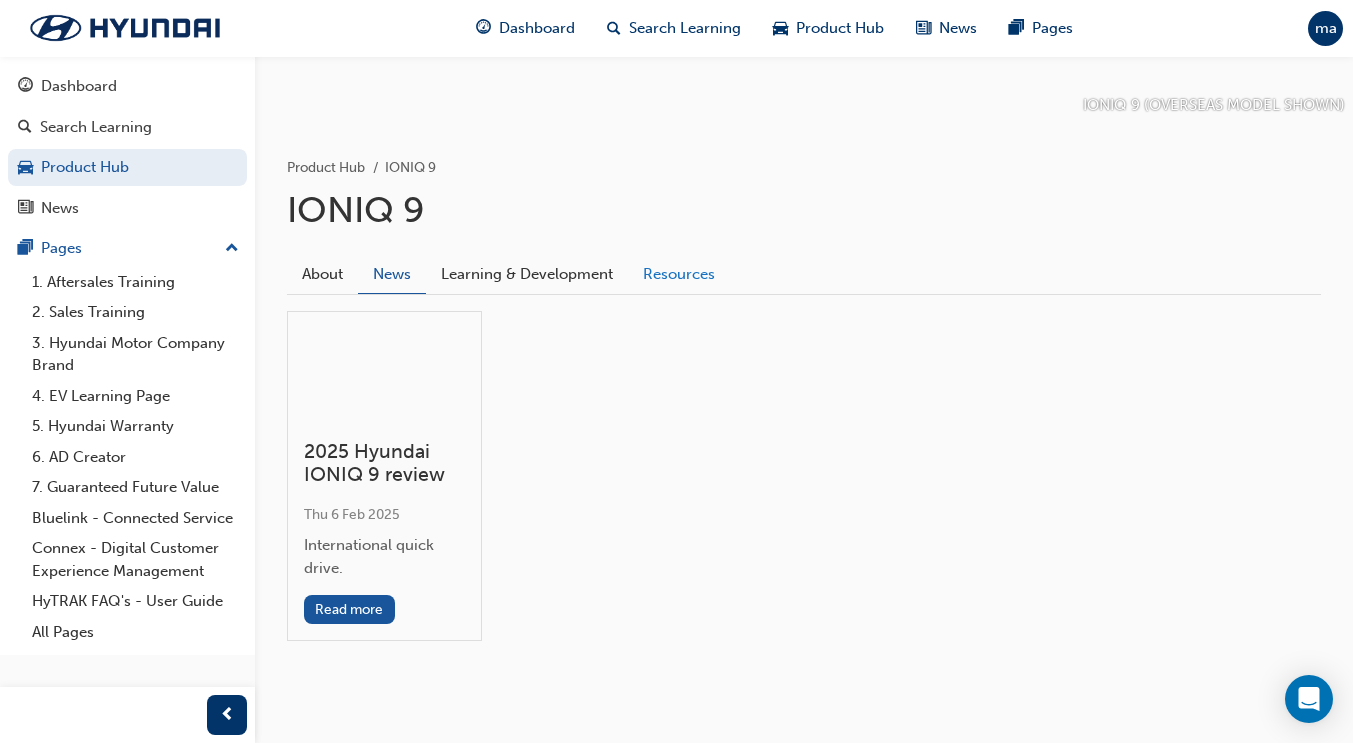 click on "Resources" at bounding box center (679, 274) 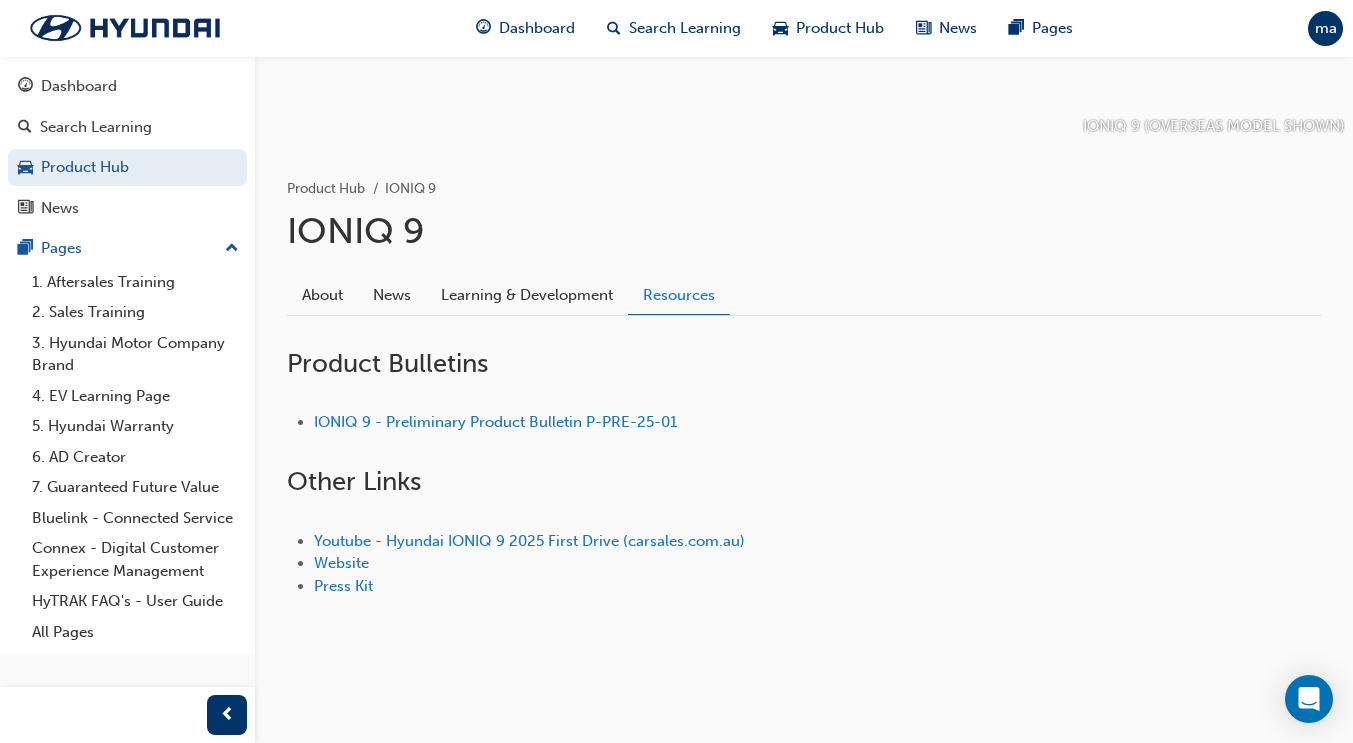 scroll, scrollTop: 277, scrollLeft: 0, axis: vertical 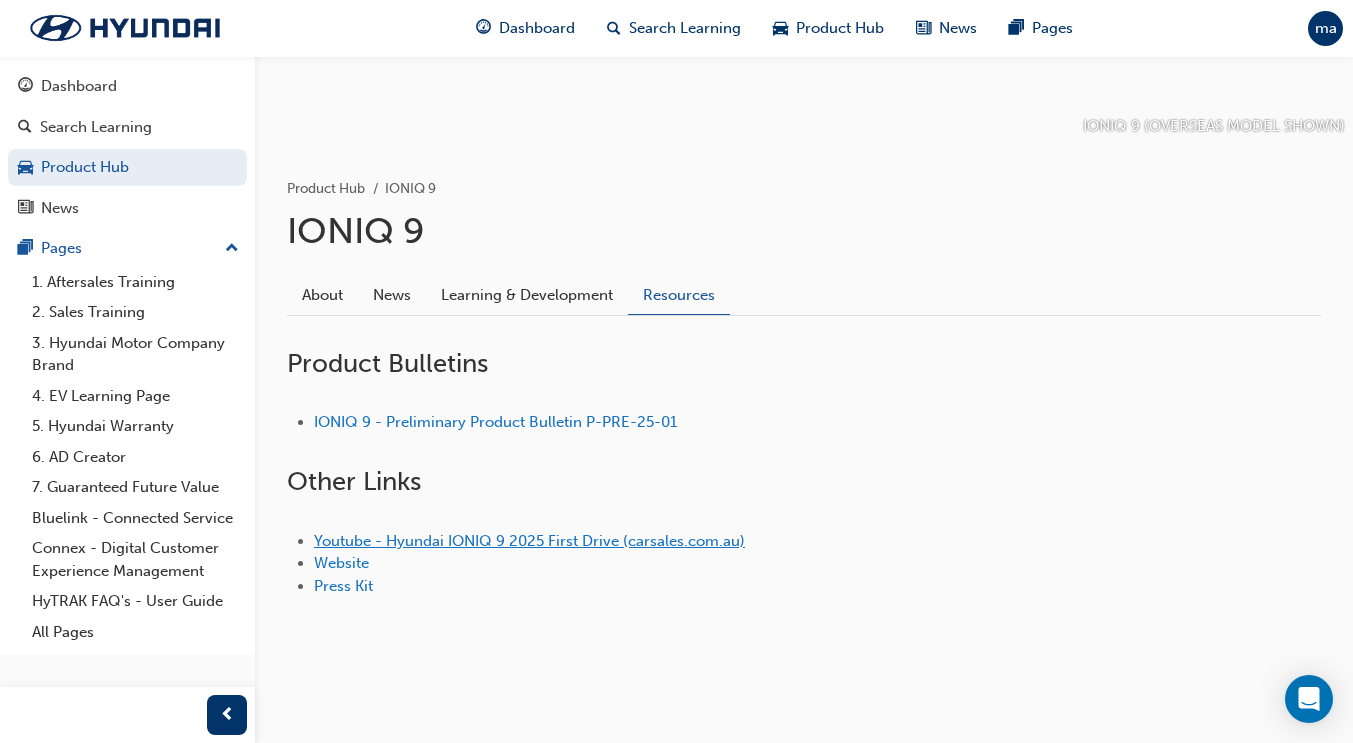 click on "Youtube - Hyundai IONIQ 9 2025 First Drive (carsales.com.au)" at bounding box center (529, 541) 